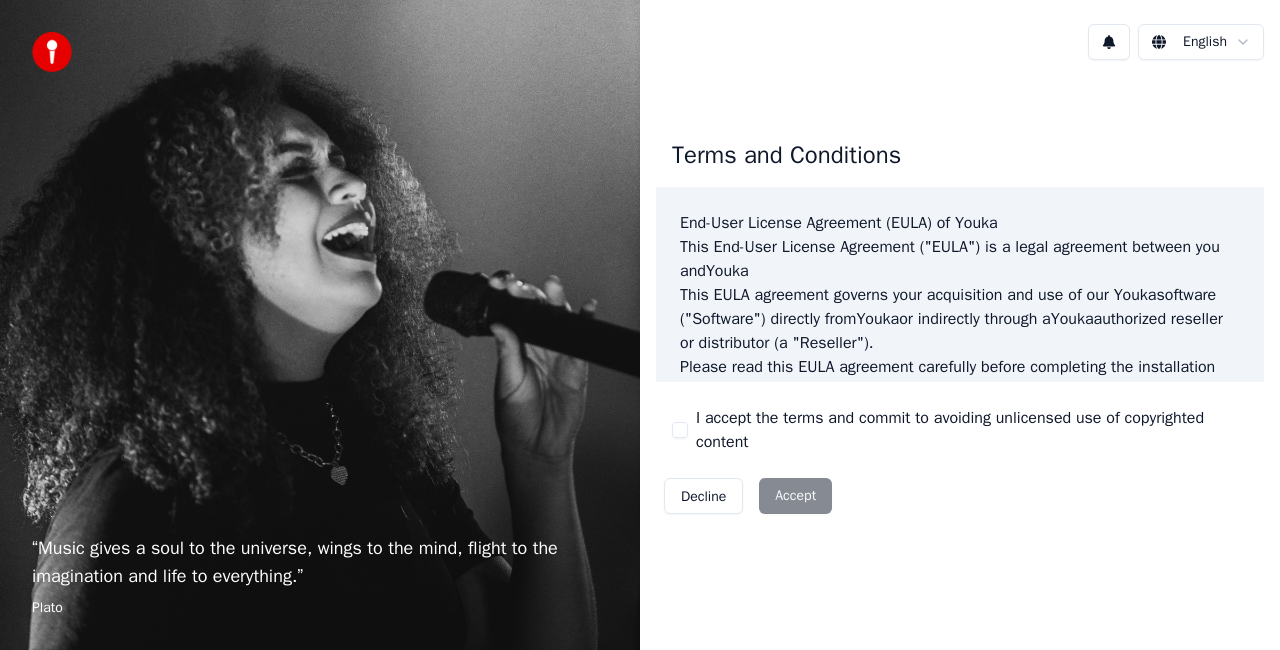 scroll, scrollTop: 0, scrollLeft: 0, axis: both 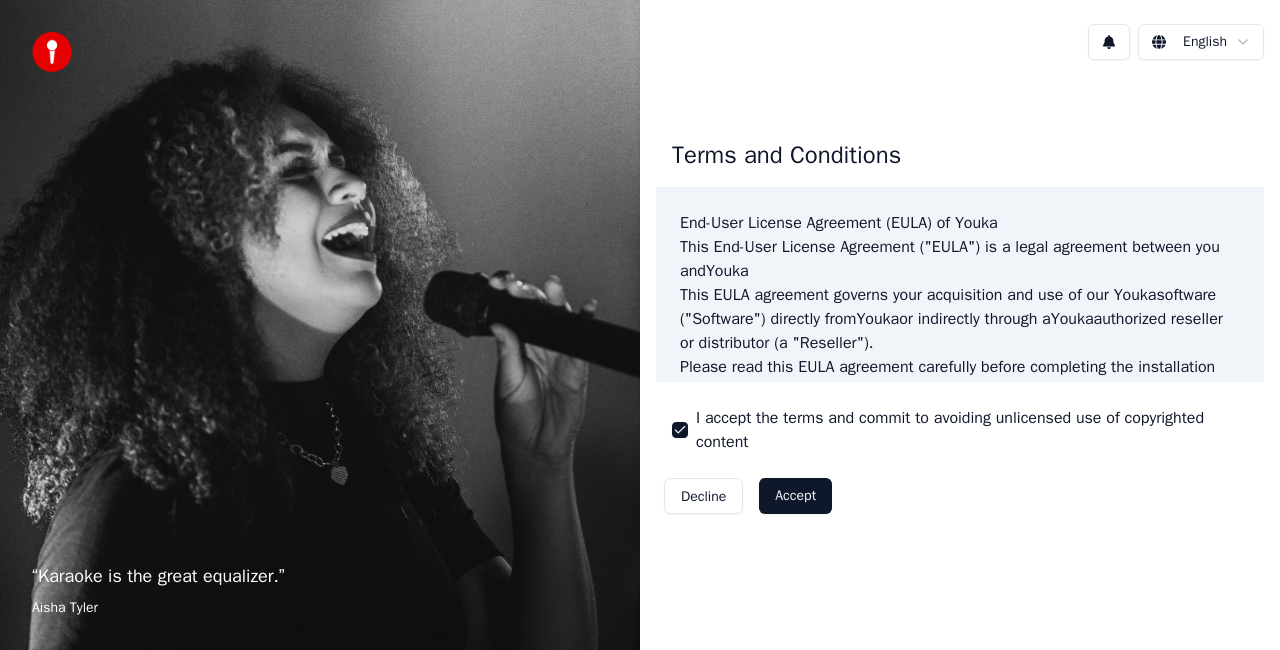 click on "Accept" at bounding box center [795, 496] 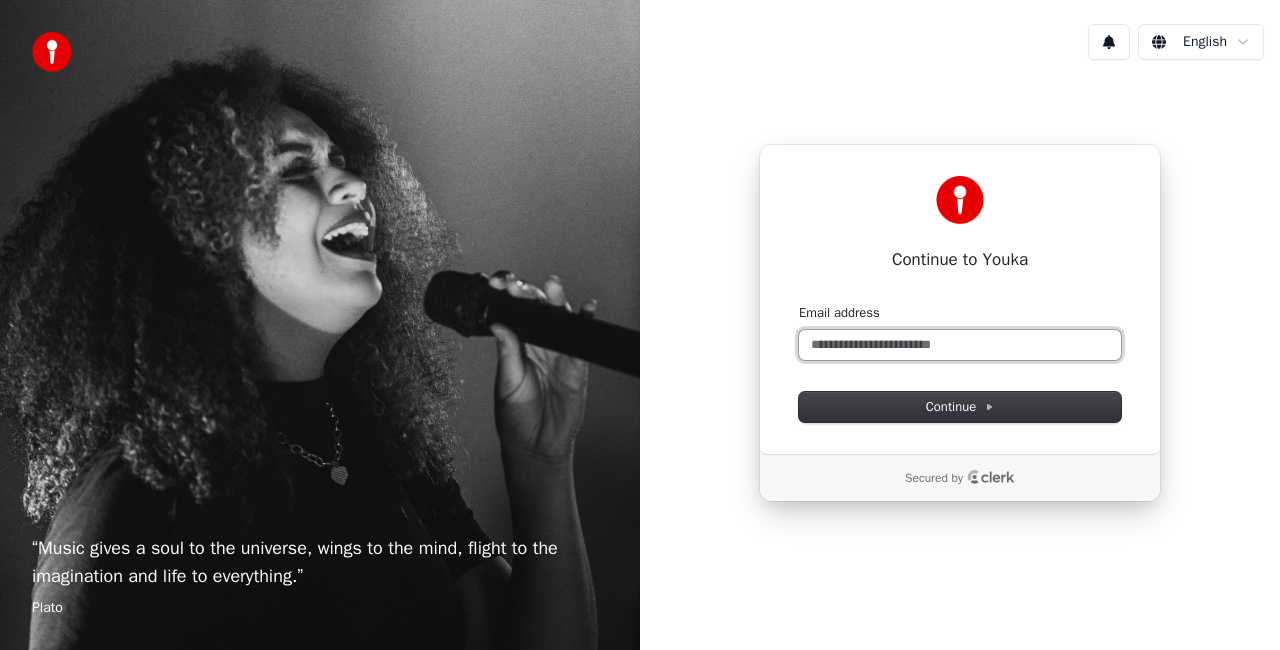 click on "Email address" at bounding box center (960, 345) 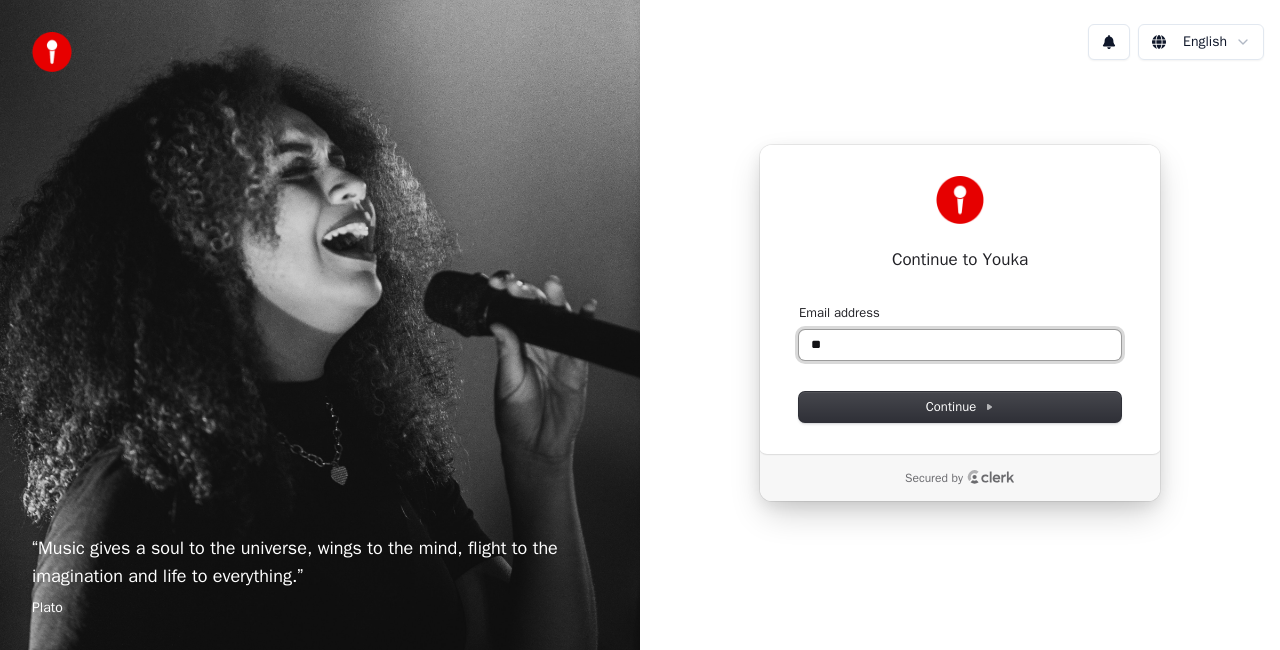 type on "*" 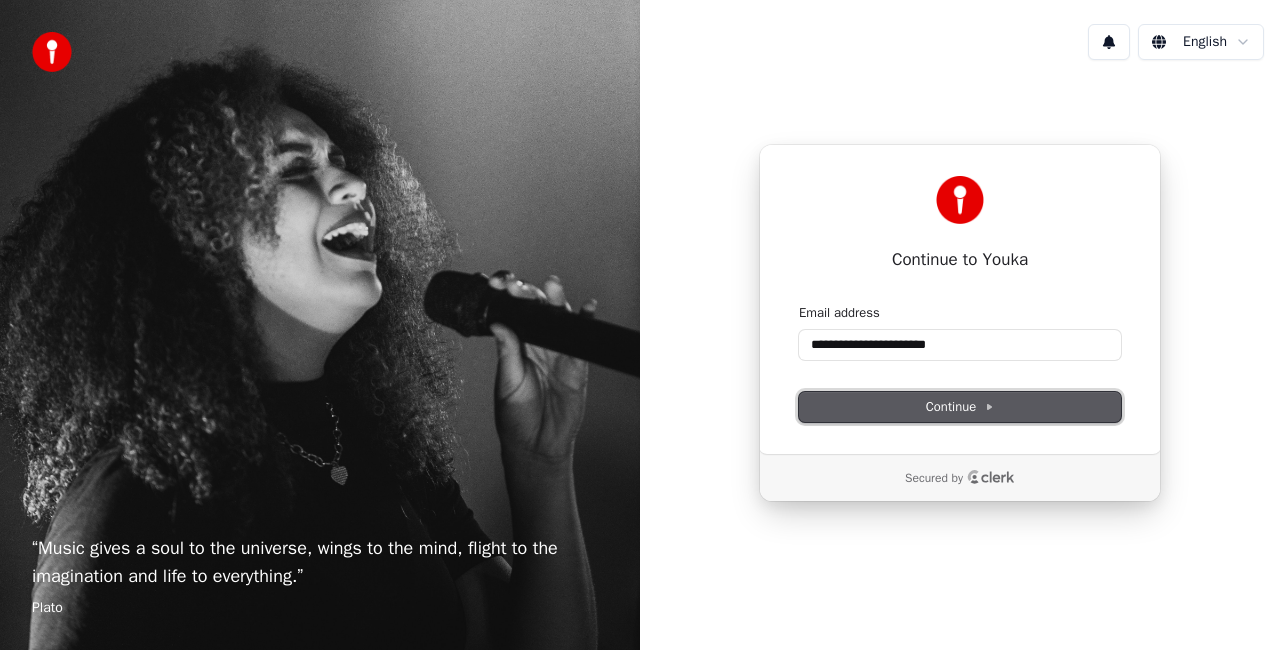 click on "Continue" at bounding box center [960, 407] 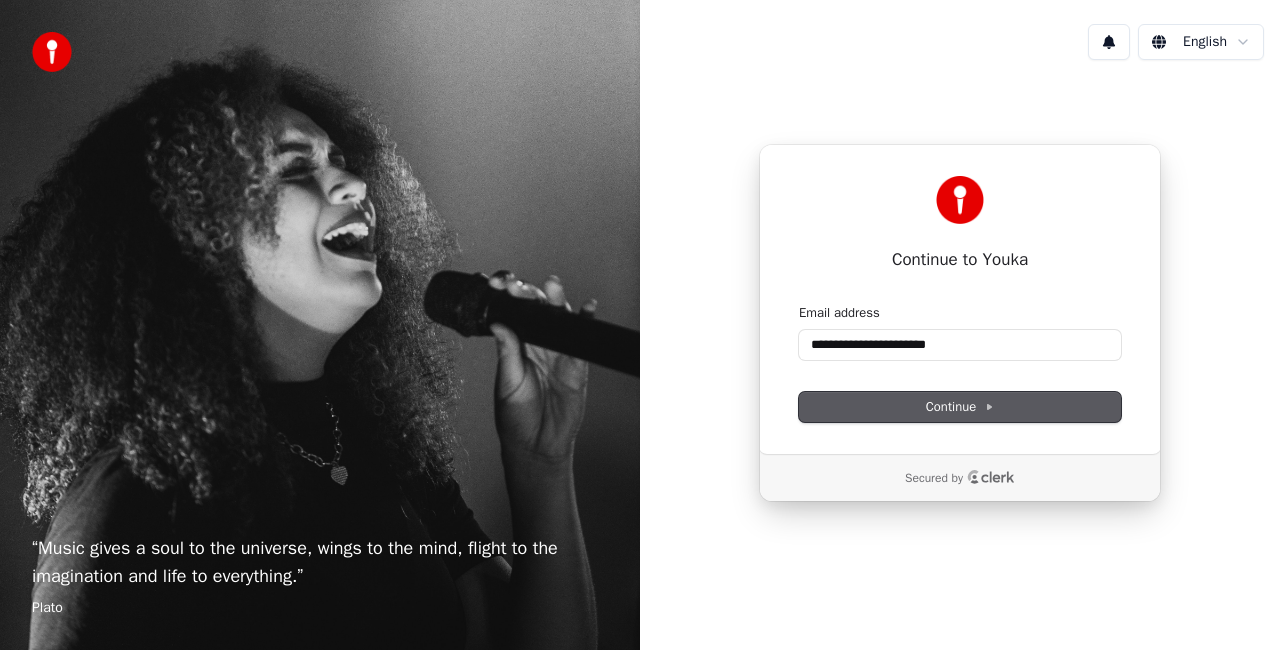 type on "**********" 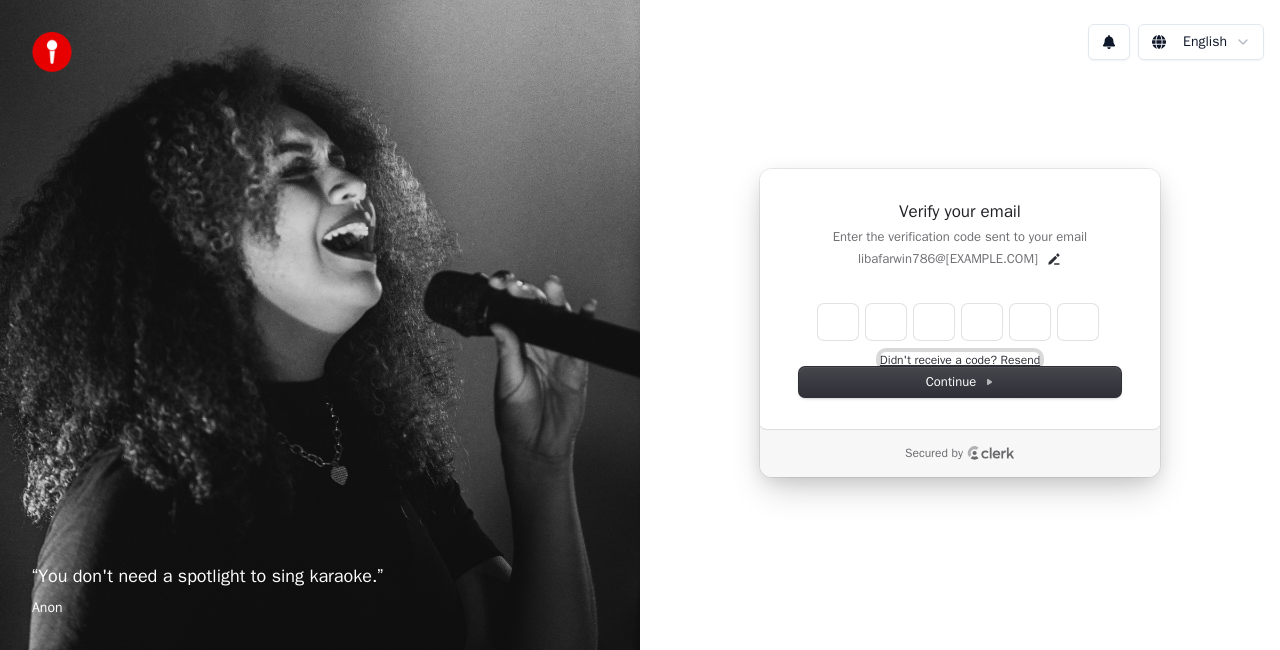 click on "Didn't receive a code? Resend" at bounding box center [960, 360] 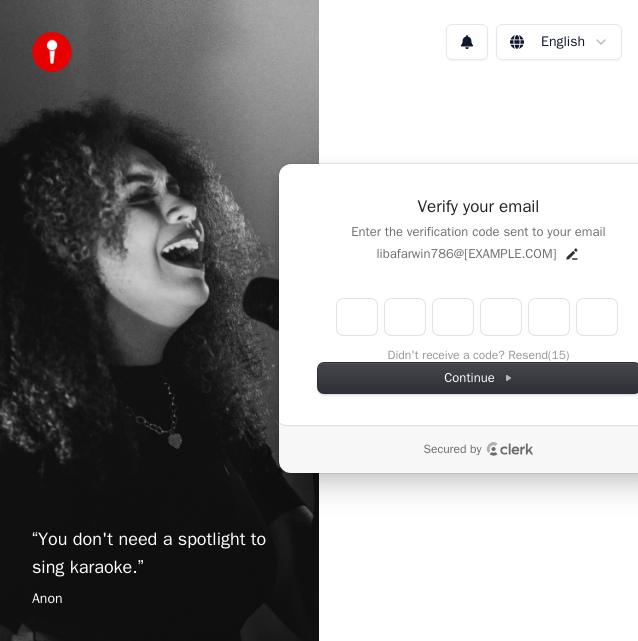 click on "Enter the 6 -digit verification code Didn't receive a code? Resend (15)" at bounding box center (479, 329) 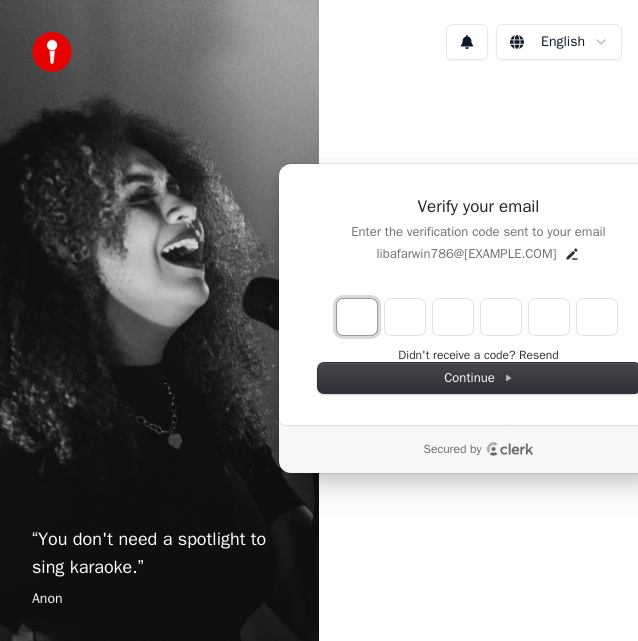 click at bounding box center (357, 317) 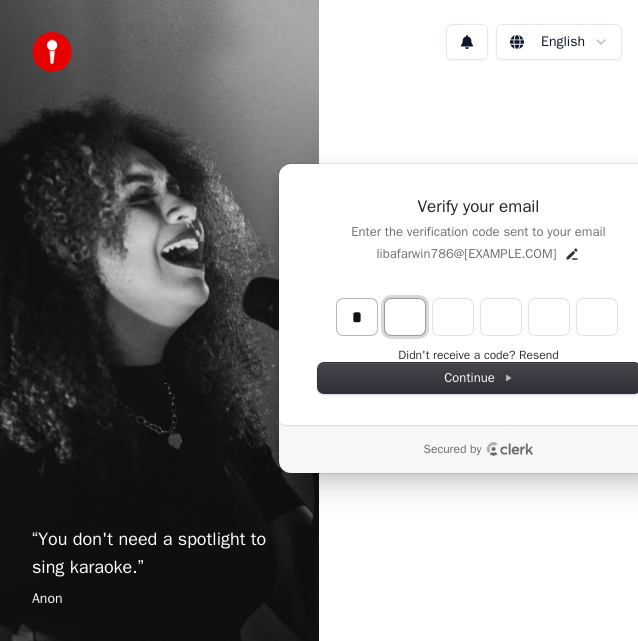 type on "*" 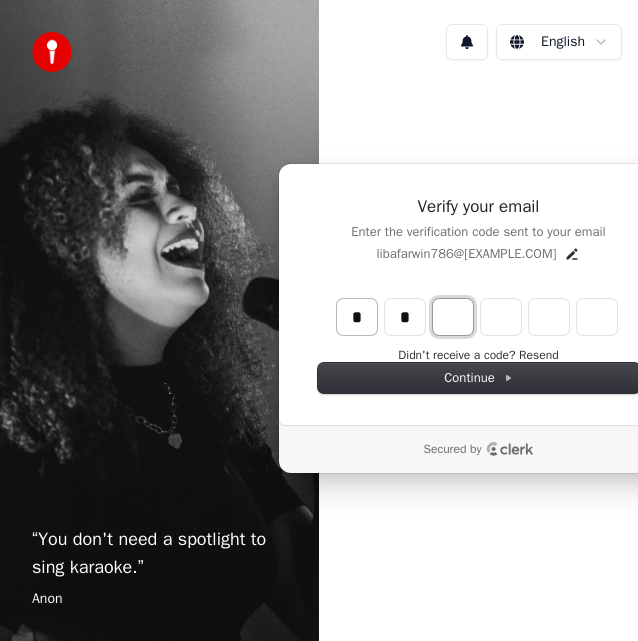 type on "**" 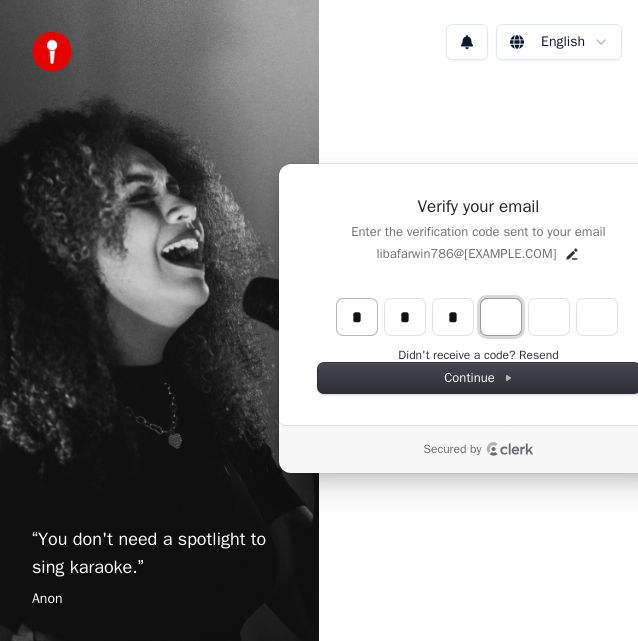 type on "***" 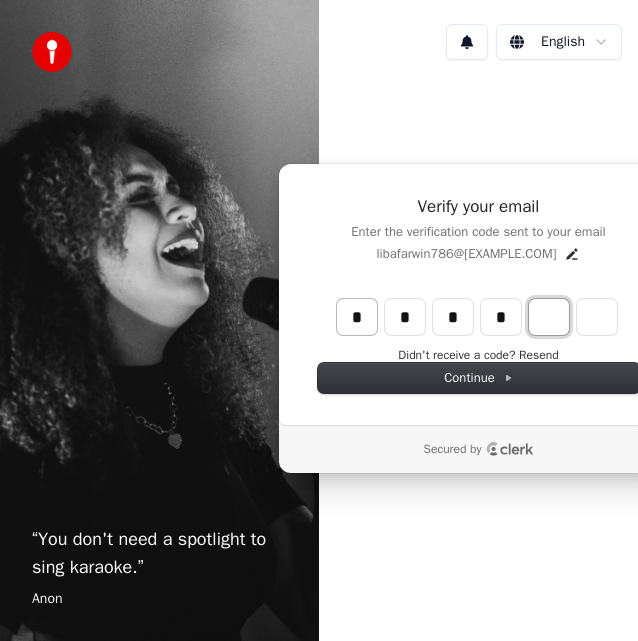 type on "****" 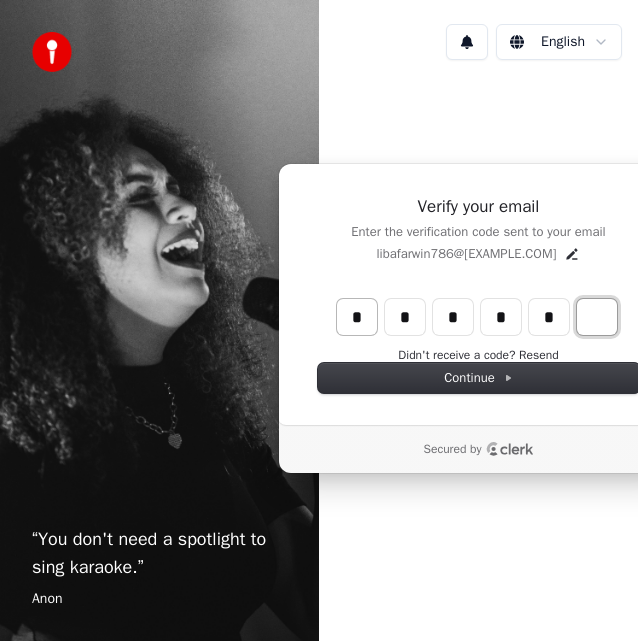 type on "******" 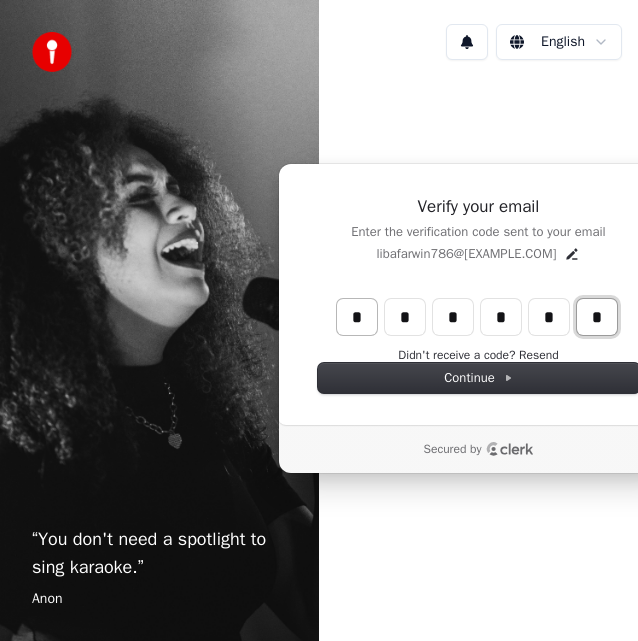 type on "*" 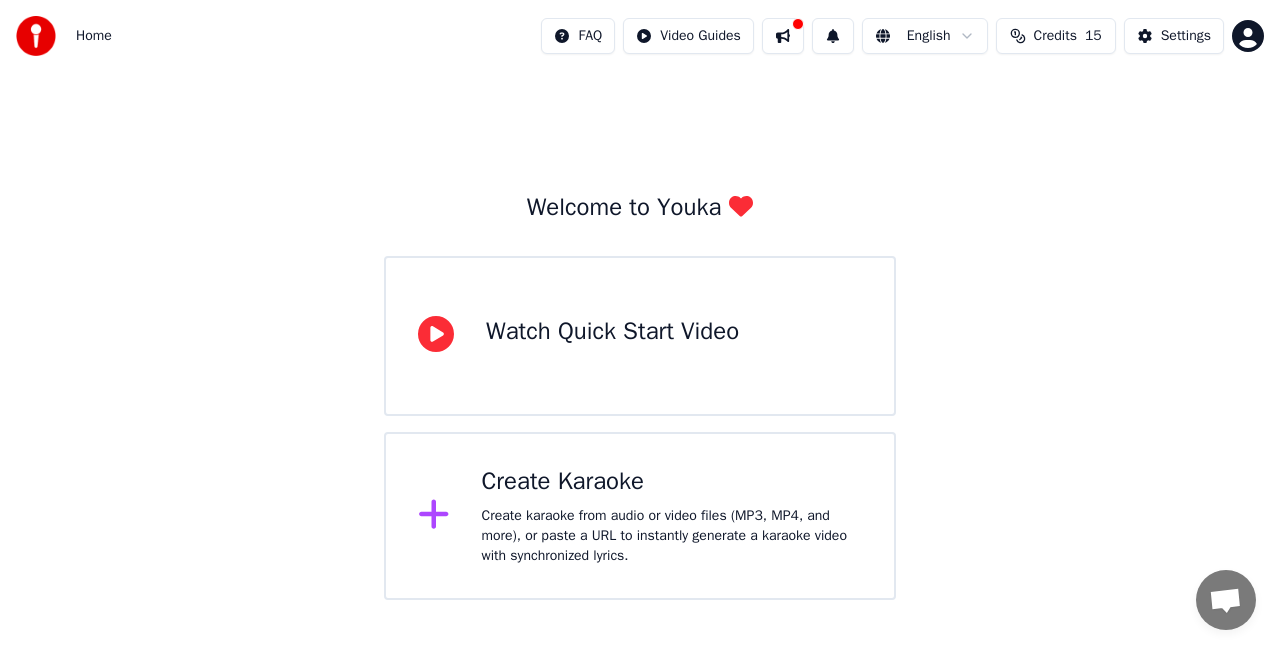 click on "Create karaoke from audio or video files (MP3, MP4, and more), or paste a URL to instantly generate a karaoke video with synchronized lyrics." at bounding box center [672, 536] 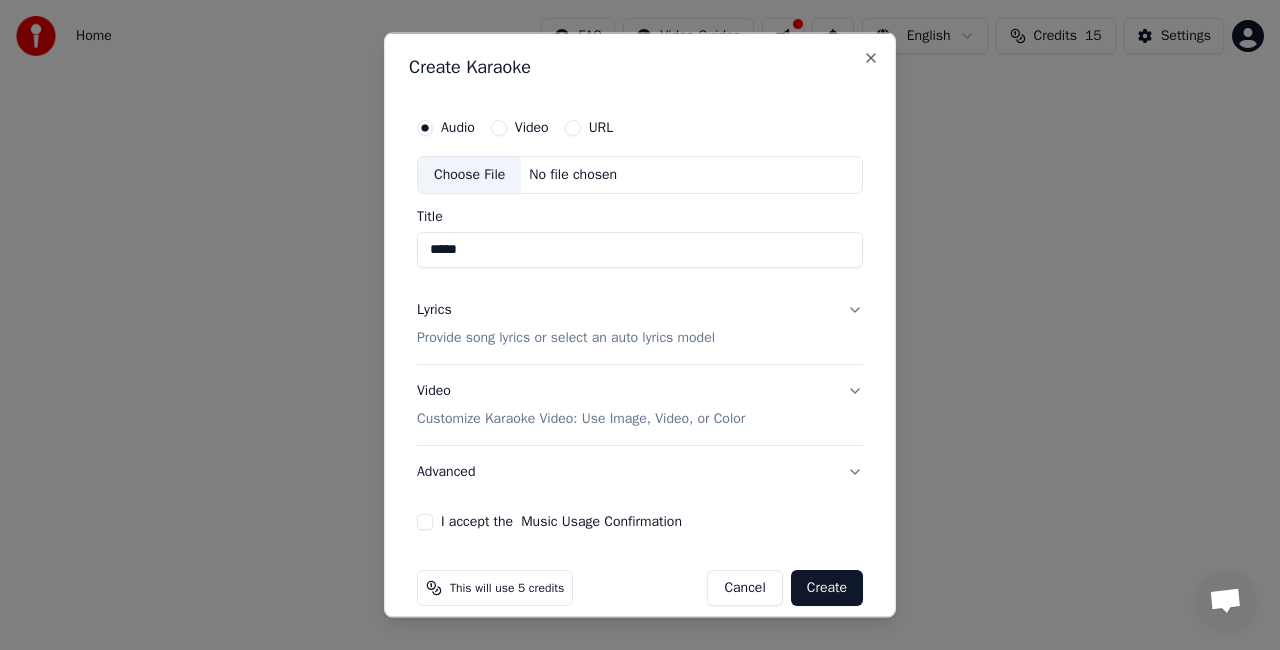 type on "*****" 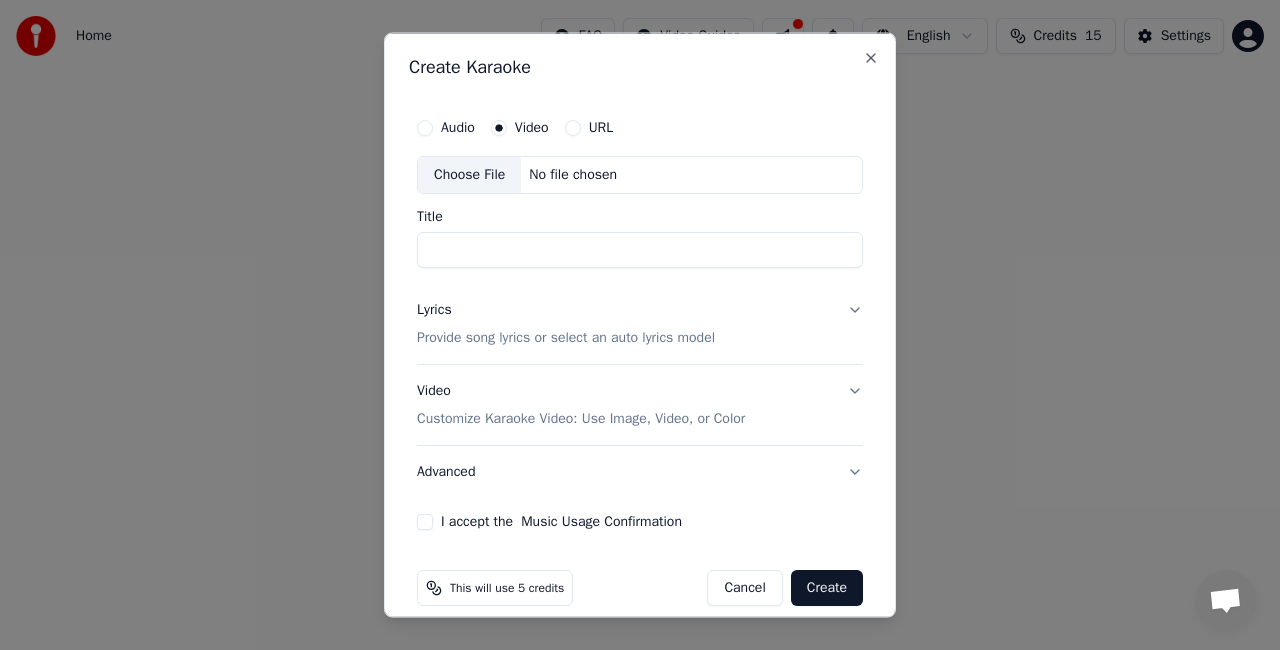 click on "Title" at bounding box center (640, 238) 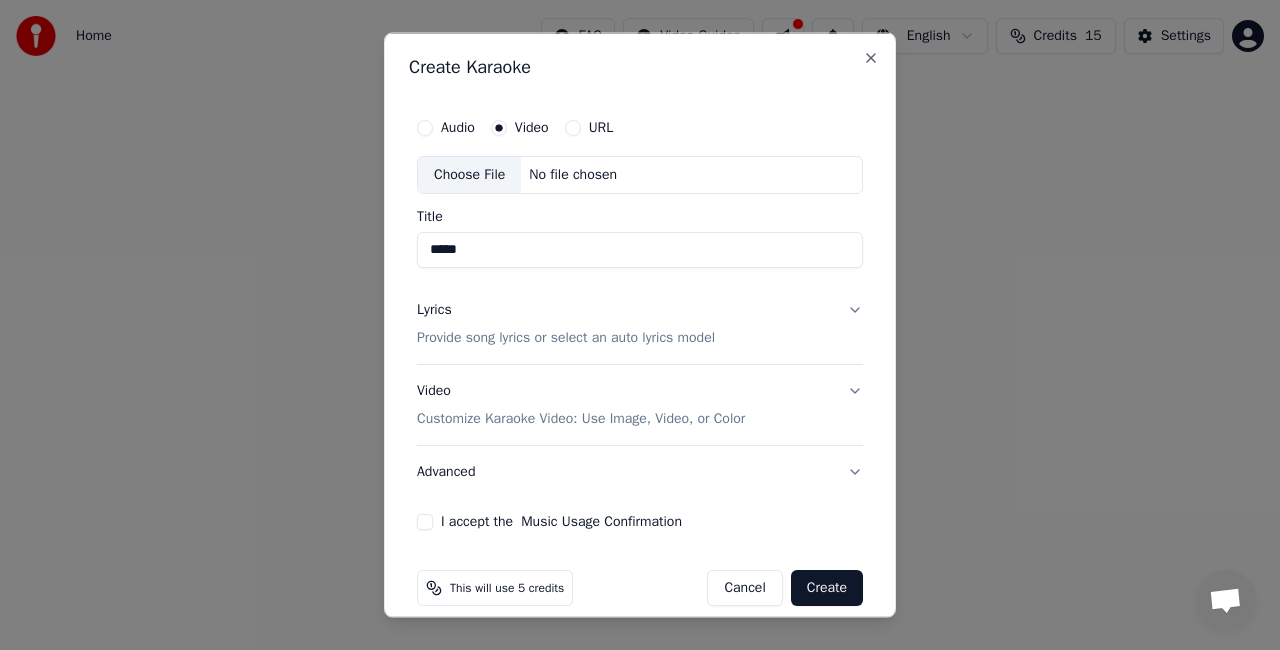 type on "*****" 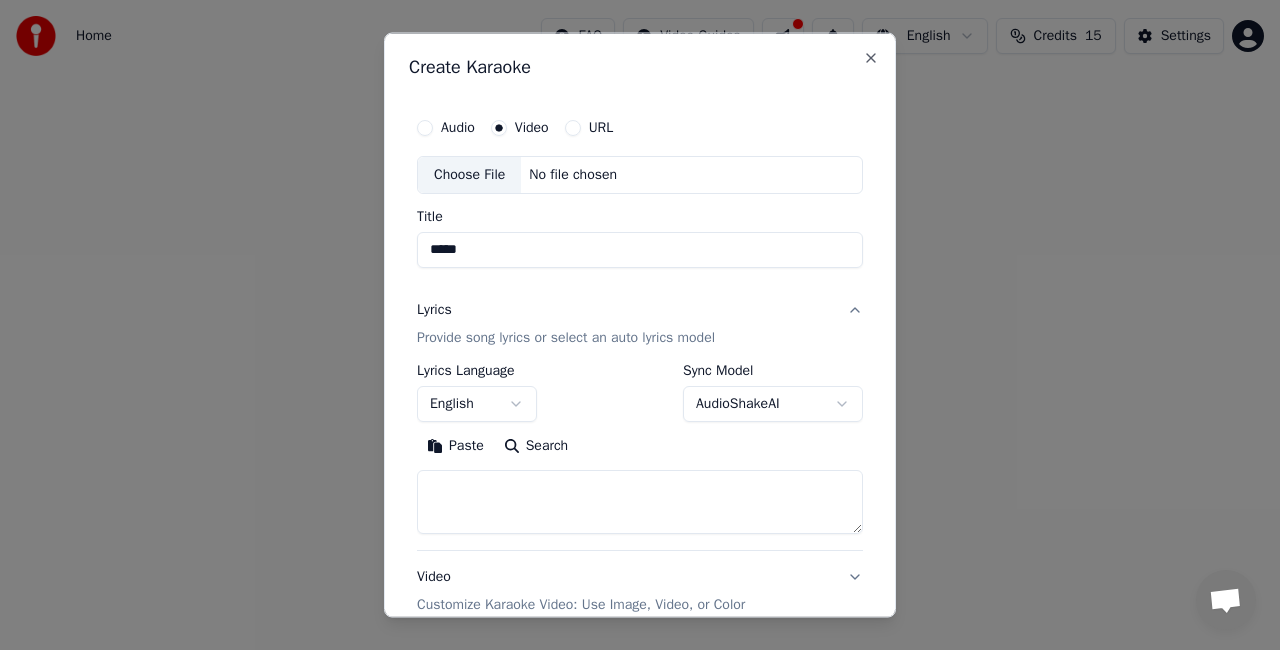 click at bounding box center [640, 501] 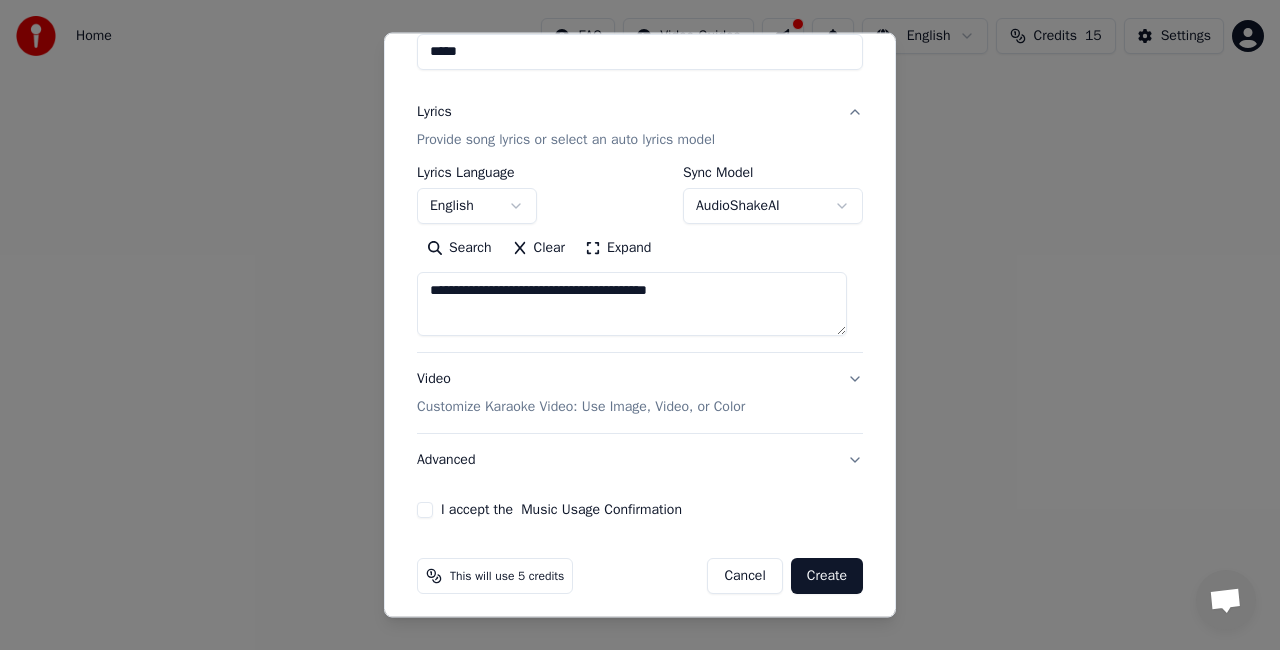 scroll, scrollTop: 204, scrollLeft: 0, axis: vertical 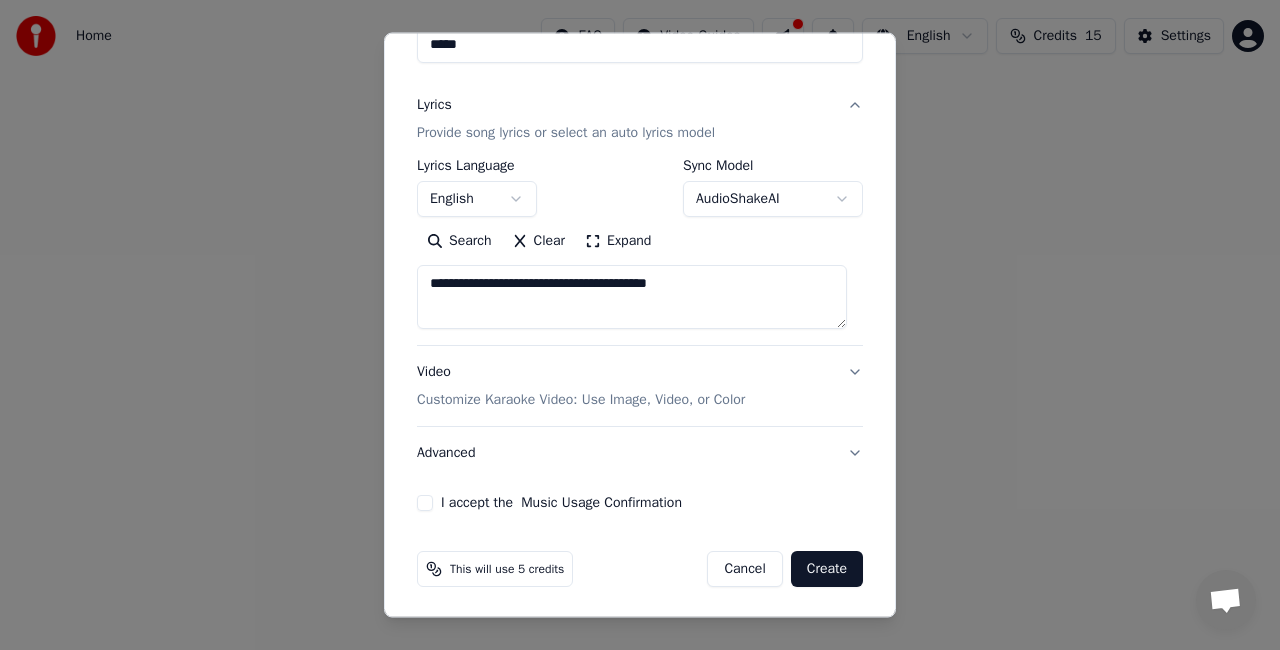 drag, startPoint x: 762, startPoint y: 387, endPoint x: 695, endPoint y: 413, distance: 71.867935 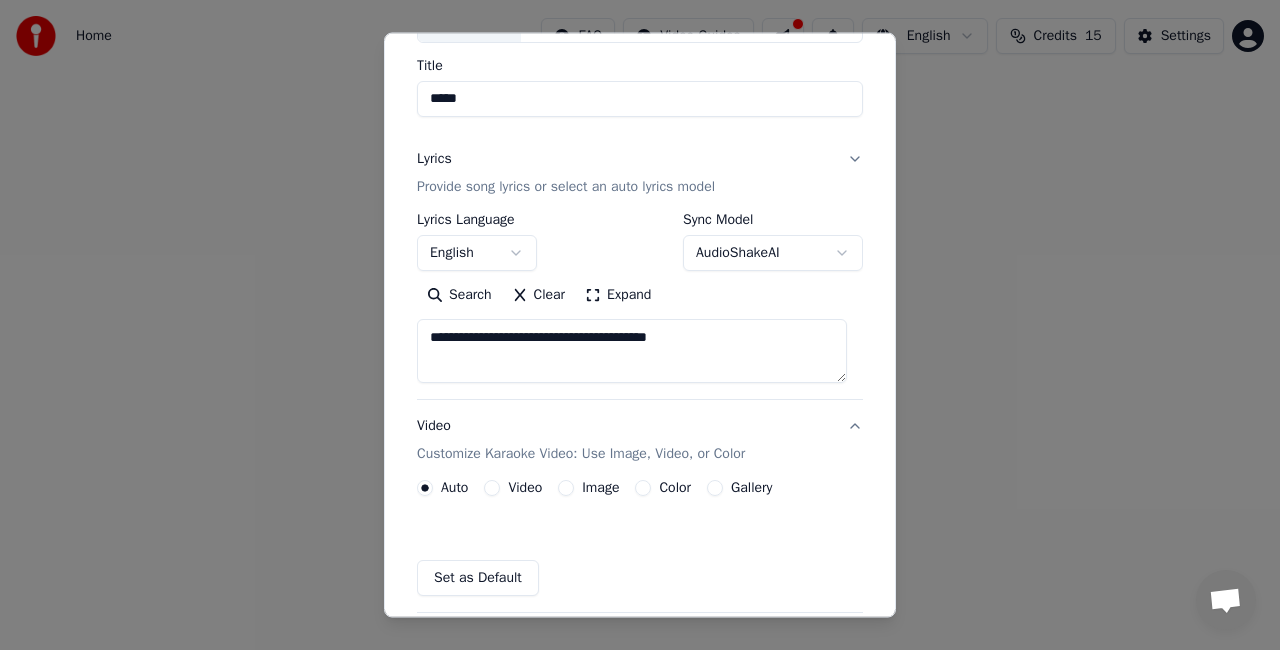 scroll, scrollTop: 150, scrollLeft: 0, axis: vertical 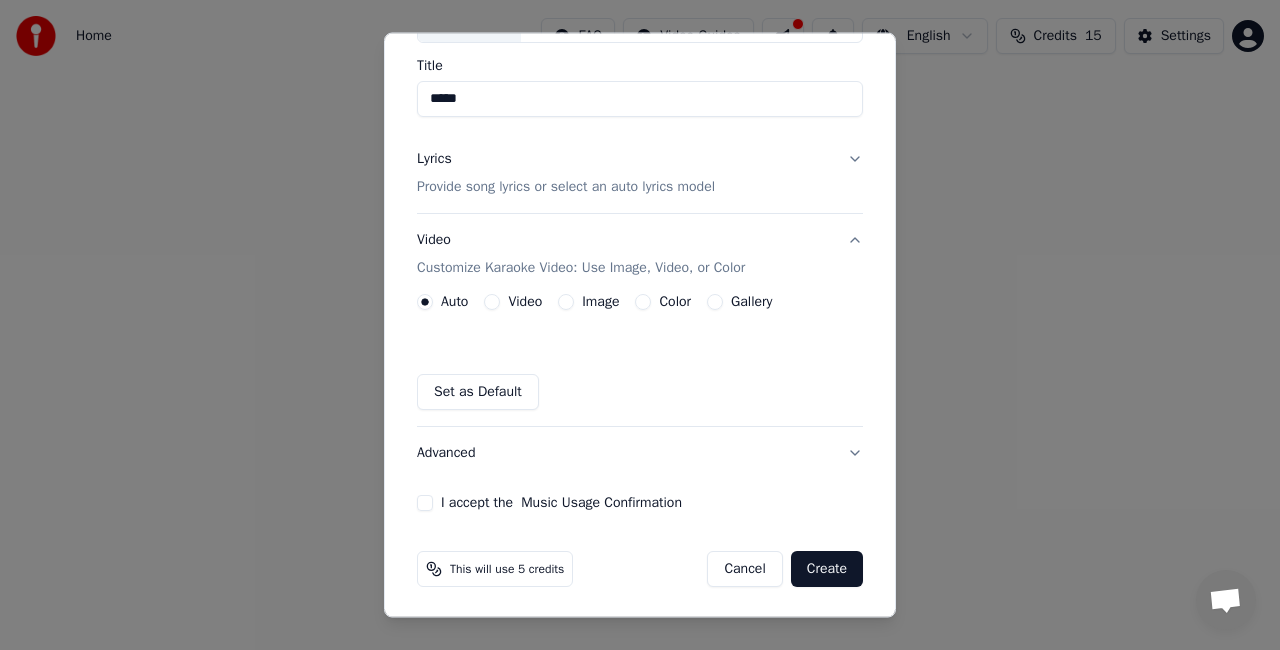 click on "Video" at bounding box center (525, 302) 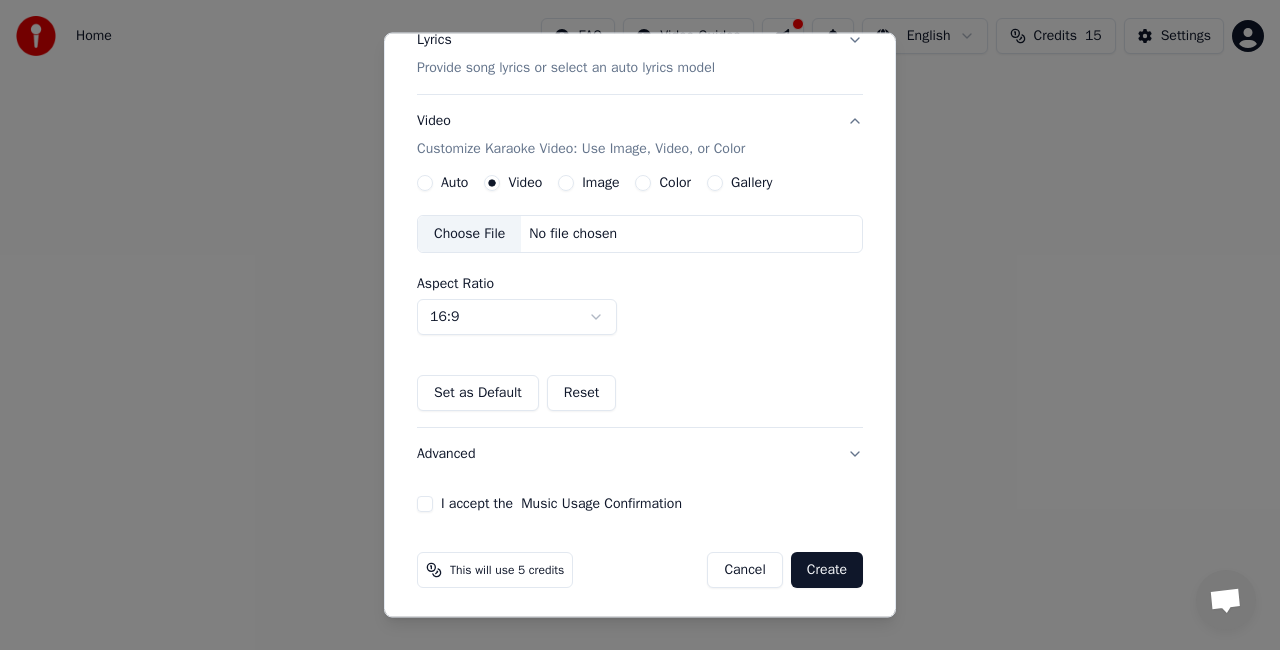 scroll, scrollTop: 270, scrollLeft: 0, axis: vertical 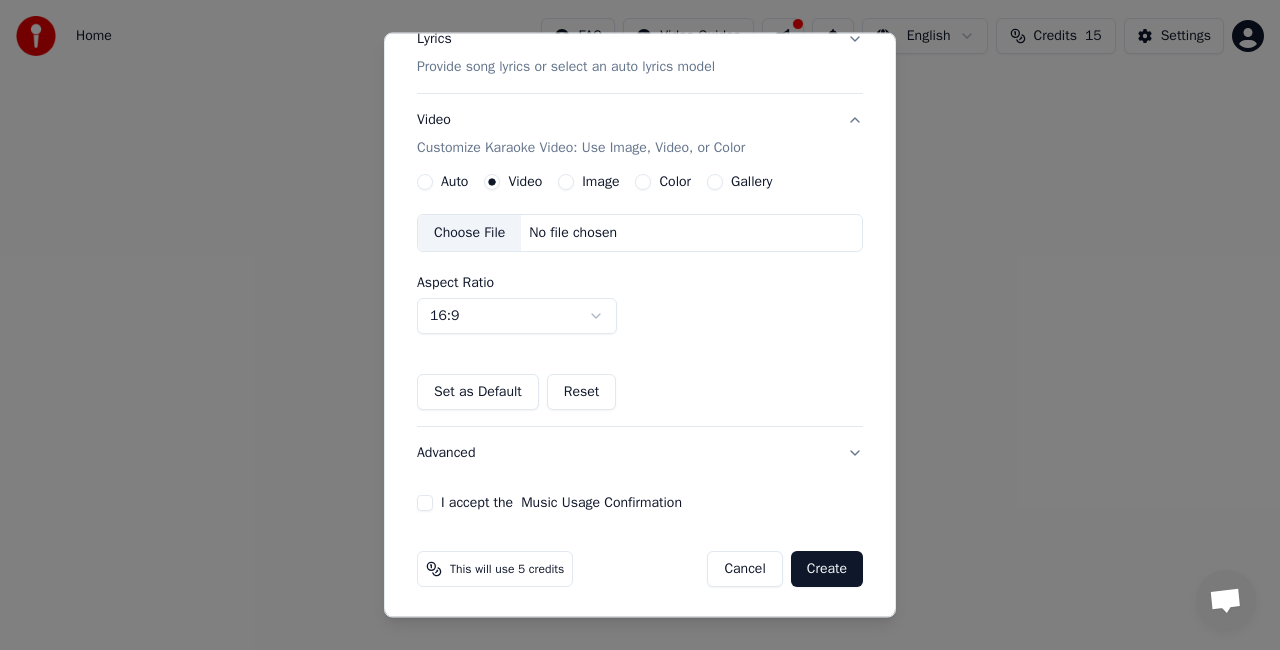 click on "Audio Video URL Choose File No file chosen Title ***** Lyrics Provide song lyrics or select an auto lyrics model Video Customize Karaoke Video: Use Image, Video, or Color Auto Video Image Color Gallery Choose File No file chosen Aspect Ratio 16:9 **** **** *** *** *** Set as Default Reset Advanced I accept the   Music Usage Confirmation" at bounding box center [640, 175] 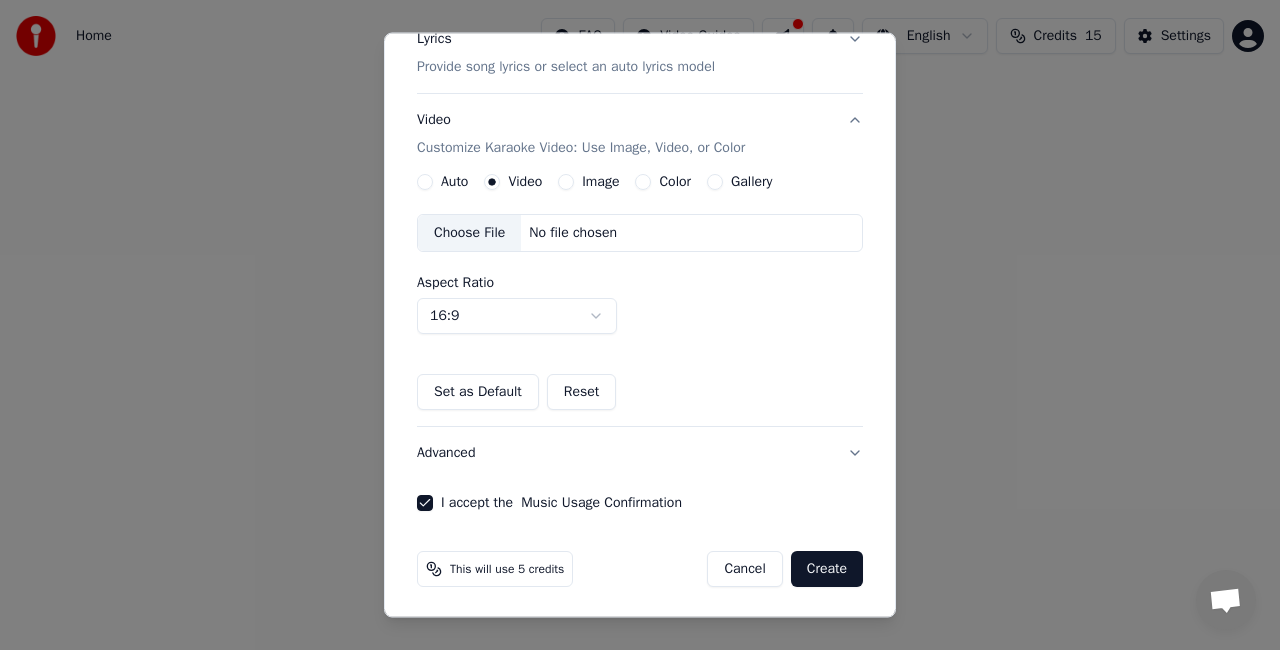 click on "Audio Video URL Choose File No file chosen Title ***** Lyrics Provide song lyrics or select an auto lyrics model Video Customize Karaoke Video: Use Image, Video, or Color Auto Video Image Color Gallery Choose File No file chosen Aspect Ratio 16:9 **** **** *** *** *** Set as Default Reset Advanced I accept the   Music Usage Confirmation" at bounding box center [640, 175] 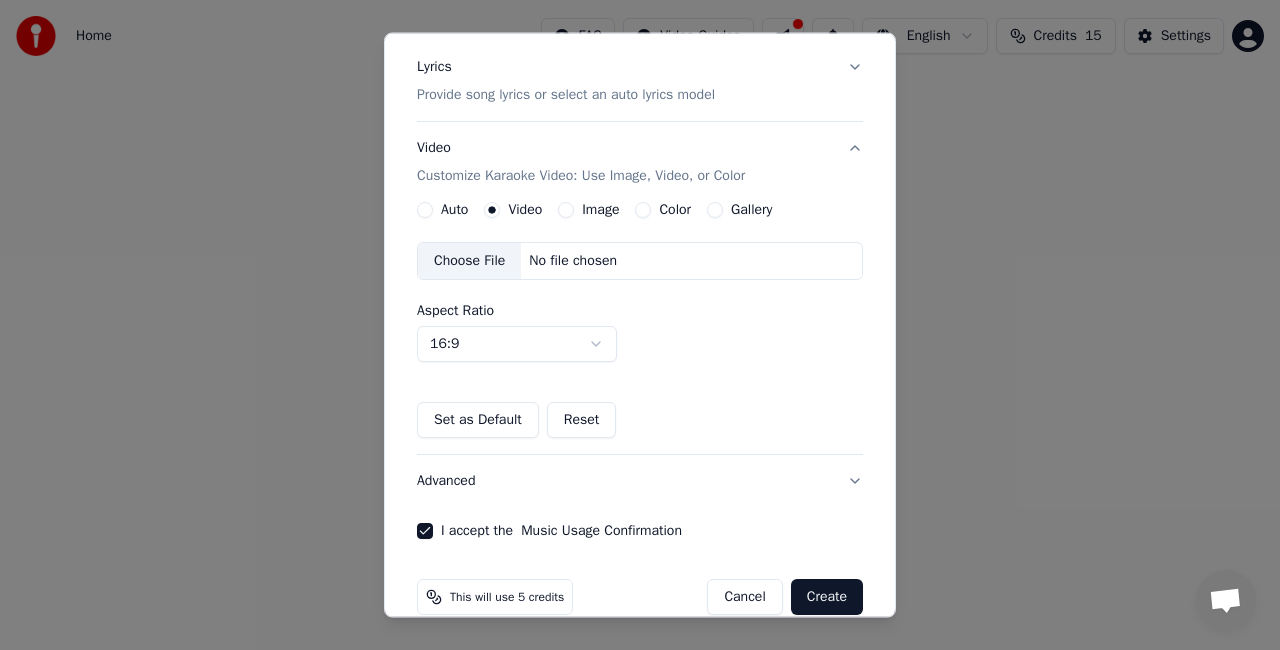 scroll, scrollTop: 298, scrollLeft: 0, axis: vertical 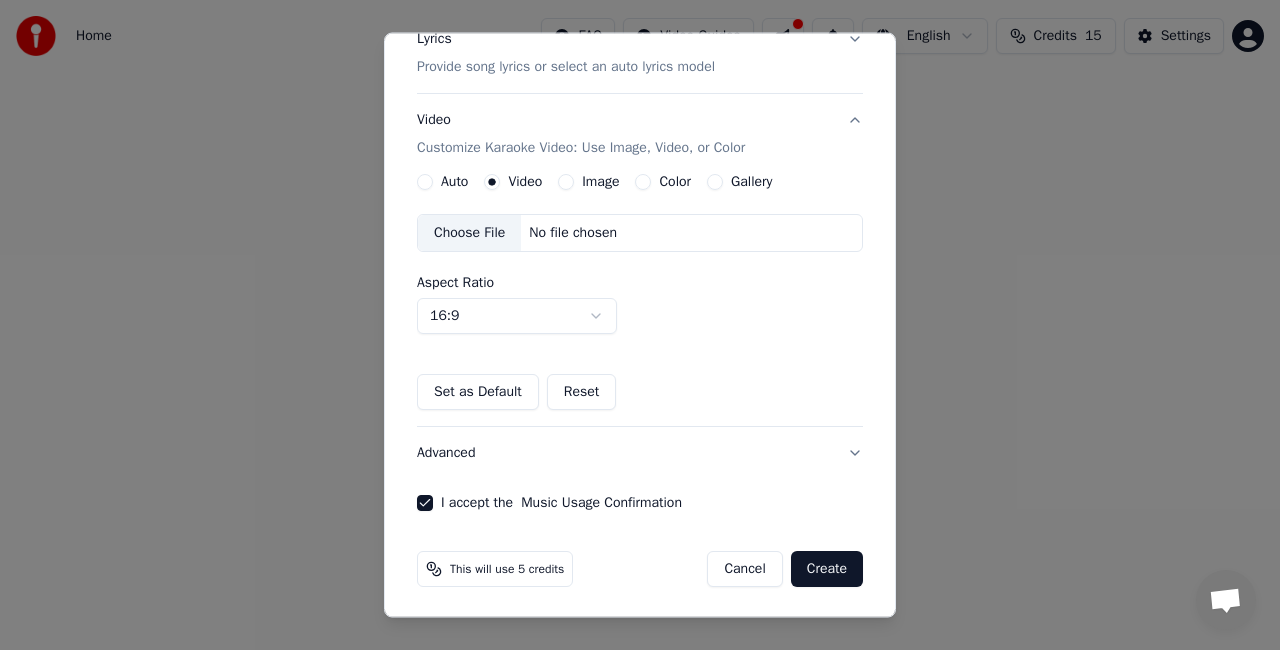 click on "Create" at bounding box center (827, 569) 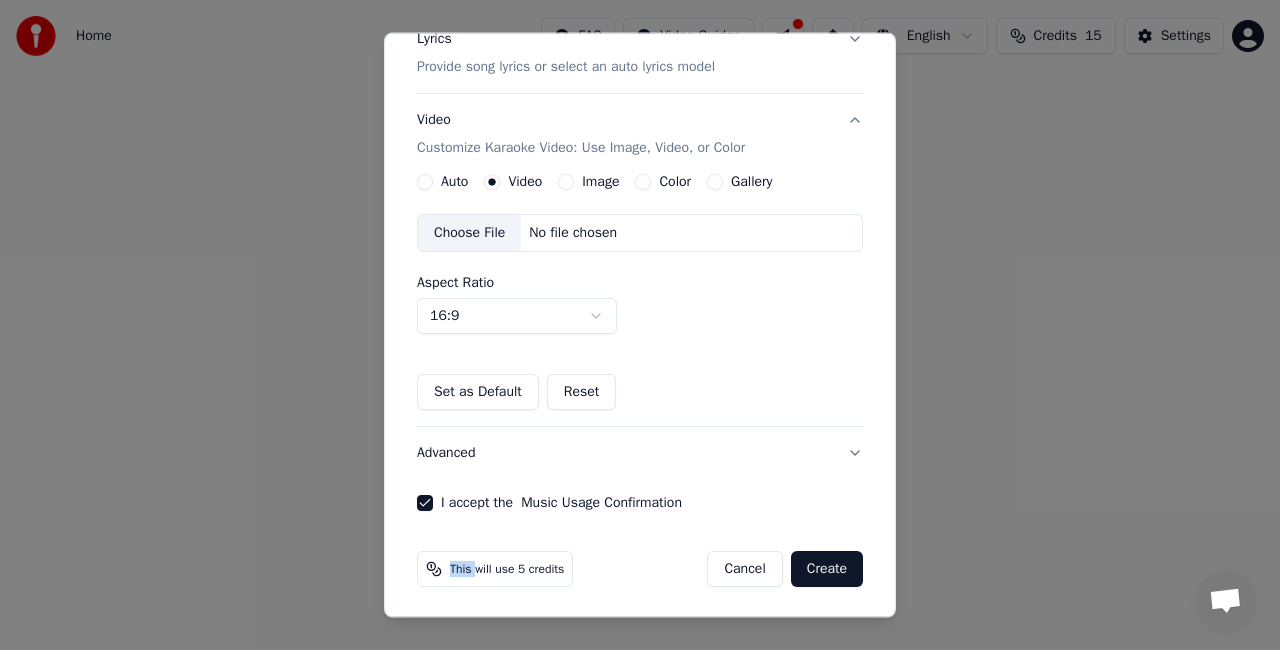 click on "This will use 5 credits" at bounding box center (495, 569) 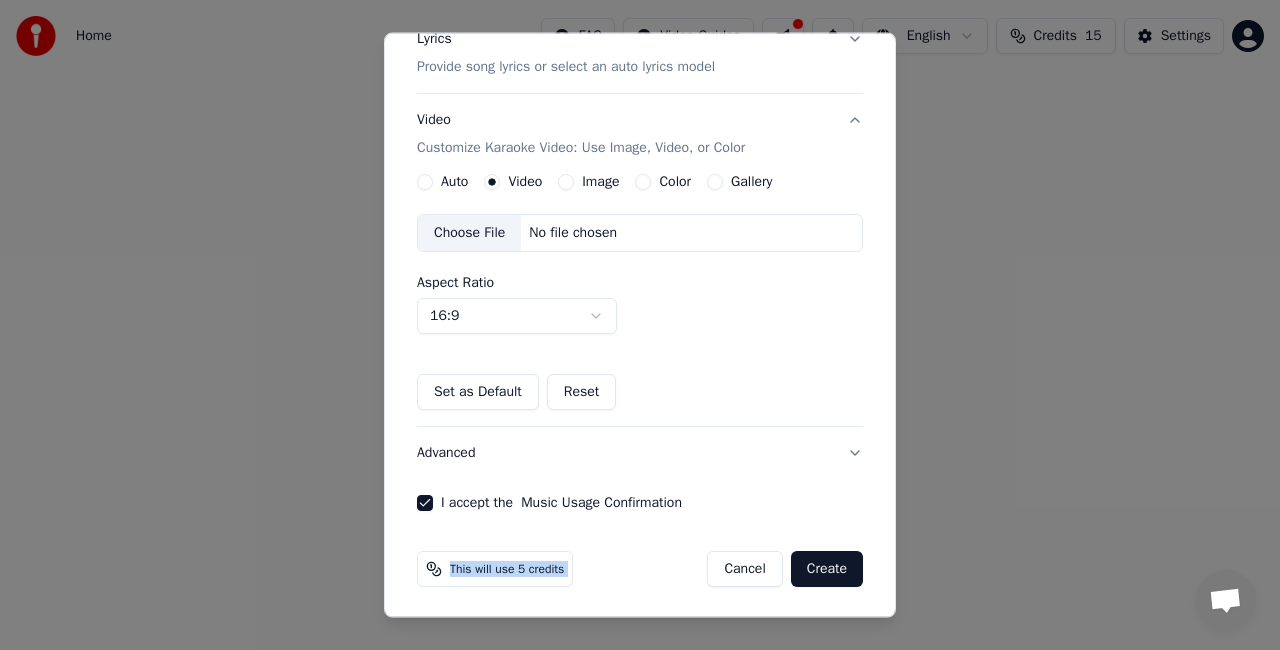 drag, startPoint x: 444, startPoint y: 564, endPoint x: 432, endPoint y: 564, distance: 12 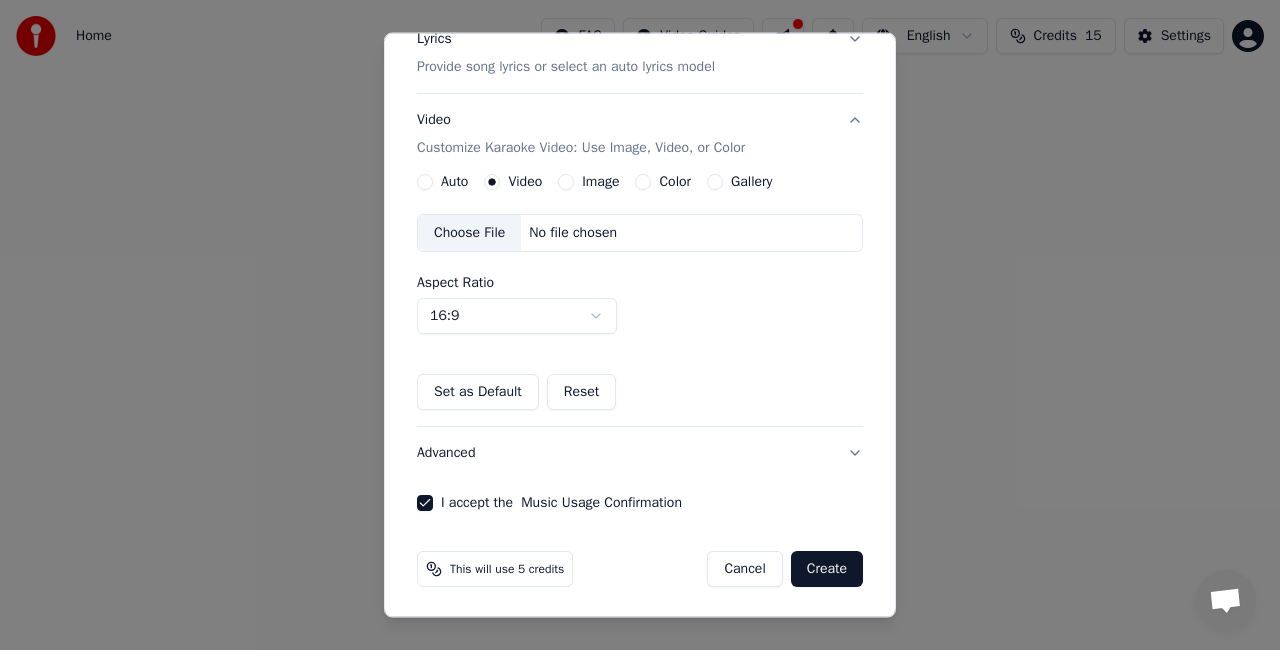 click 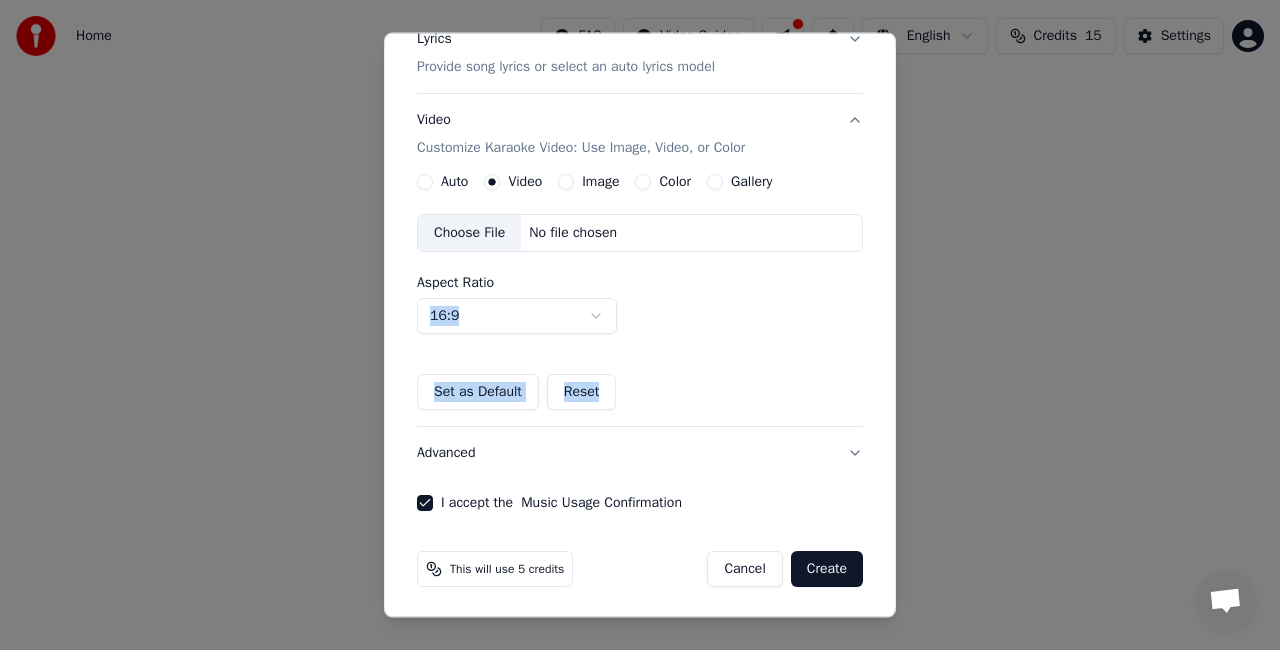 drag, startPoint x: 895, startPoint y: 417, endPoint x: 880, endPoint y: 338, distance: 80.411446 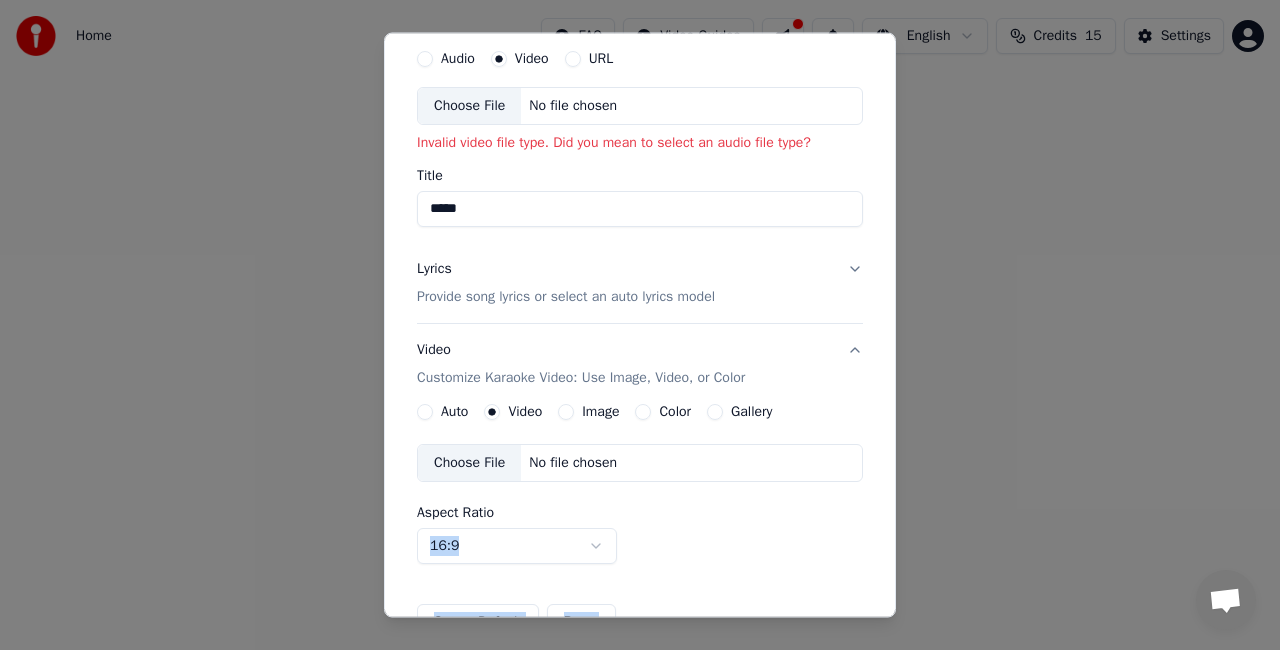 scroll, scrollTop: 0, scrollLeft: 0, axis: both 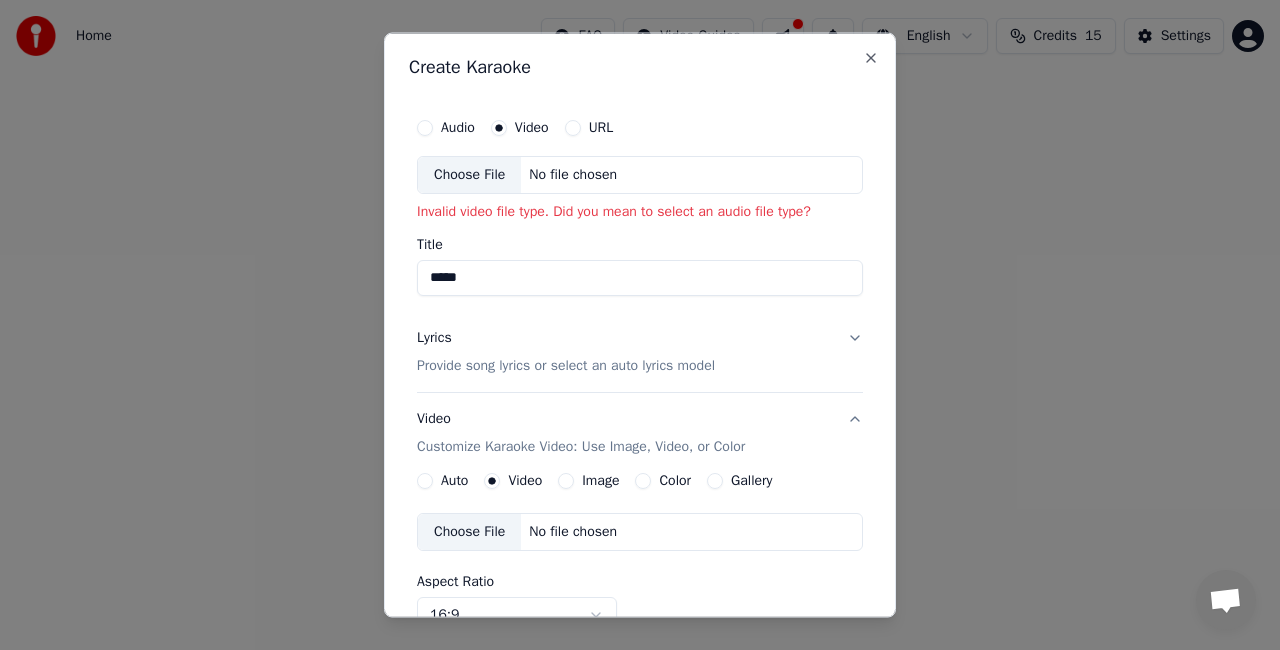 click on "Audio Video URL" at bounding box center (640, 128) 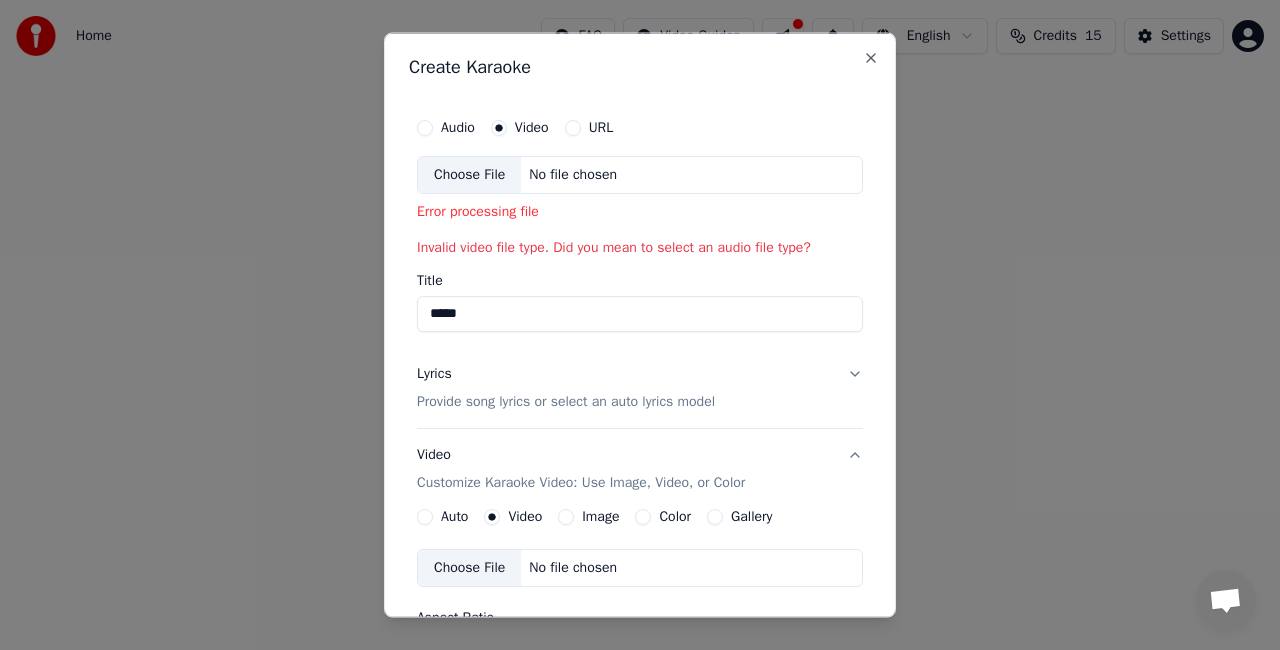 click on "Choose File" at bounding box center [469, 175] 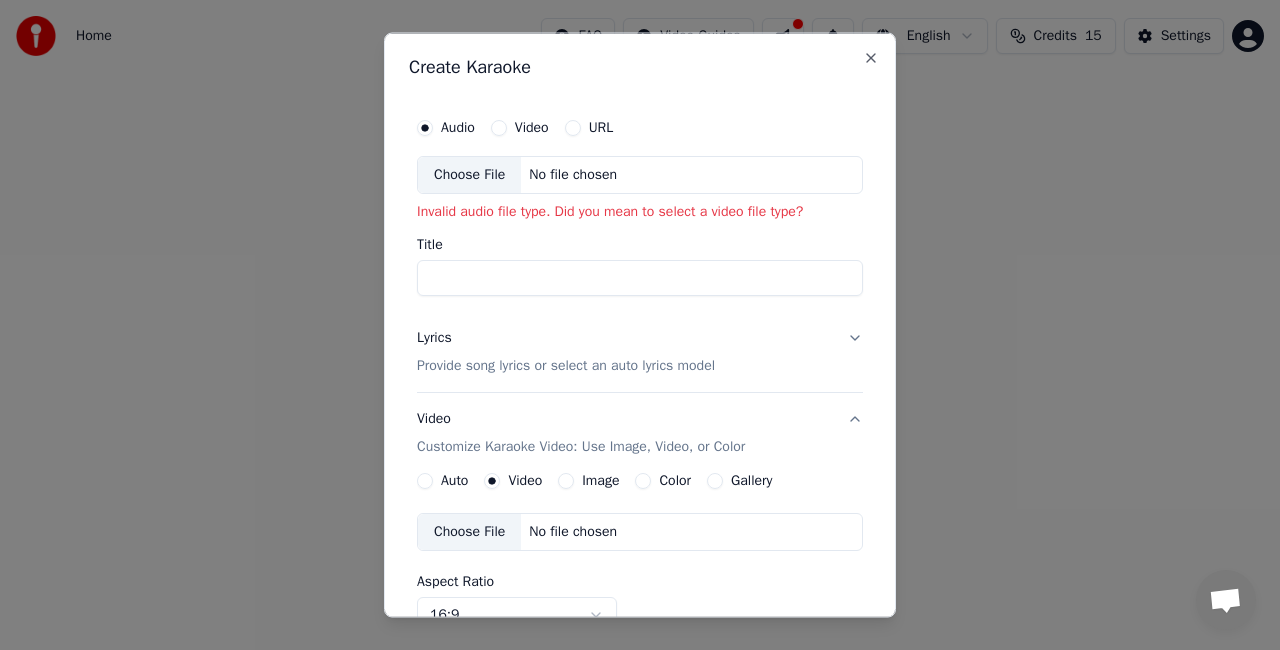 click on "Title" at bounding box center [640, 277] 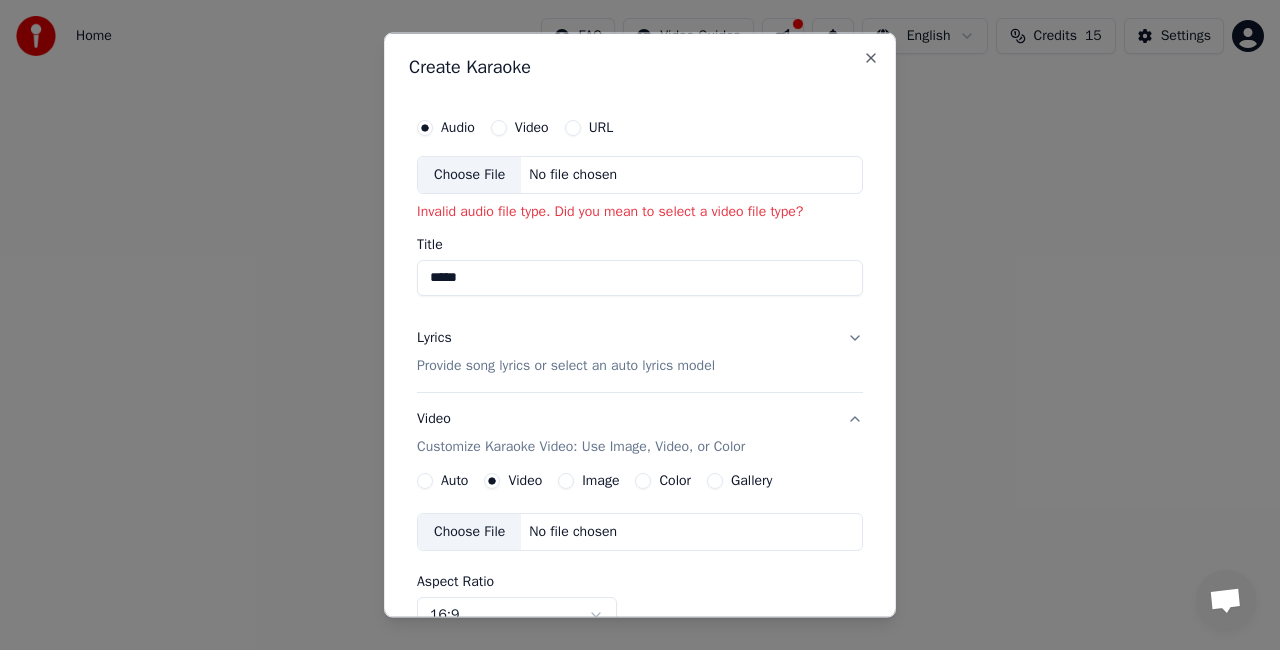 click on "Invalid audio file type. Did you mean to select a video file type?" at bounding box center [640, 211] 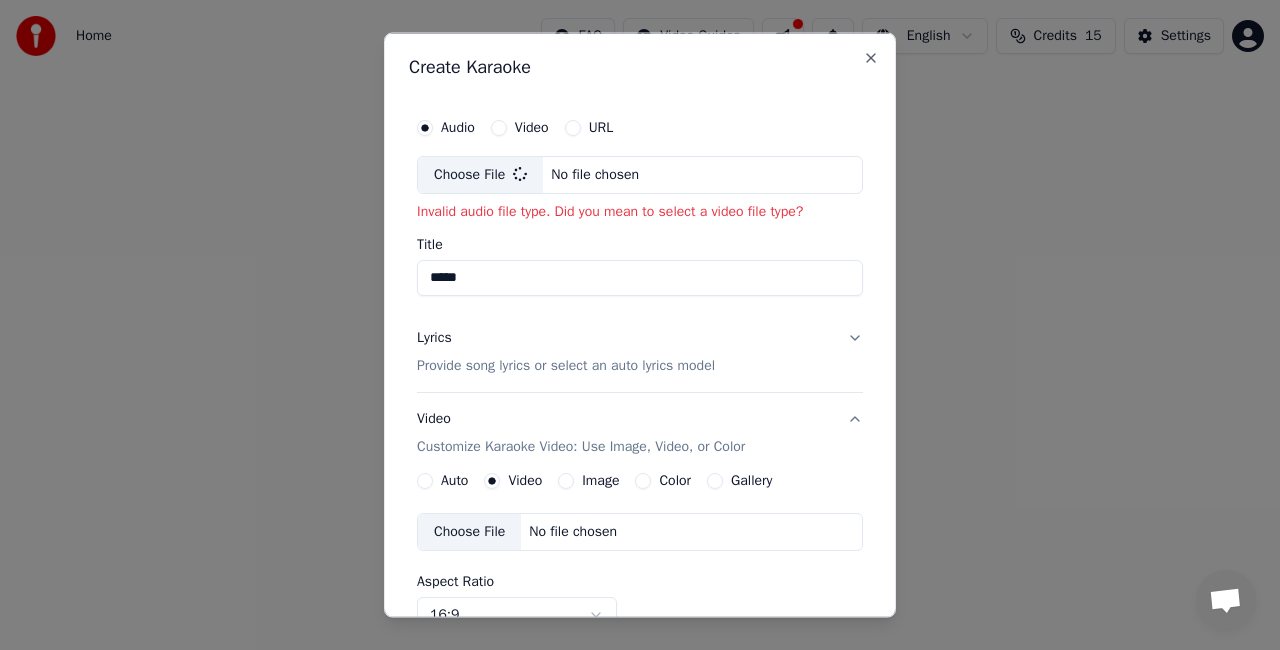 type on "**********" 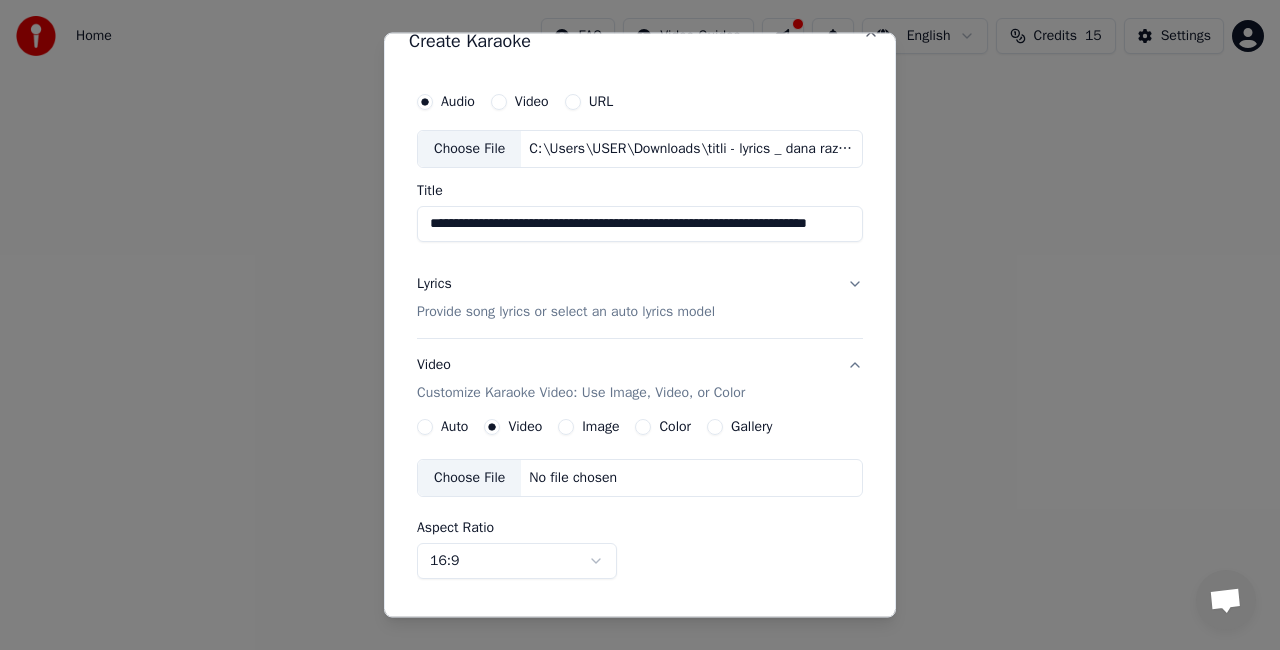 scroll, scrollTop: 56, scrollLeft: 0, axis: vertical 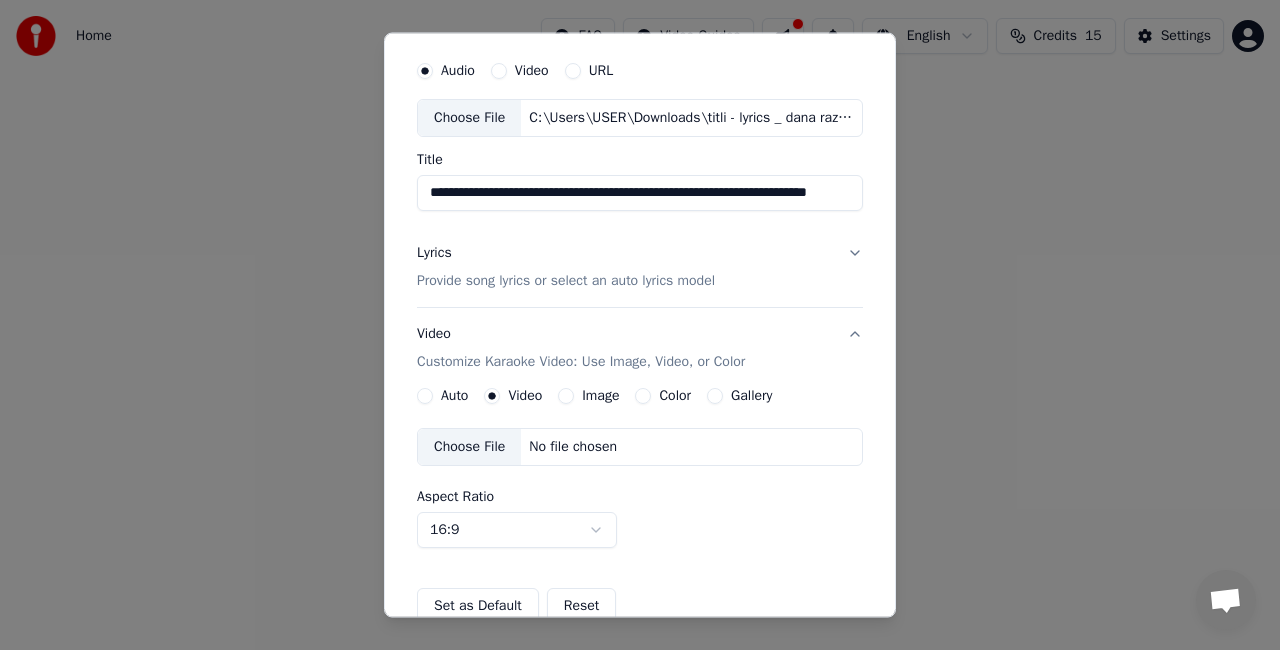 click on "Provide song lyrics or select an auto lyrics model" at bounding box center (566, 281) 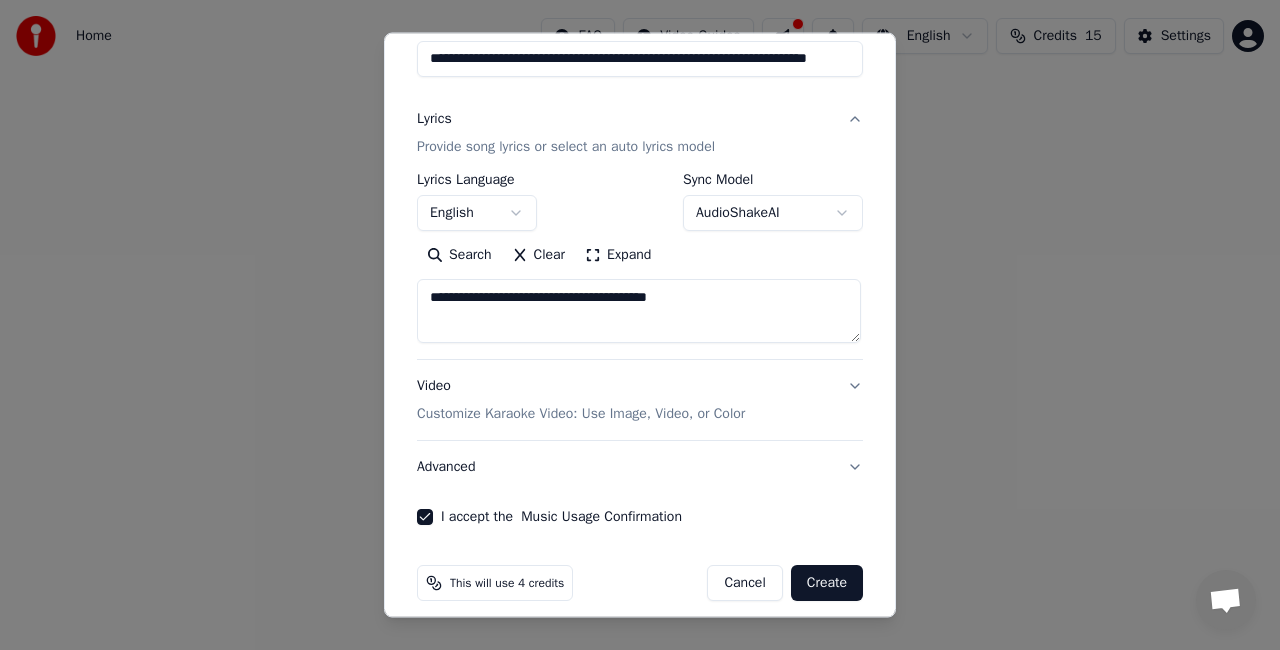 scroll, scrollTop: 192, scrollLeft: 0, axis: vertical 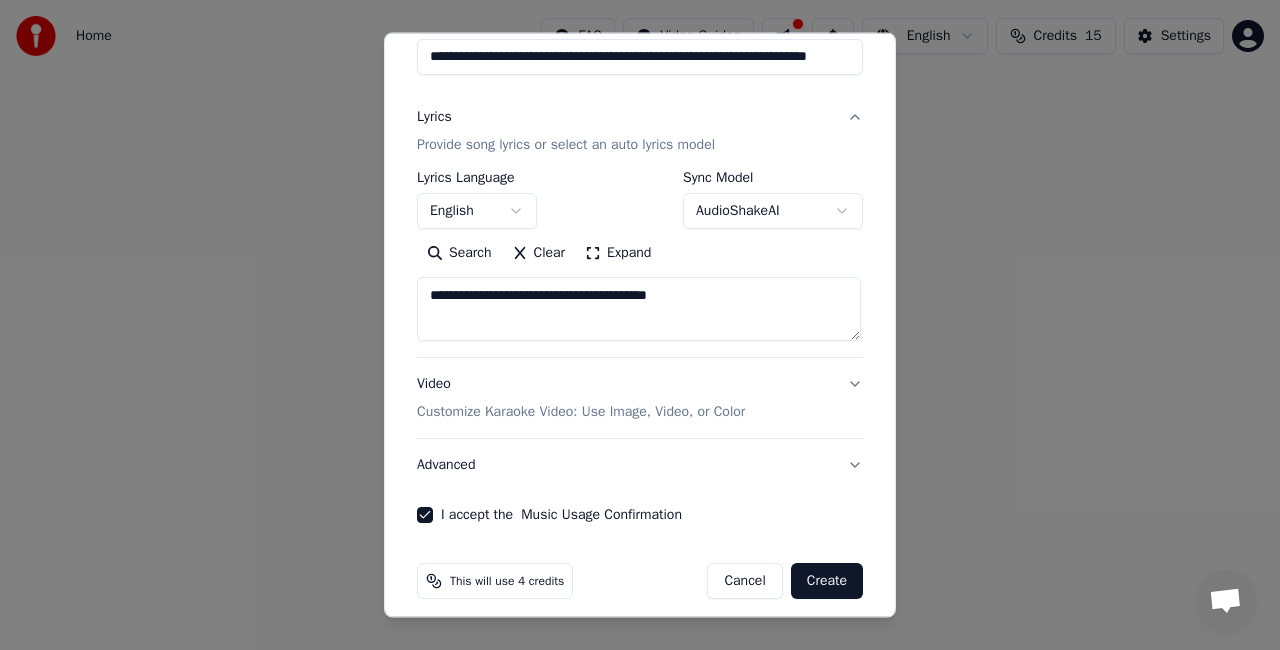 click on "Customize Karaoke Video: Use Image, Video, or Color" at bounding box center (581, 412) 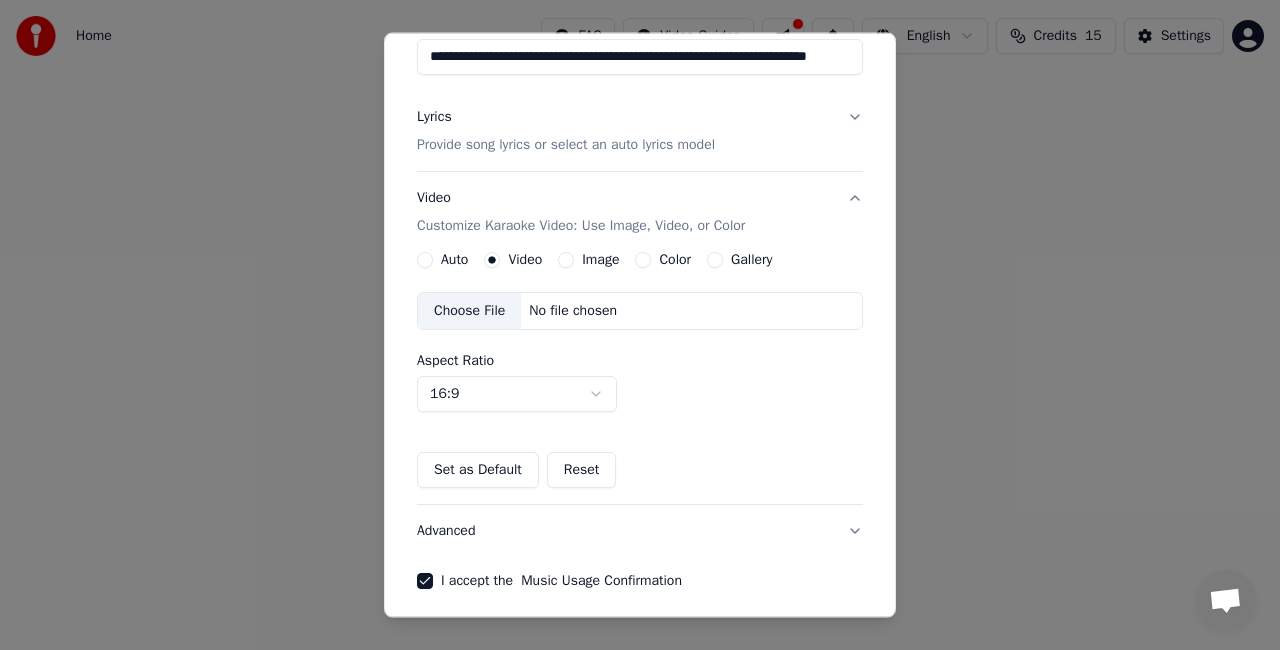 scroll, scrollTop: 270, scrollLeft: 0, axis: vertical 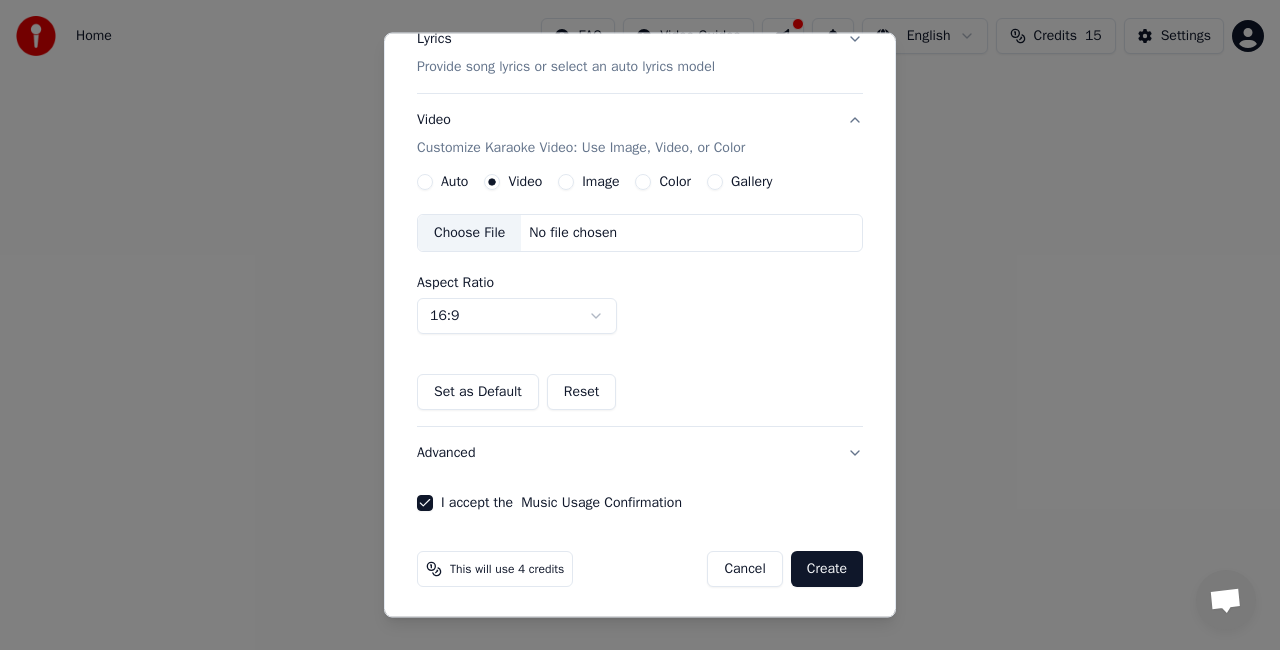 click on "Create" at bounding box center (827, 569) 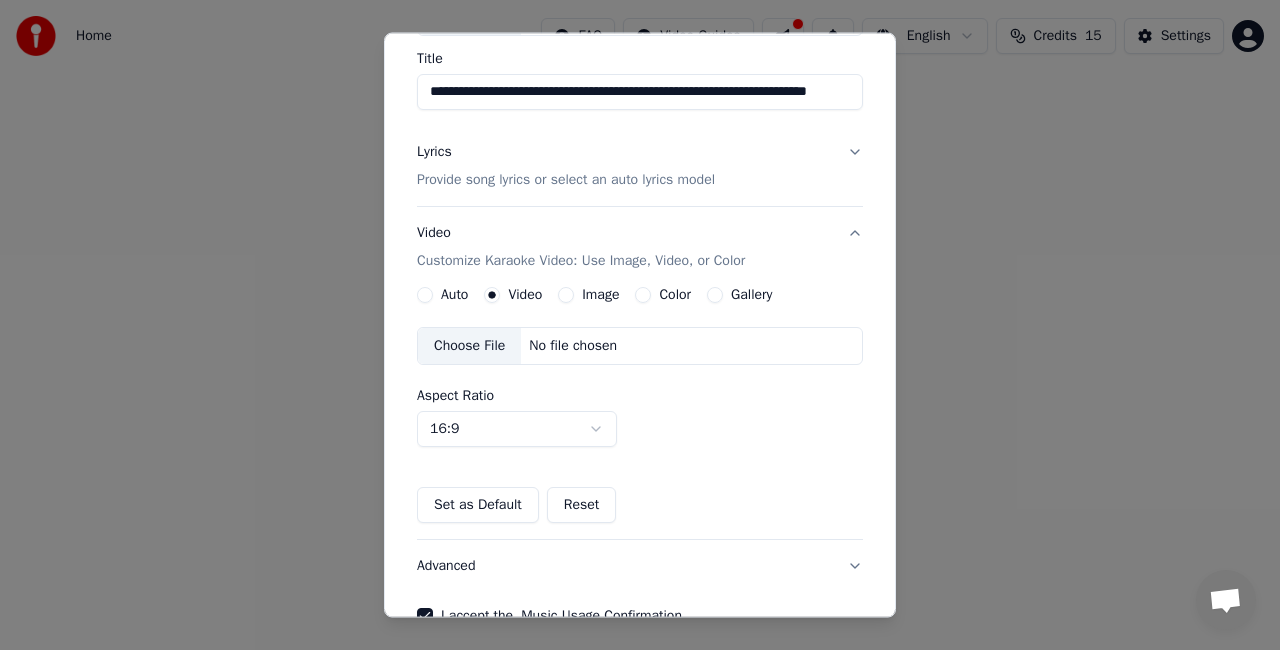 scroll, scrollTop: 270, scrollLeft: 0, axis: vertical 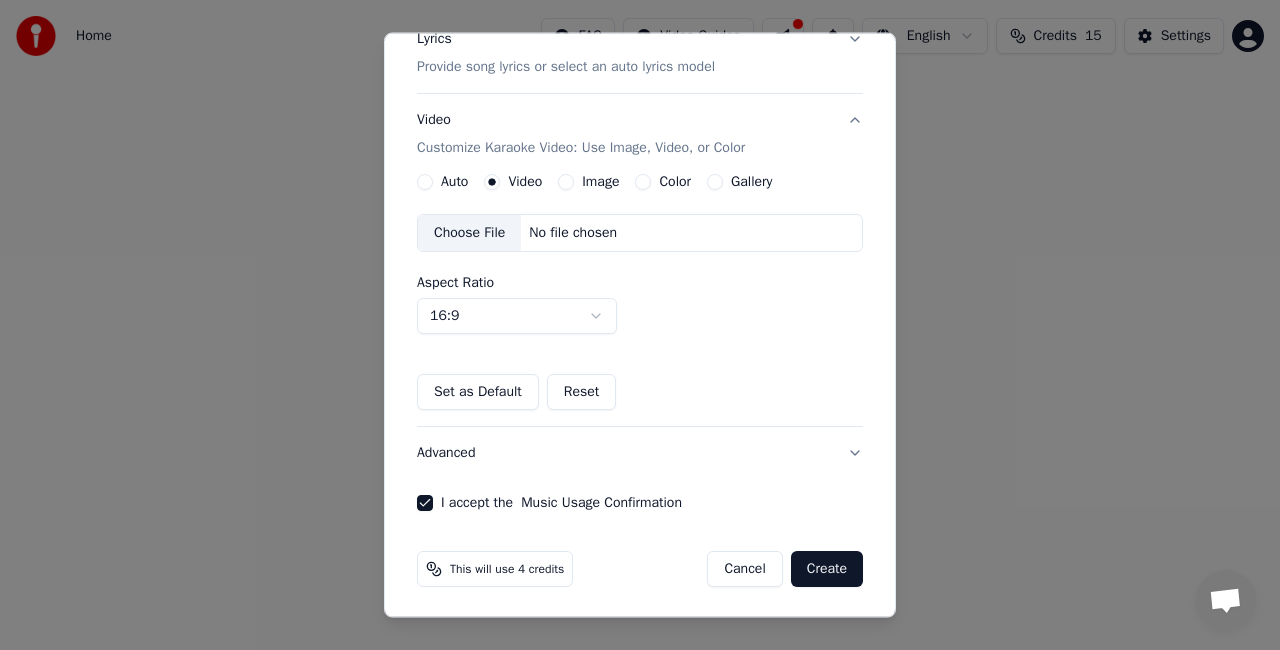 click on "Create" at bounding box center [827, 569] 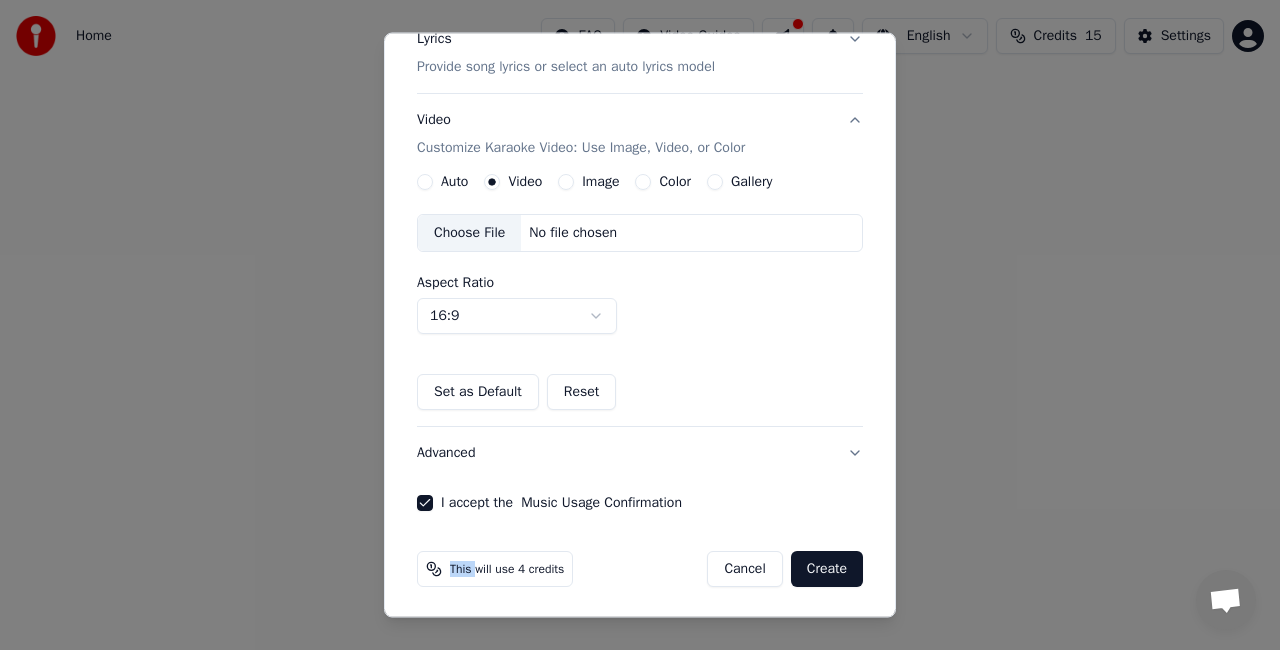 click 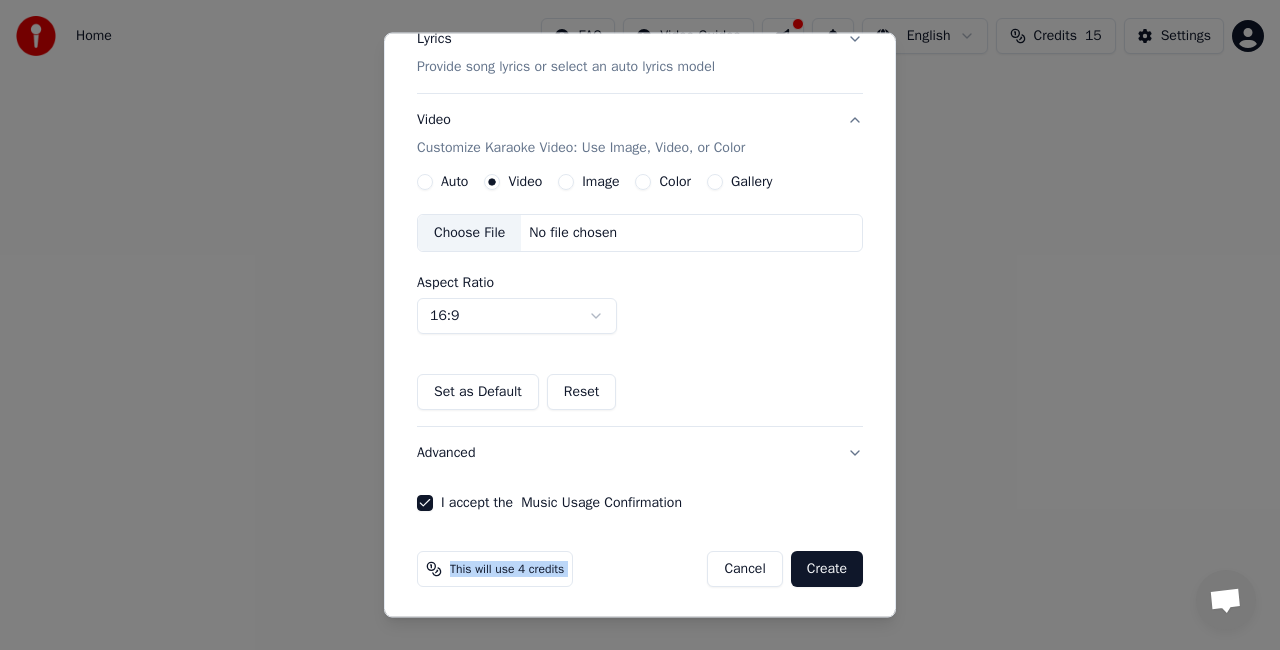 click 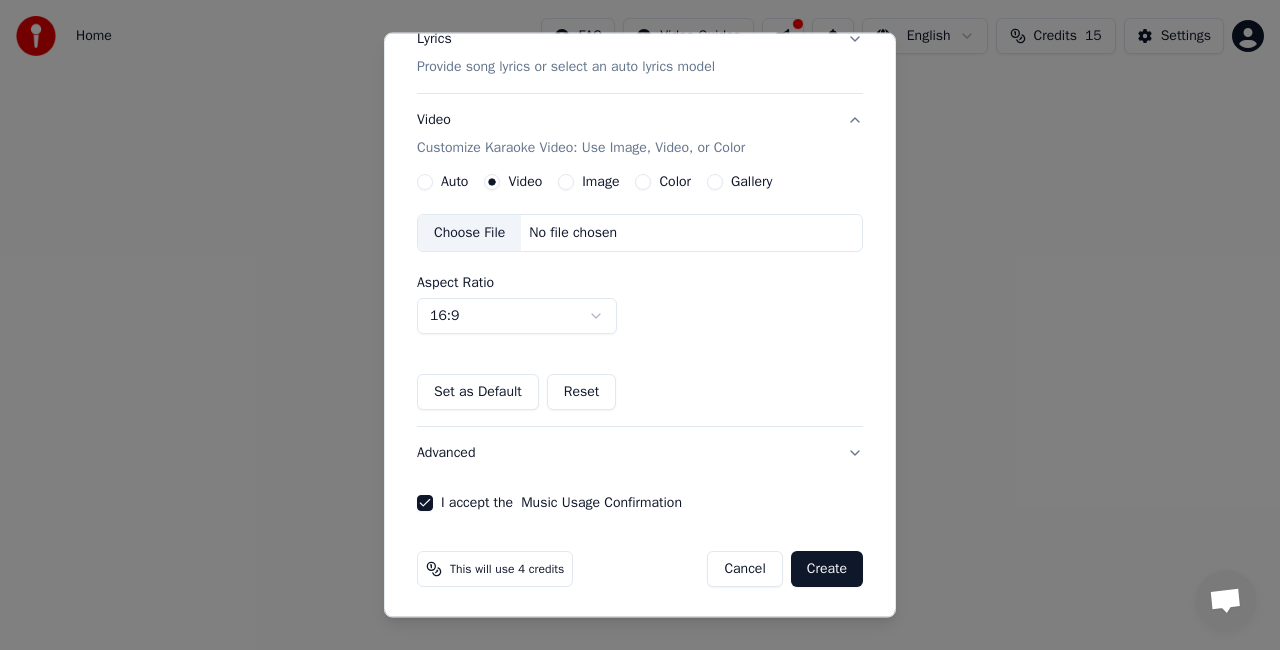 click on "No file chosen" at bounding box center [573, 233] 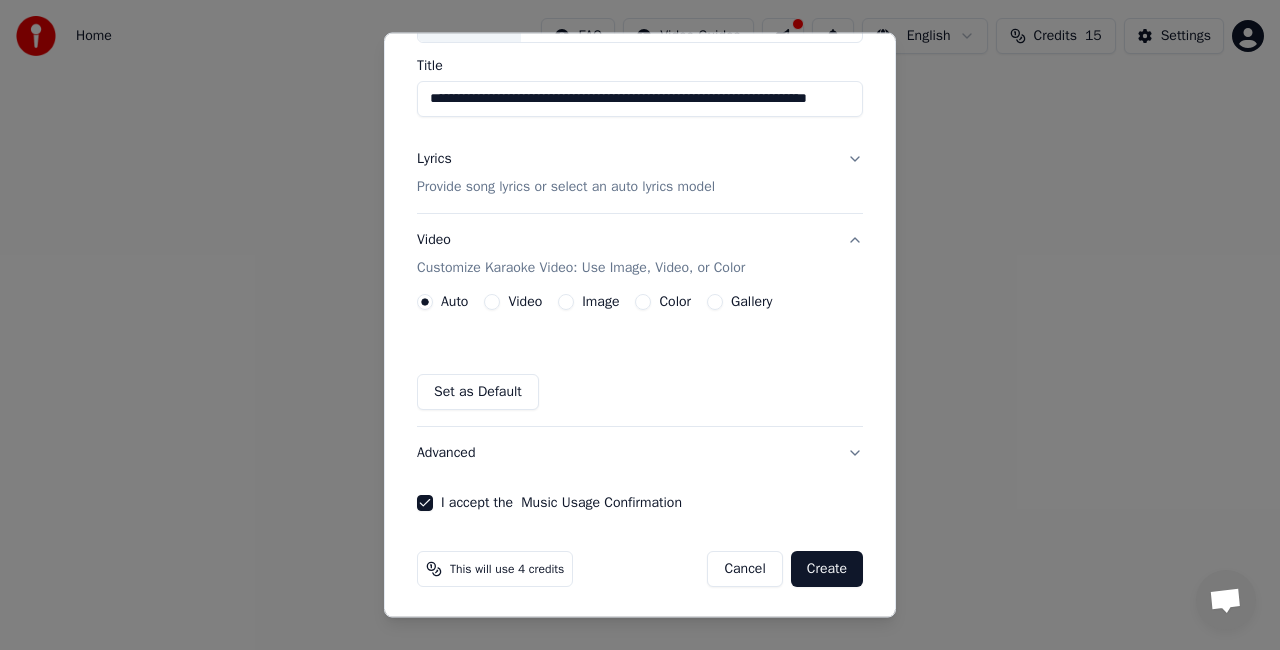 click on "Video Customize Karaoke Video: Use Image, Video, or Color" at bounding box center (640, 254) 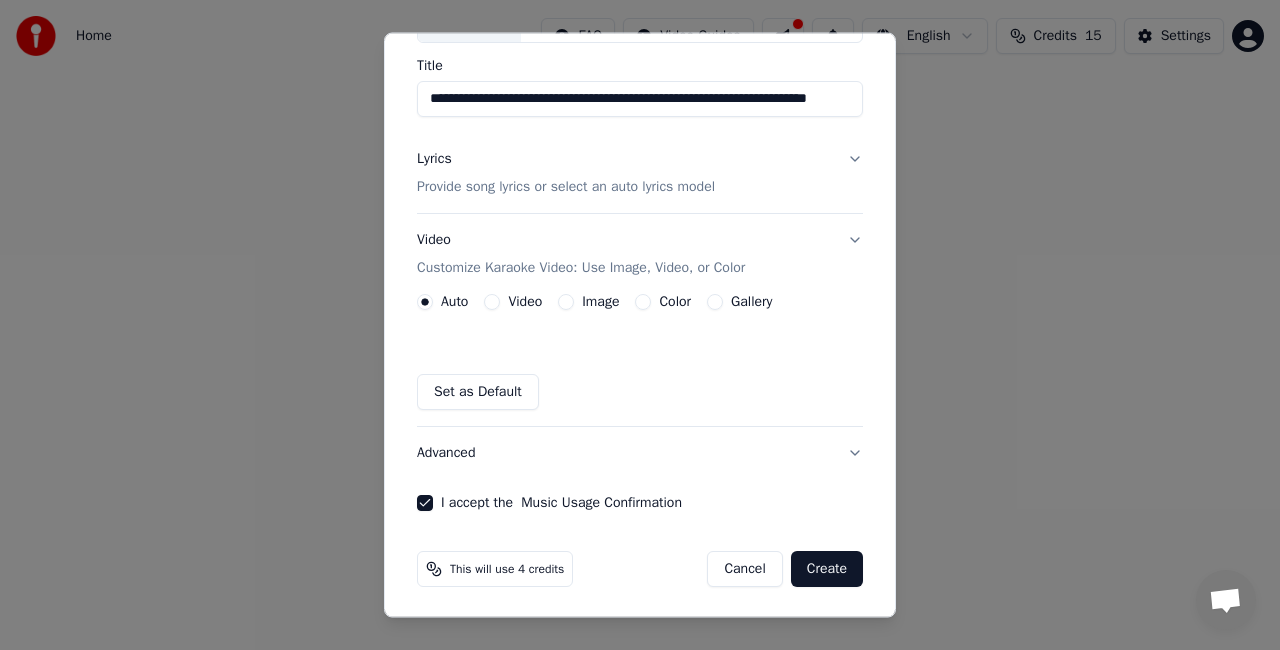 scroll, scrollTop: 18, scrollLeft: 0, axis: vertical 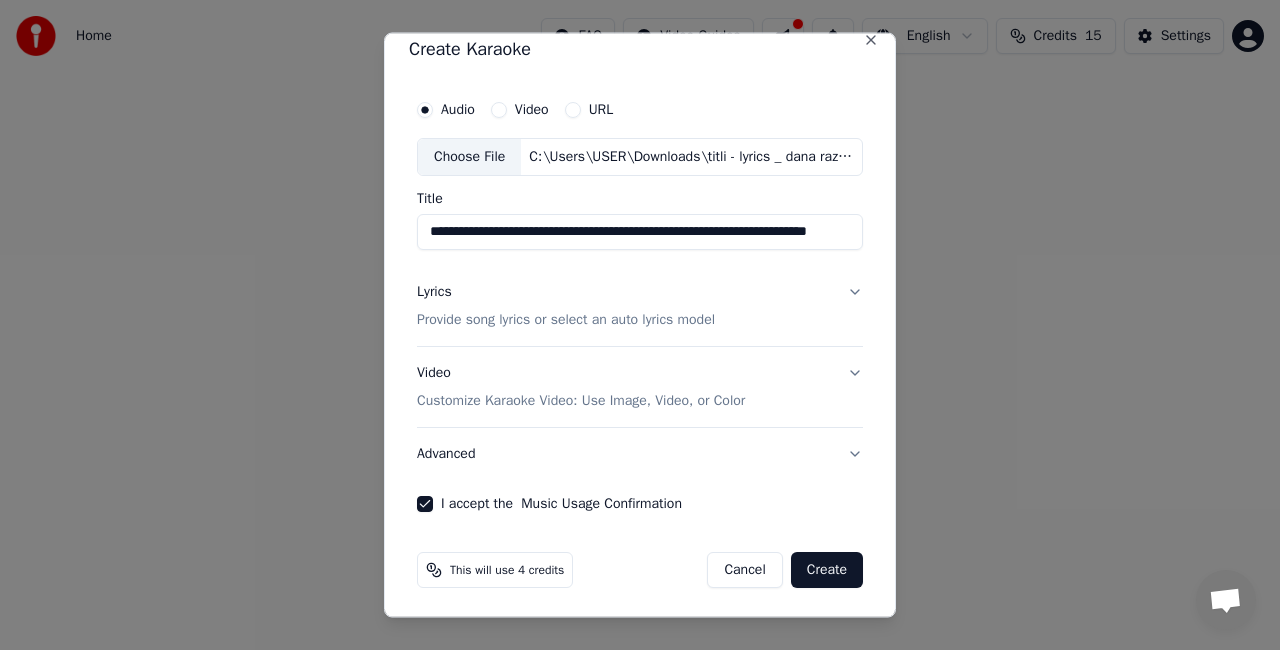 click on "Customize Karaoke Video: Use Image, Video, or Color" at bounding box center [581, 400] 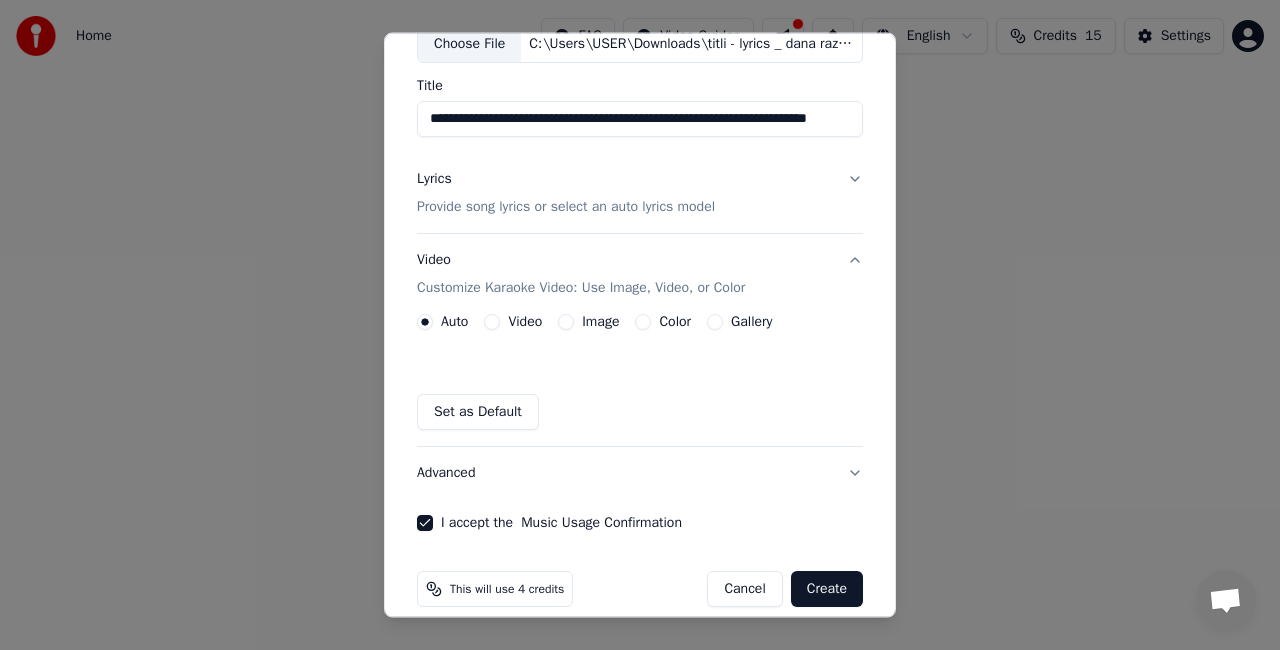 scroll, scrollTop: 150, scrollLeft: 0, axis: vertical 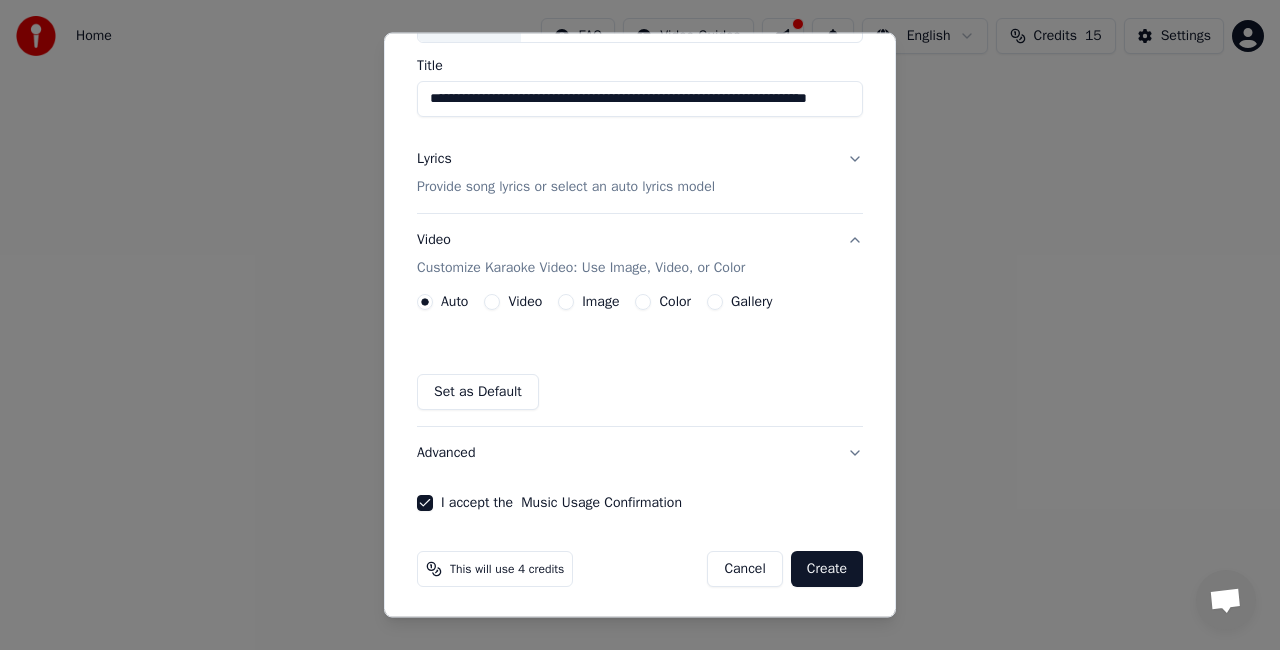 click on "Image" at bounding box center (588, 302) 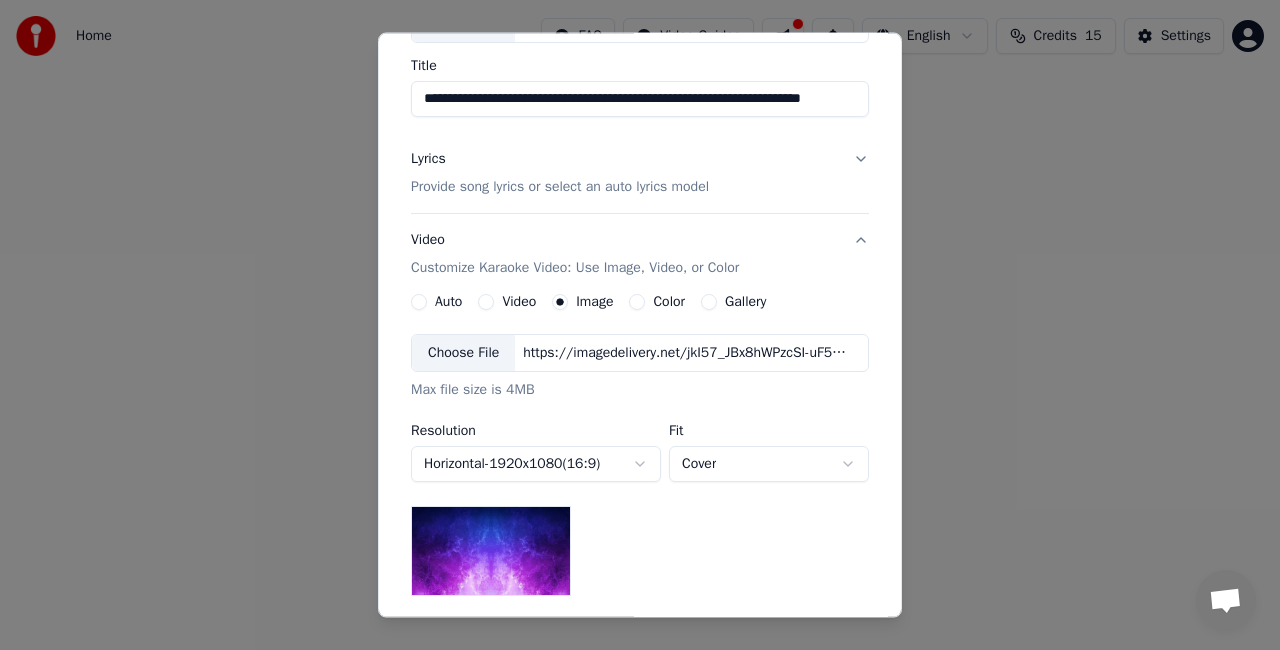 click on "Image" at bounding box center (560, 302) 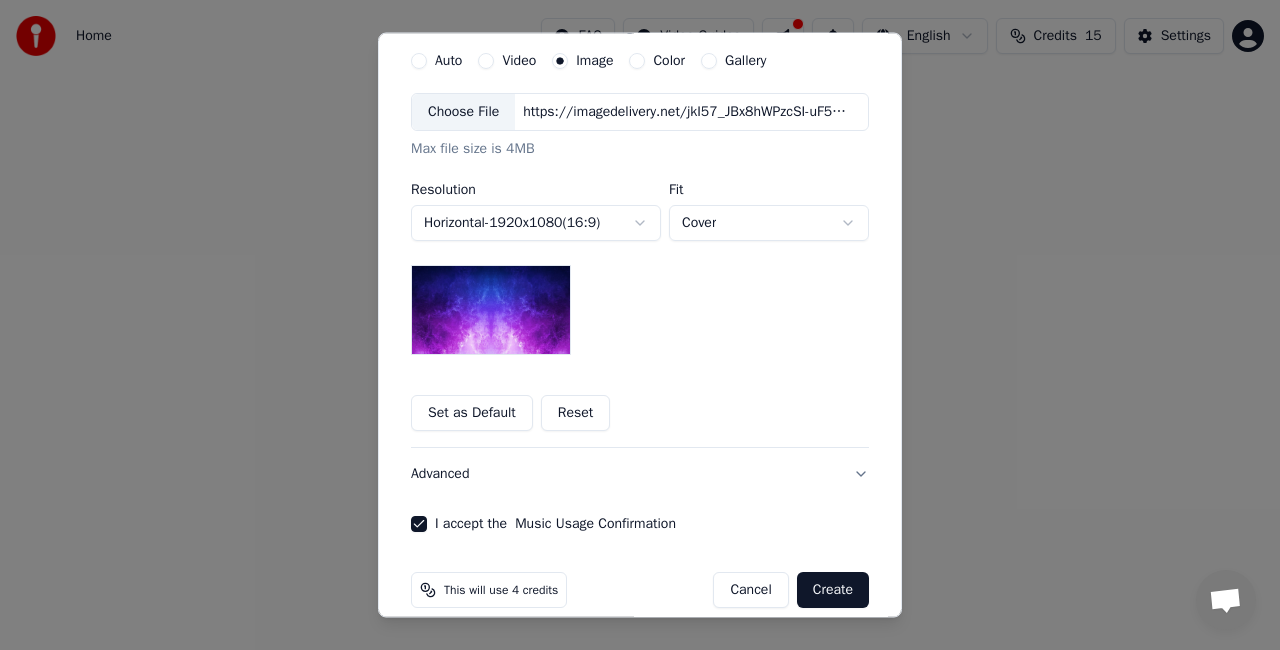 scroll, scrollTop: 396, scrollLeft: 0, axis: vertical 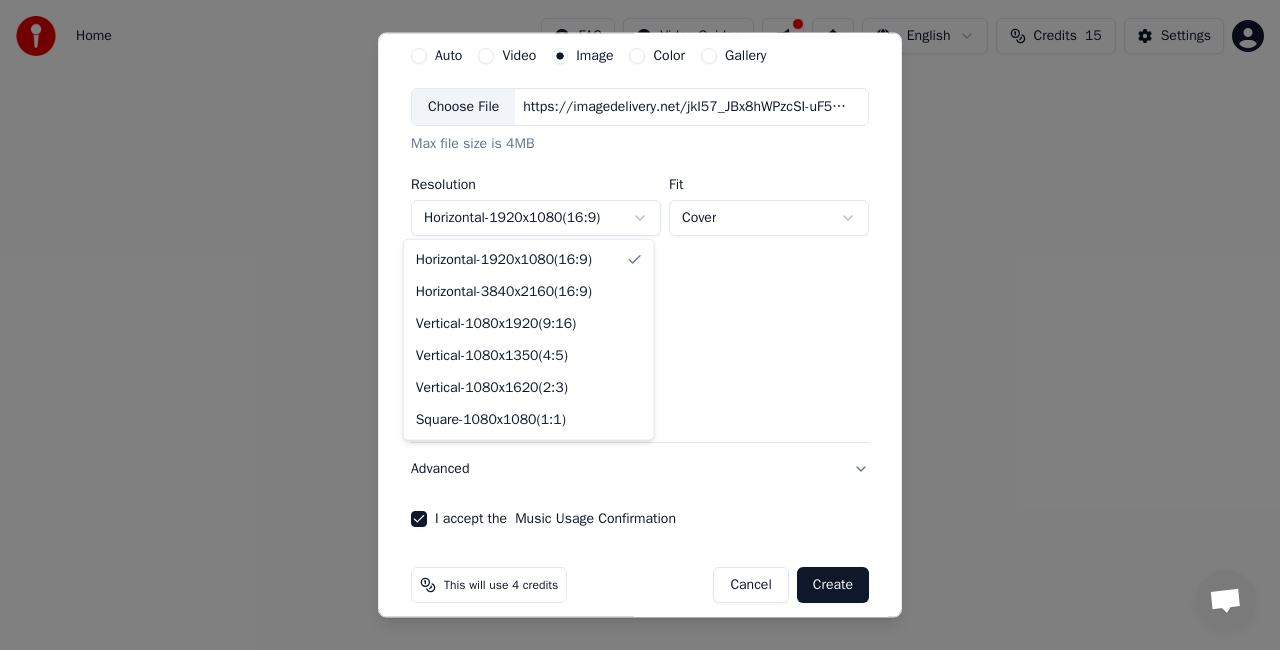 click on "**********" at bounding box center [640, 300] 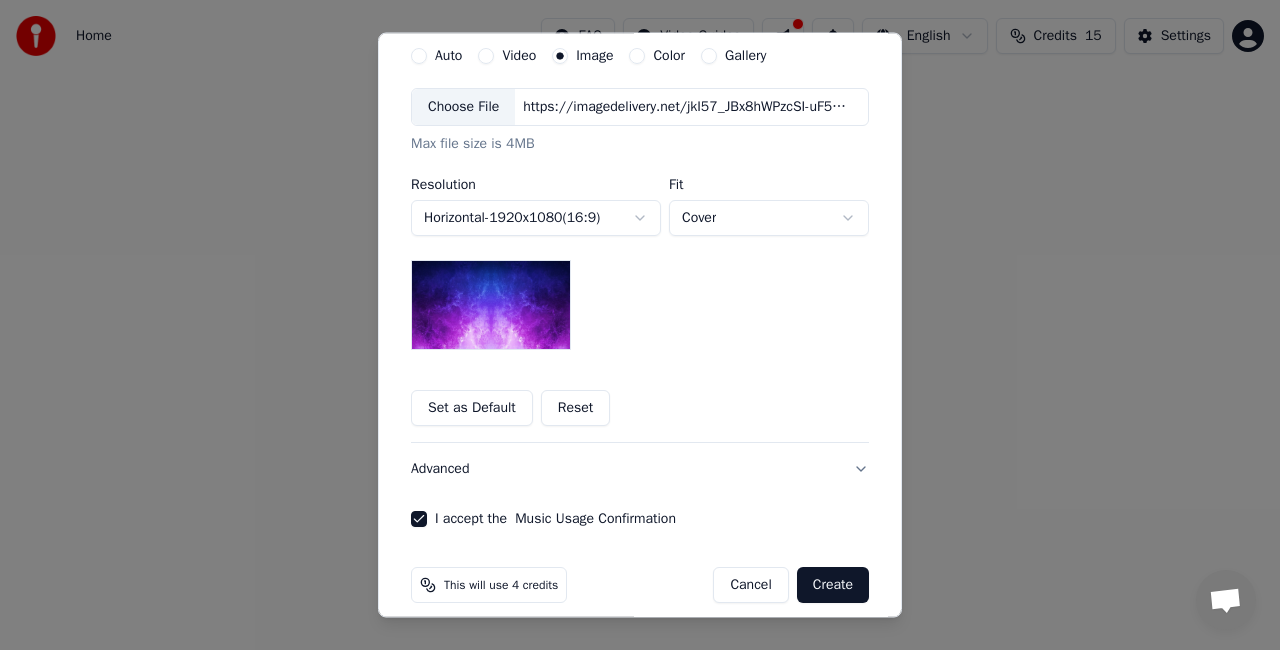 click on "**********" at bounding box center (640, 300) 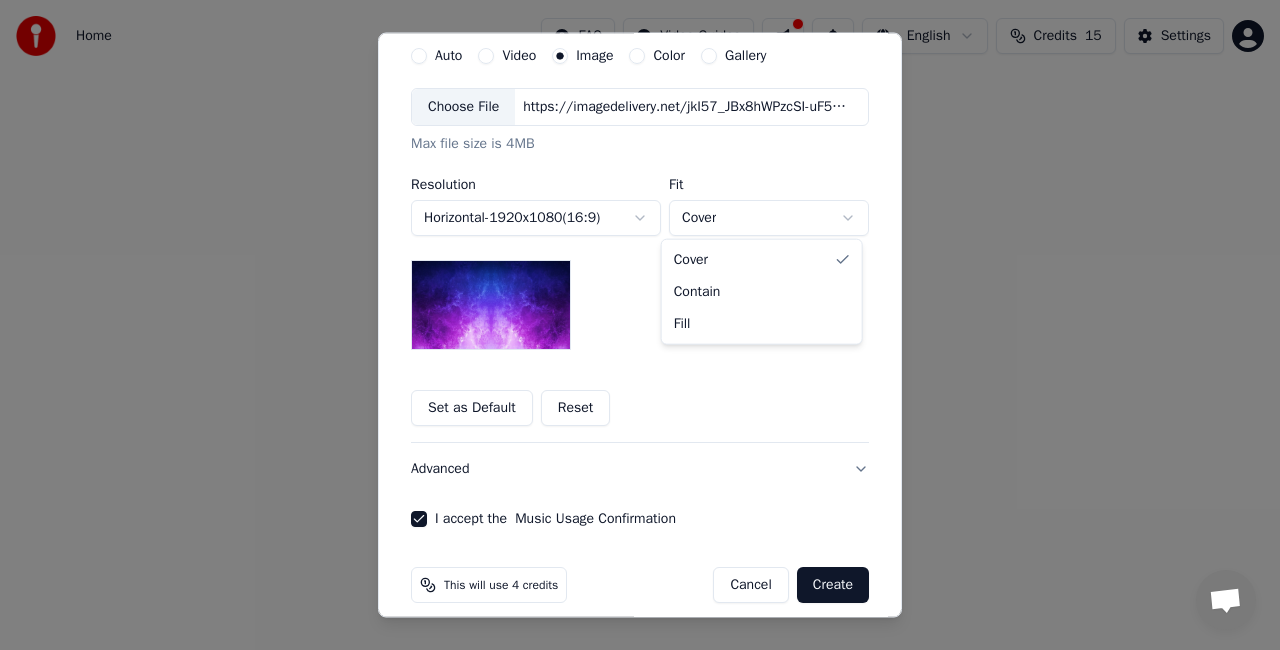 click on "**********" at bounding box center [640, 300] 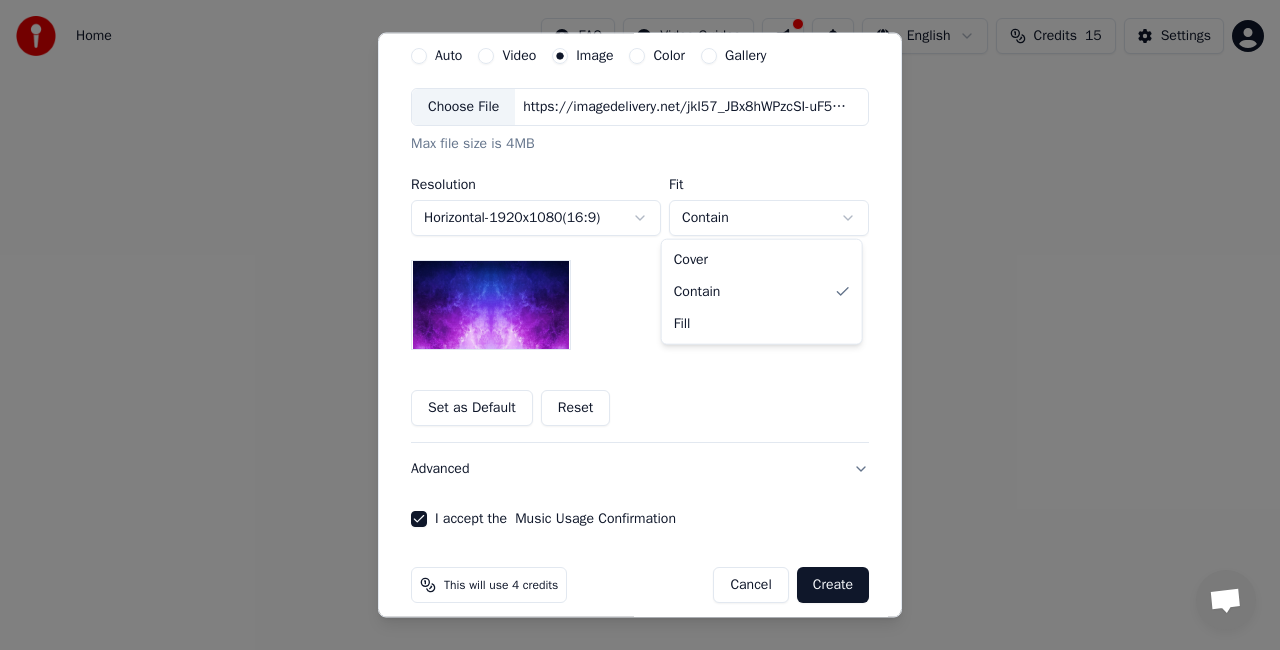 select on "****" 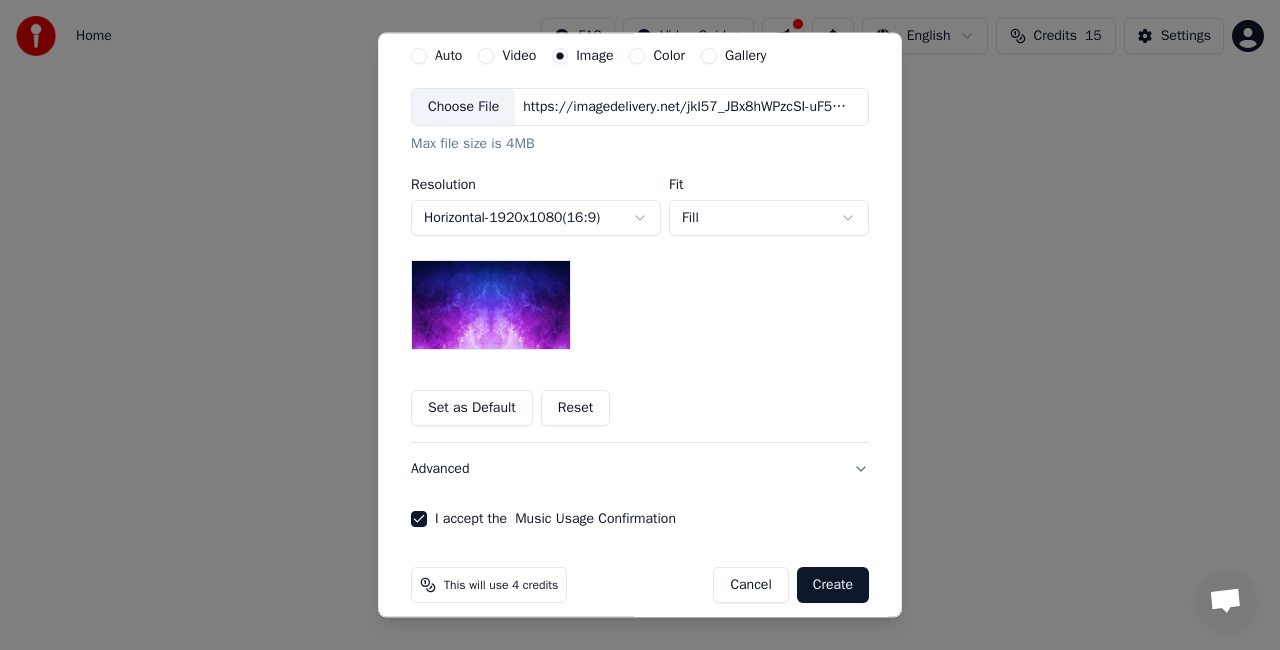 click on "**********" at bounding box center [640, 219] 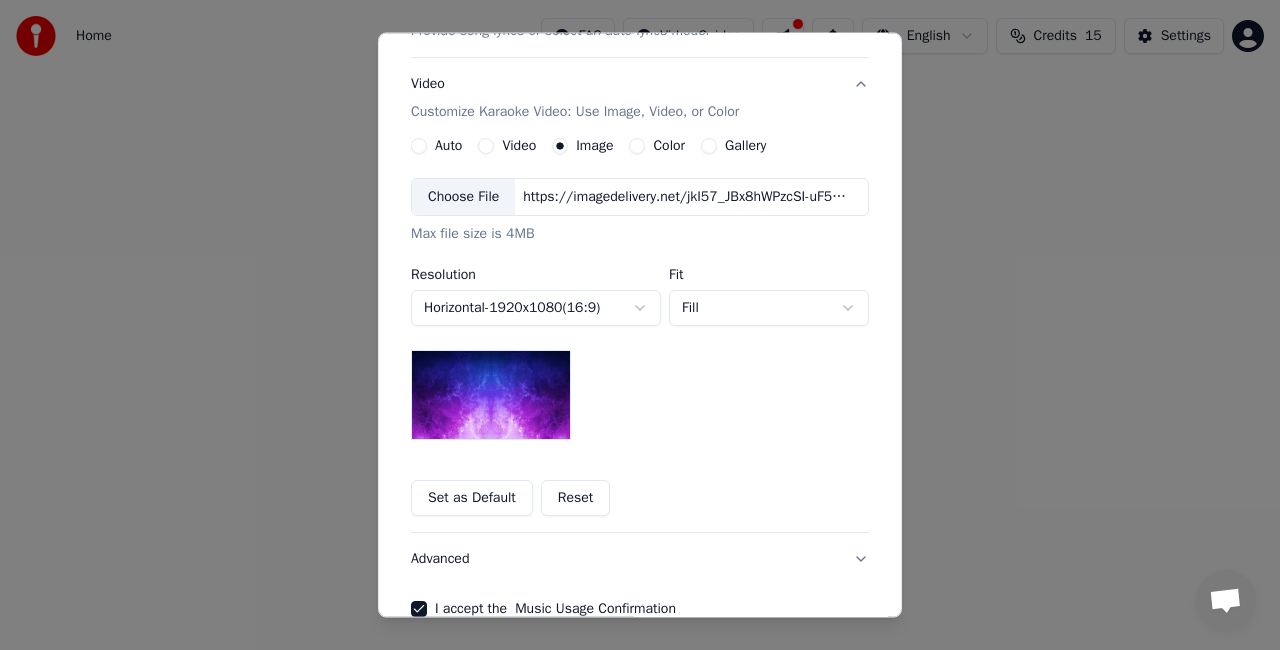 scroll, scrollTop: 308, scrollLeft: 0, axis: vertical 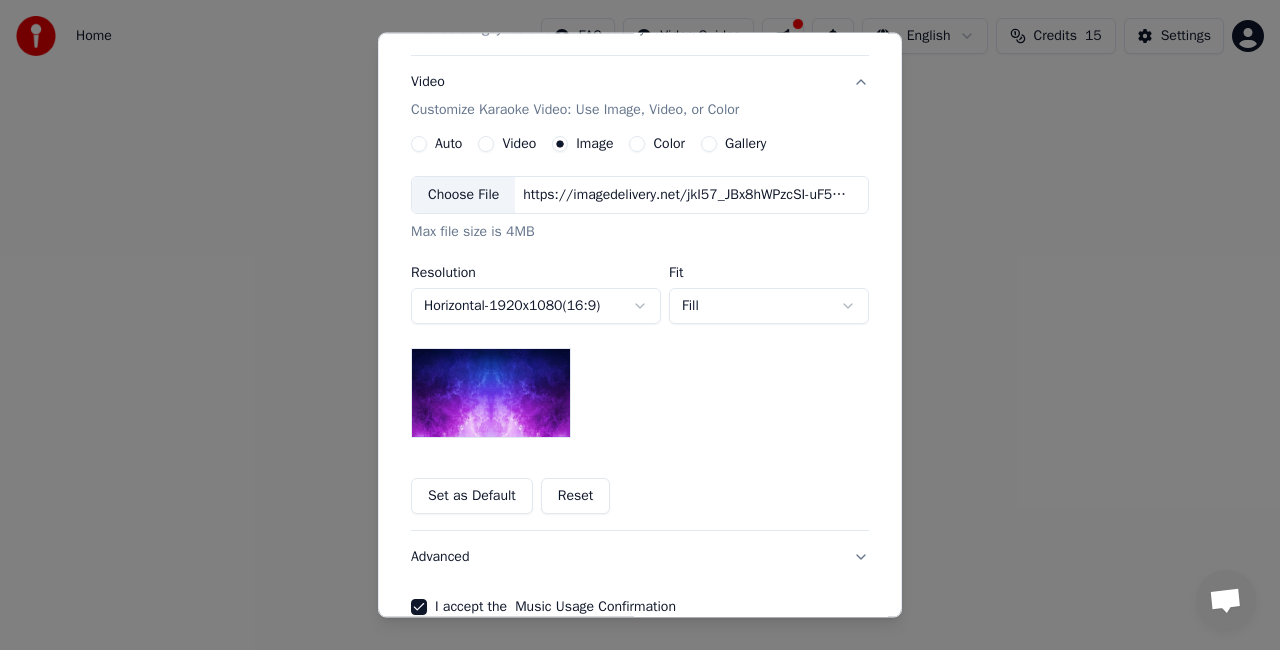 click on "Color" at bounding box center (637, 144) 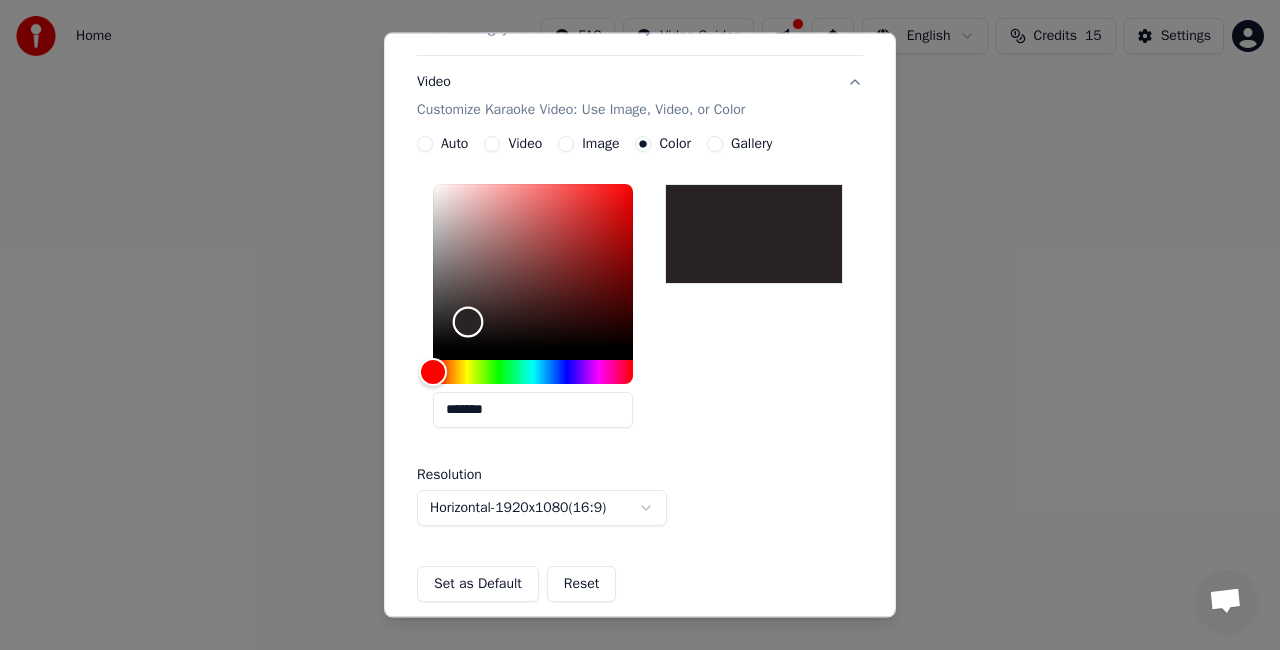drag, startPoint x: 434, startPoint y: 346, endPoint x: 460, endPoint y: 321, distance: 36.069378 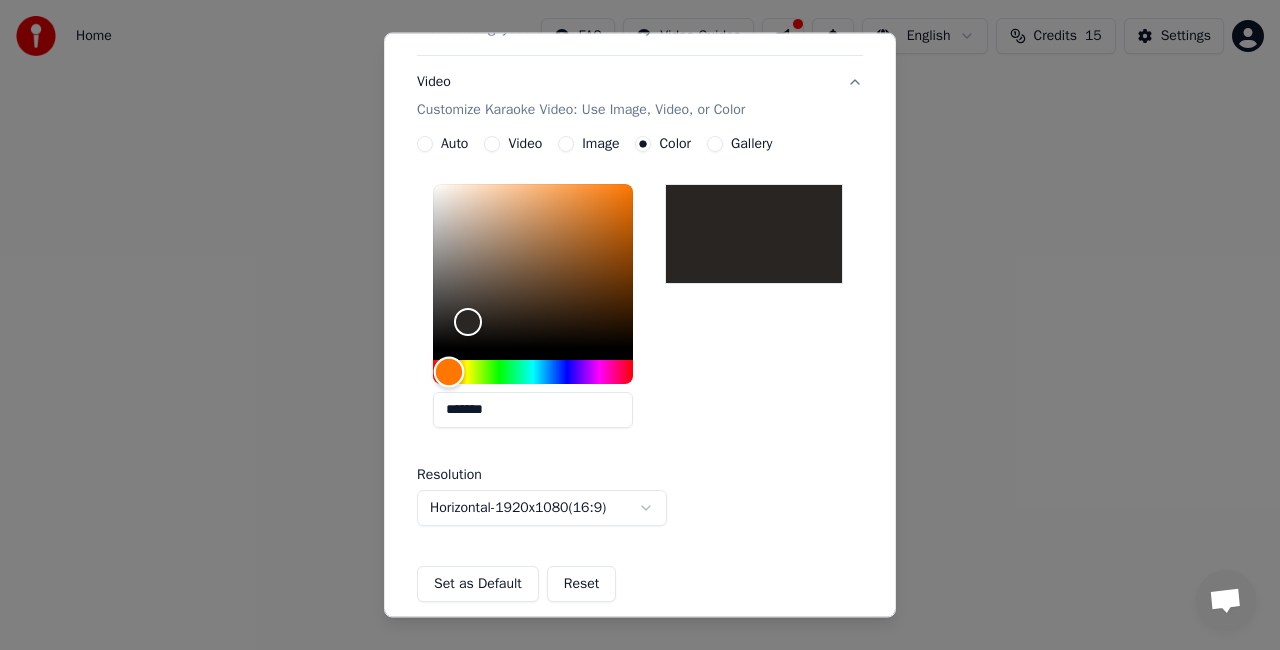 click at bounding box center [448, 372] 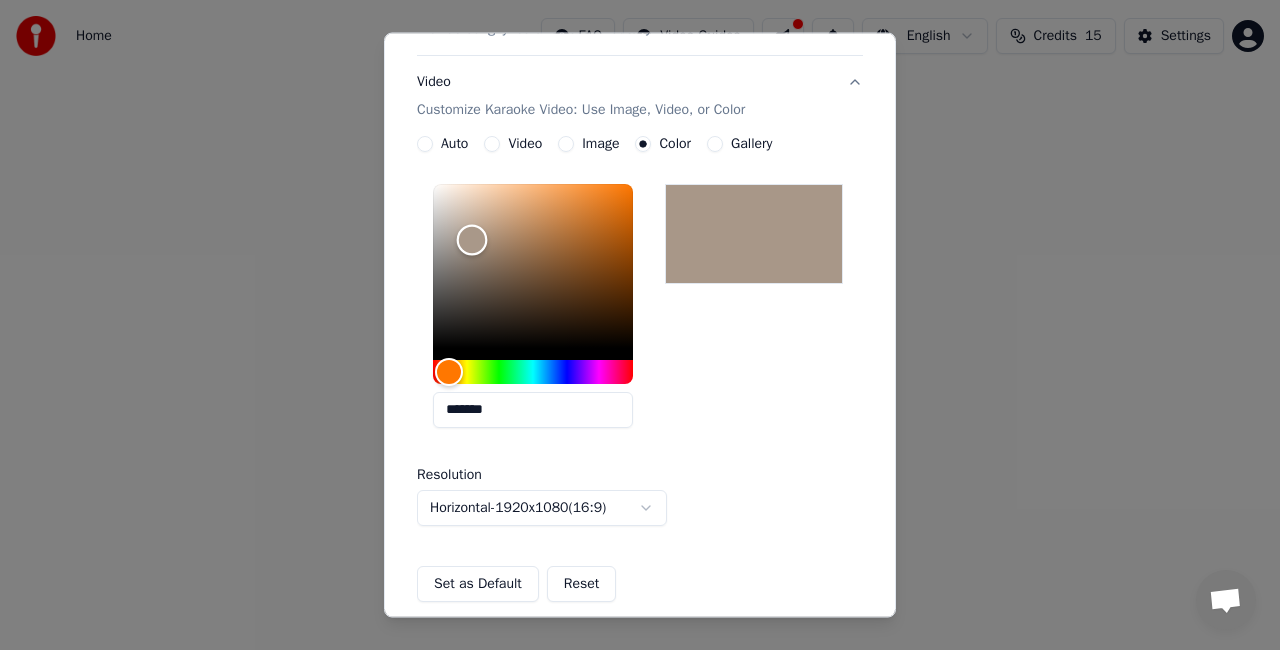 type on "*******" 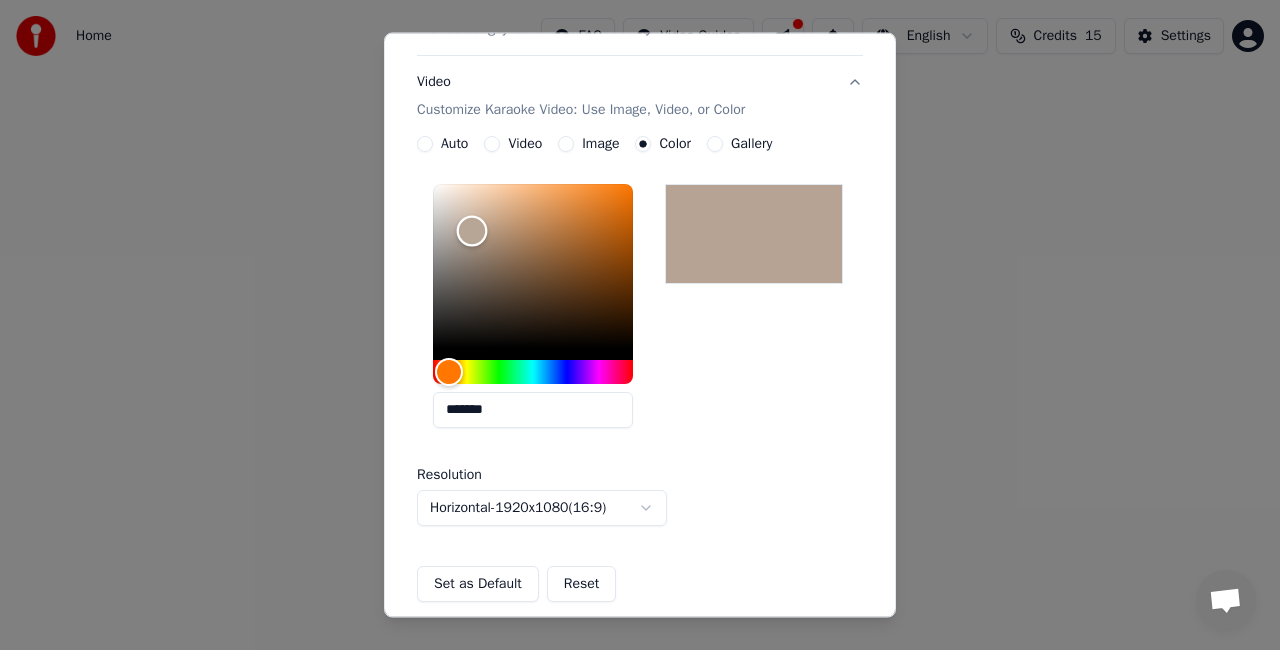 drag, startPoint x: 466, startPoint y: 314, endPoint x: 464, endPoint y: 230, distance: 84.0238 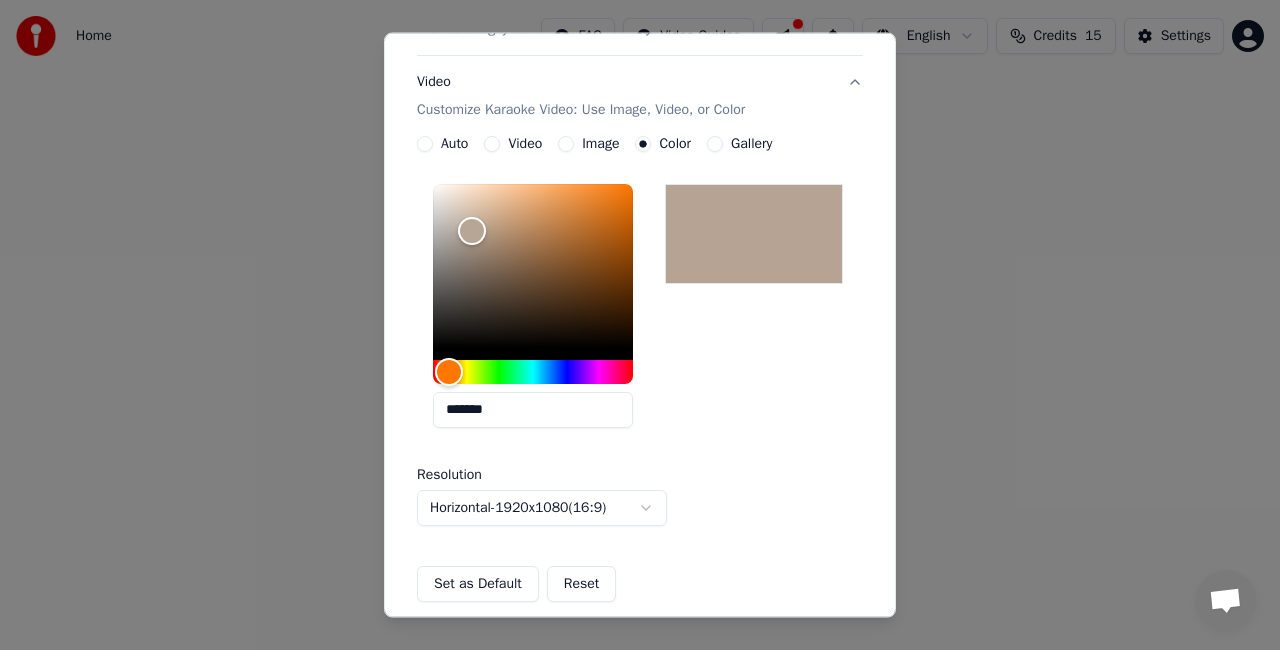 click on "*******" at bounding box center (640, 310) 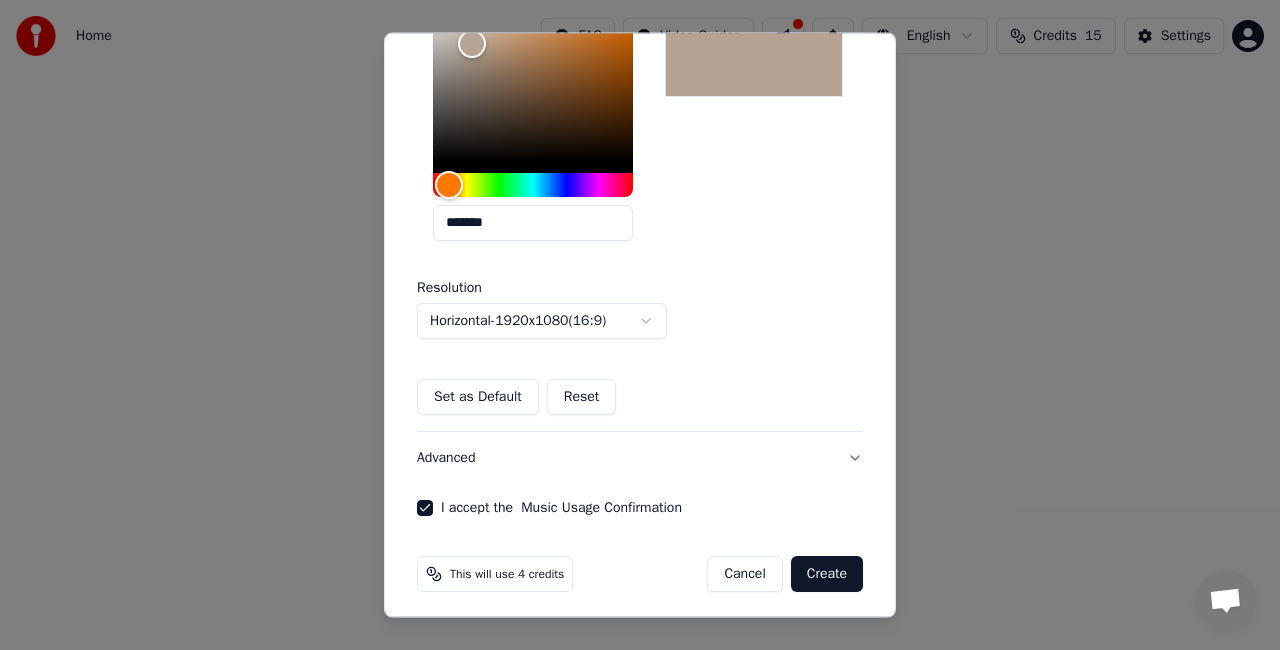 scroll, scrollTop: 500, scrollLeft: 0, axis: vertical 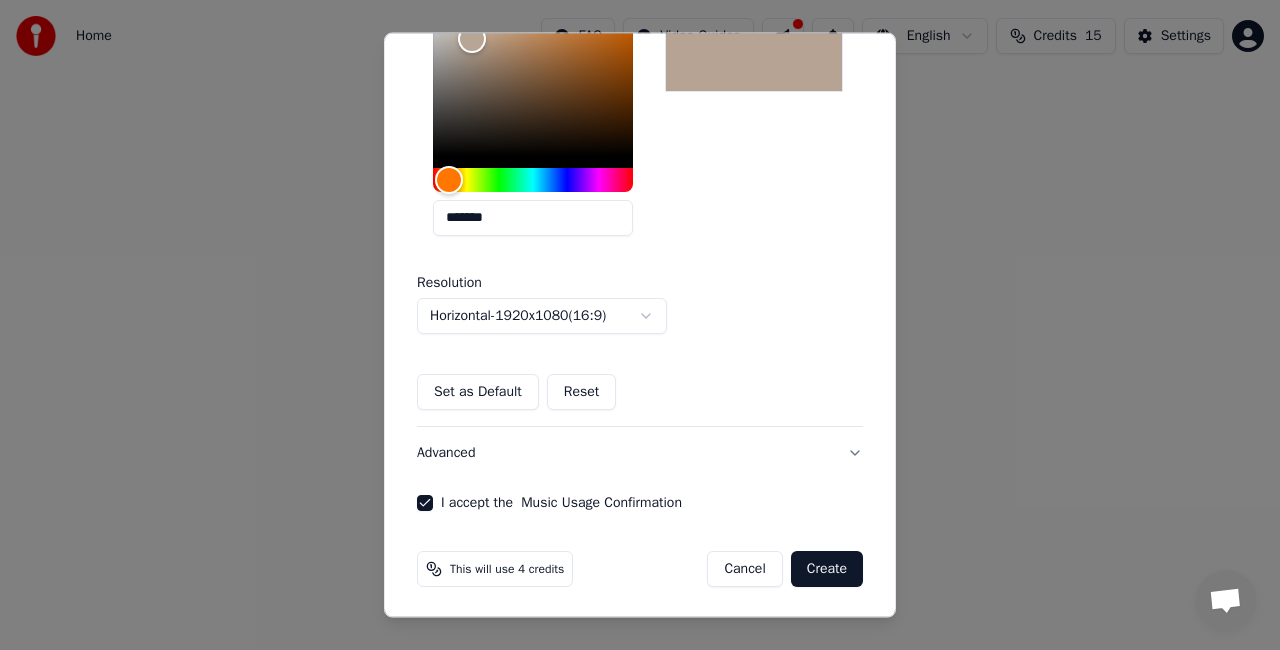 click on "Set as Default" at bounding box center [478, 392] 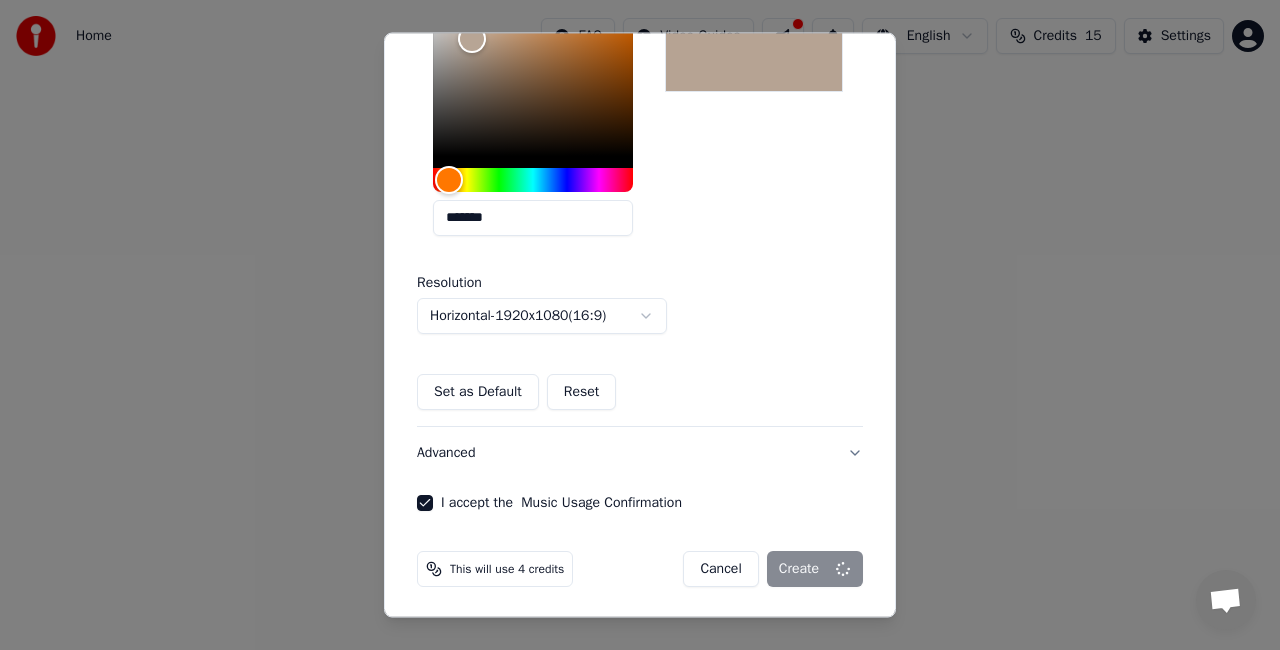 click on "Cancel Create" at bounding box center [773, 569] 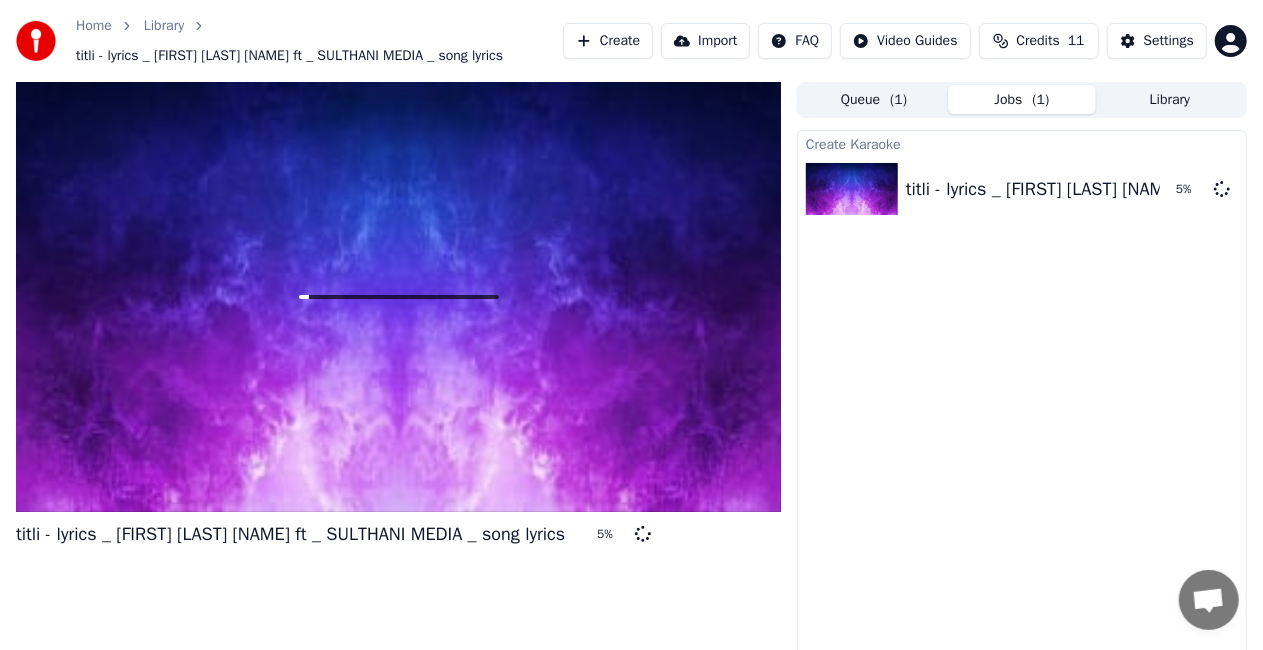 click at bounding box center (398, 297) 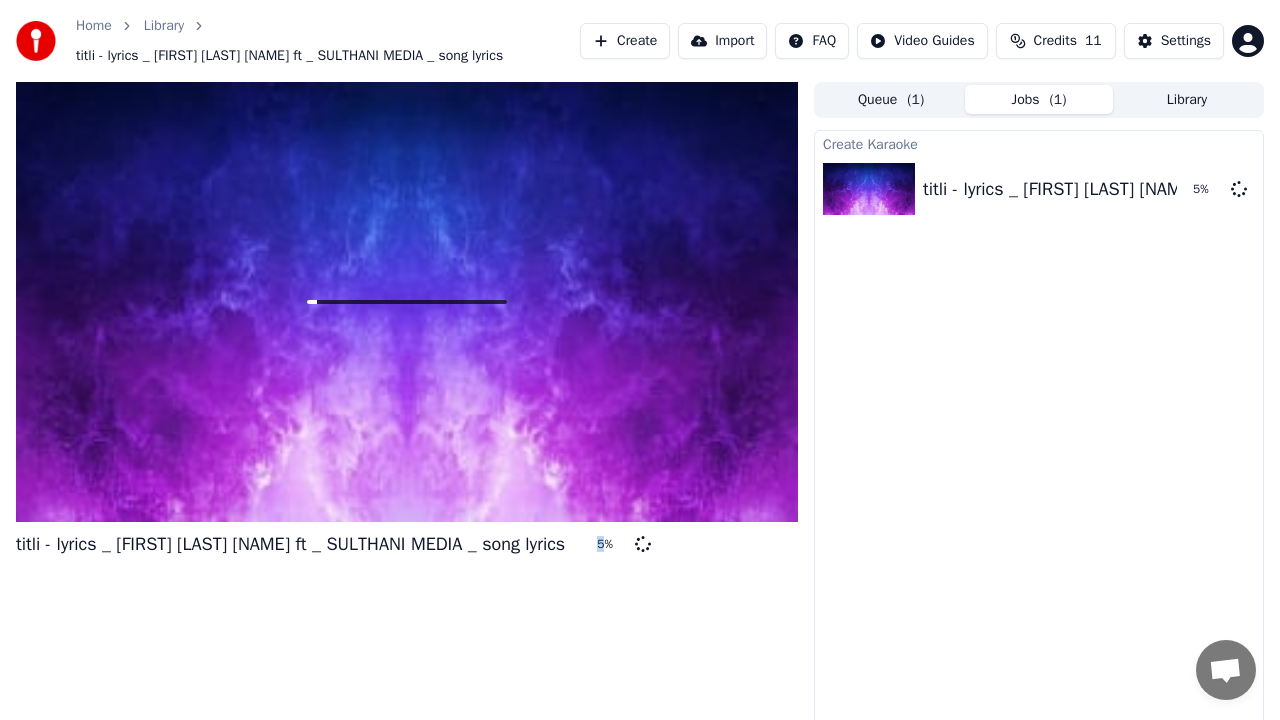 click at bounding box center [407, 302] 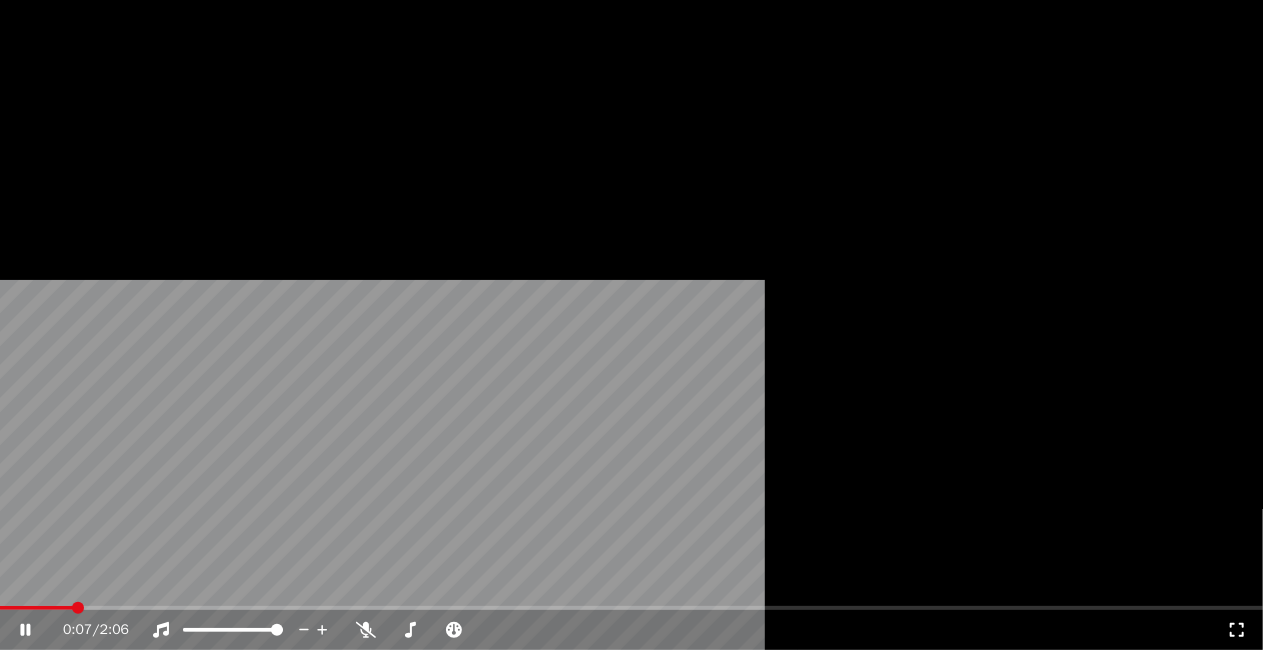 click on "Download" at bounding box center (392, 154) 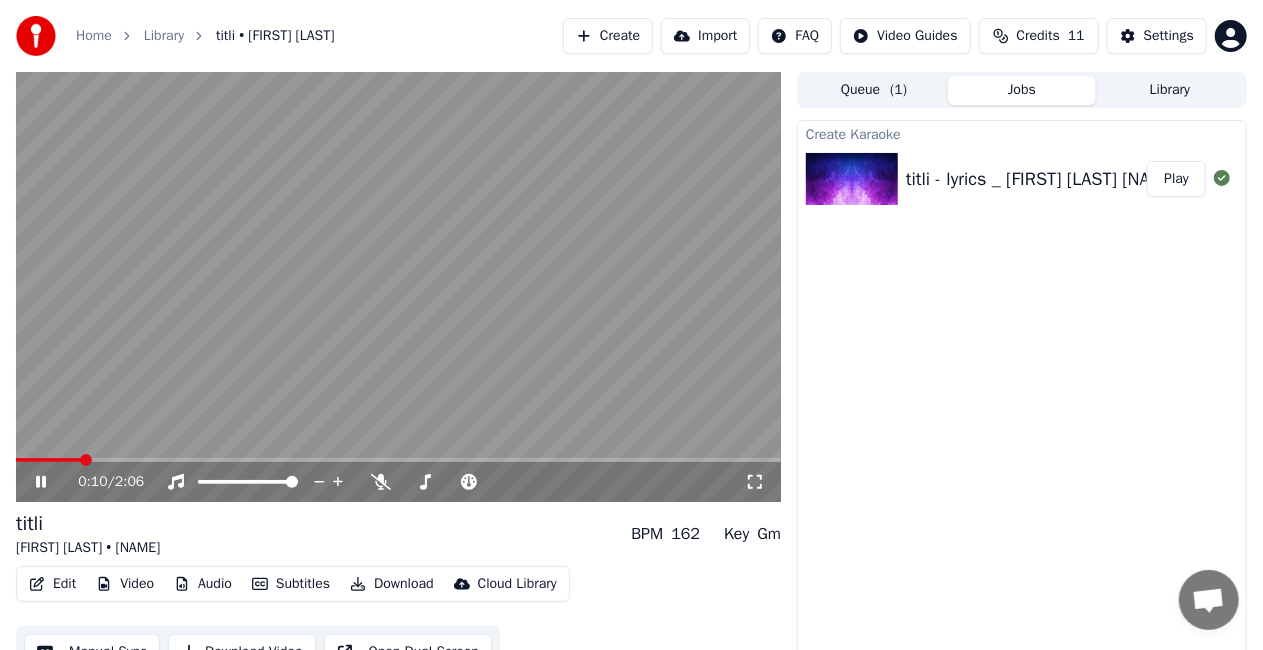 click on "Create Karaoke titli - lyrics _ [FIRST] [LAST] [NAME] Play" at bounding box center (1022, 396) 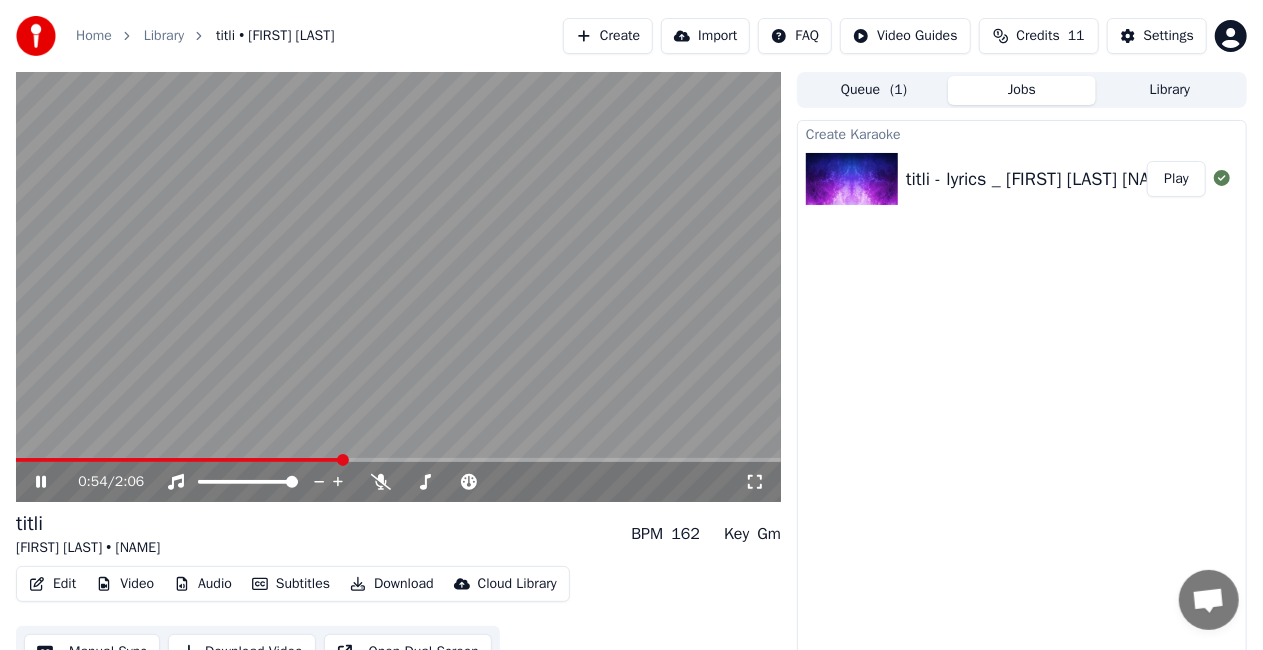 click at bounding box center [343, 460] 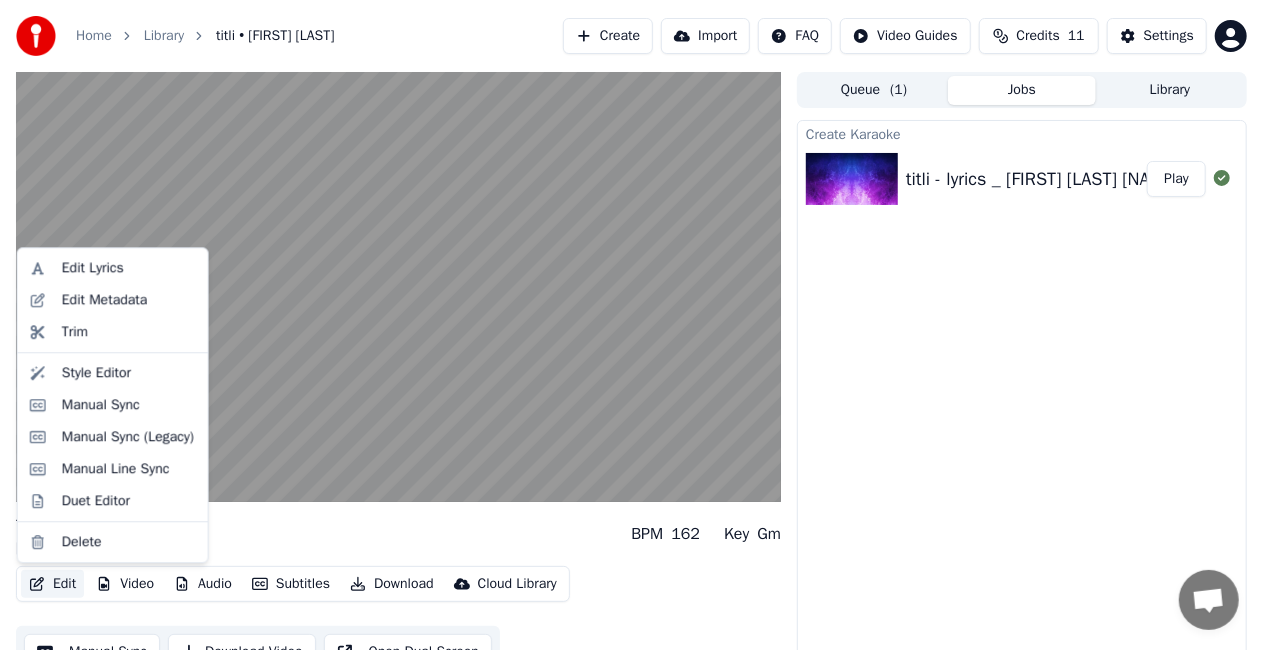 click on "Edit" at bounding box center (52, 584) 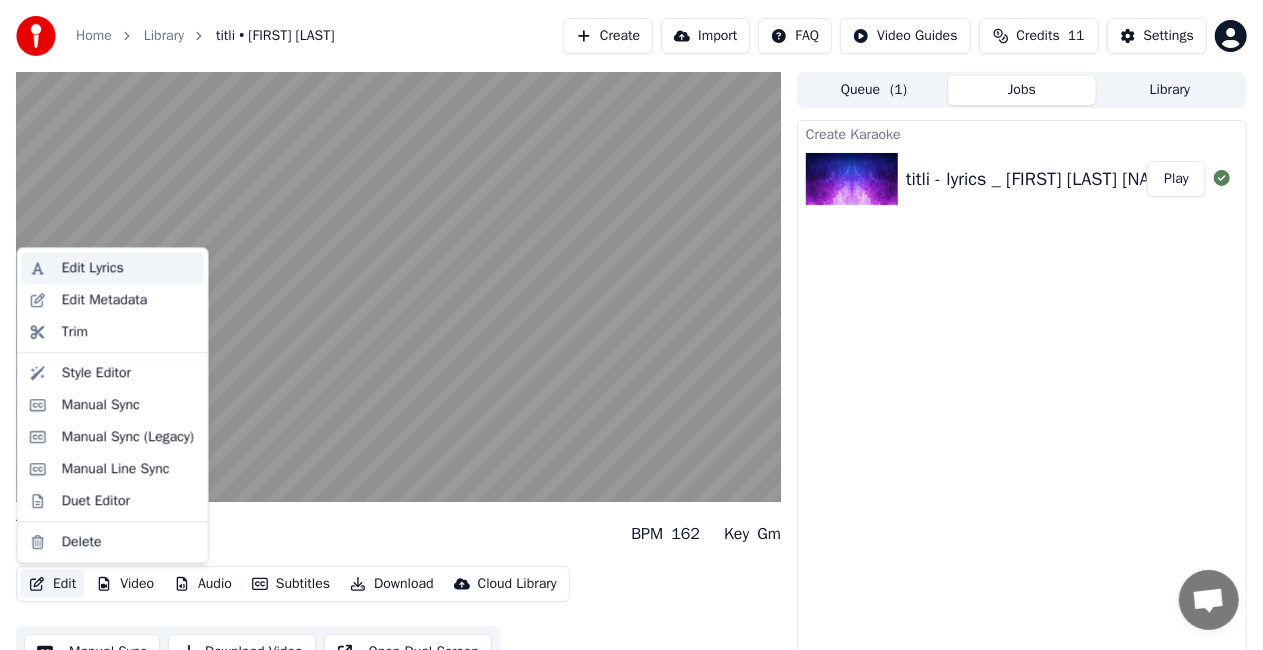 click on "Edit Lyrics" at bounding box center [93, 268] 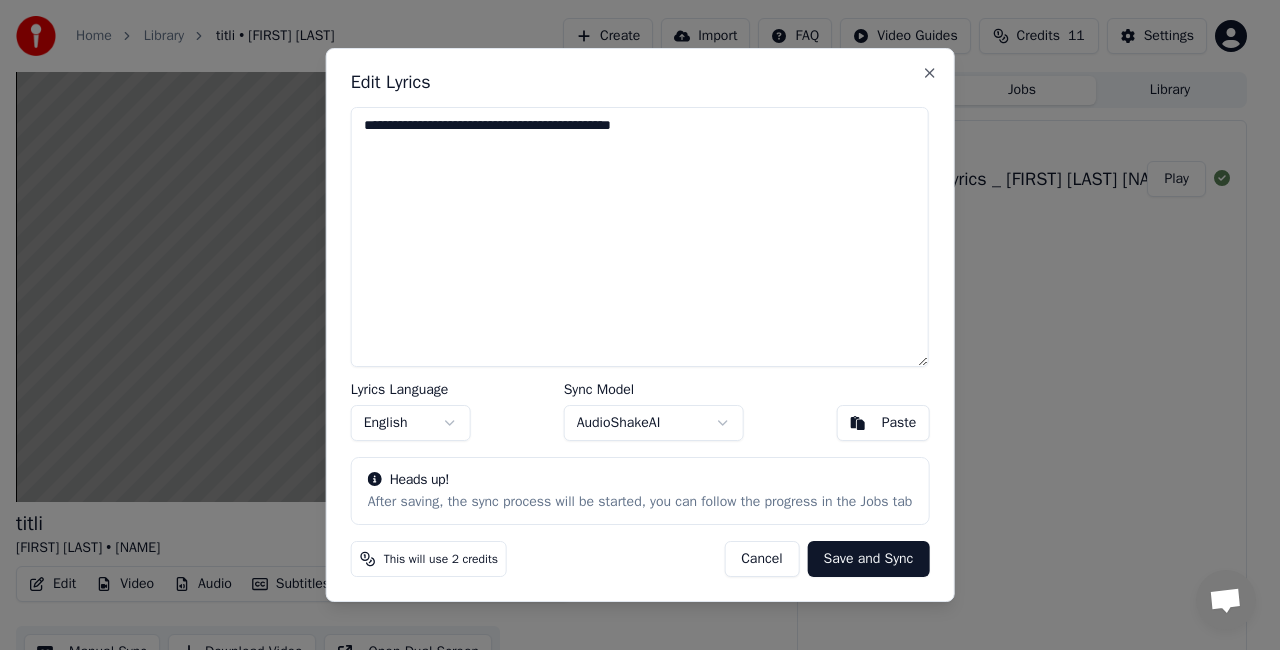 drag, startPoint x: 733, startPoint y: 135, endPoint x: 734, endPoint y: 237, distance: 102.0049 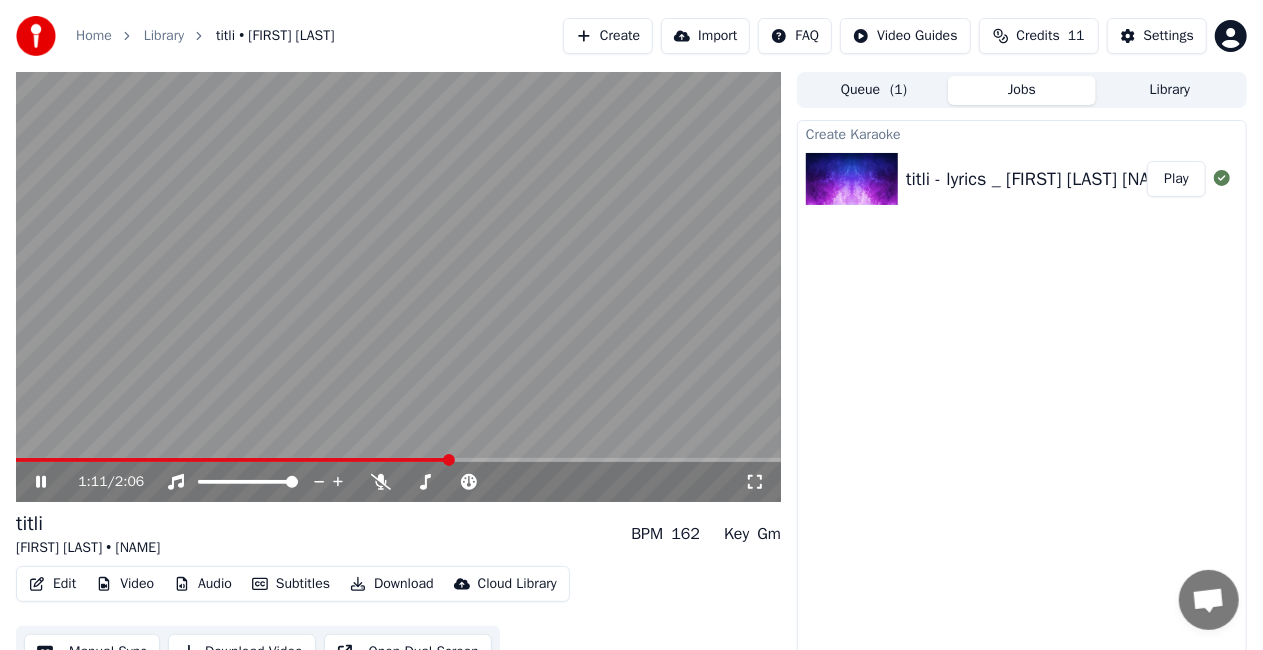 click at bounding box center (398, 287) 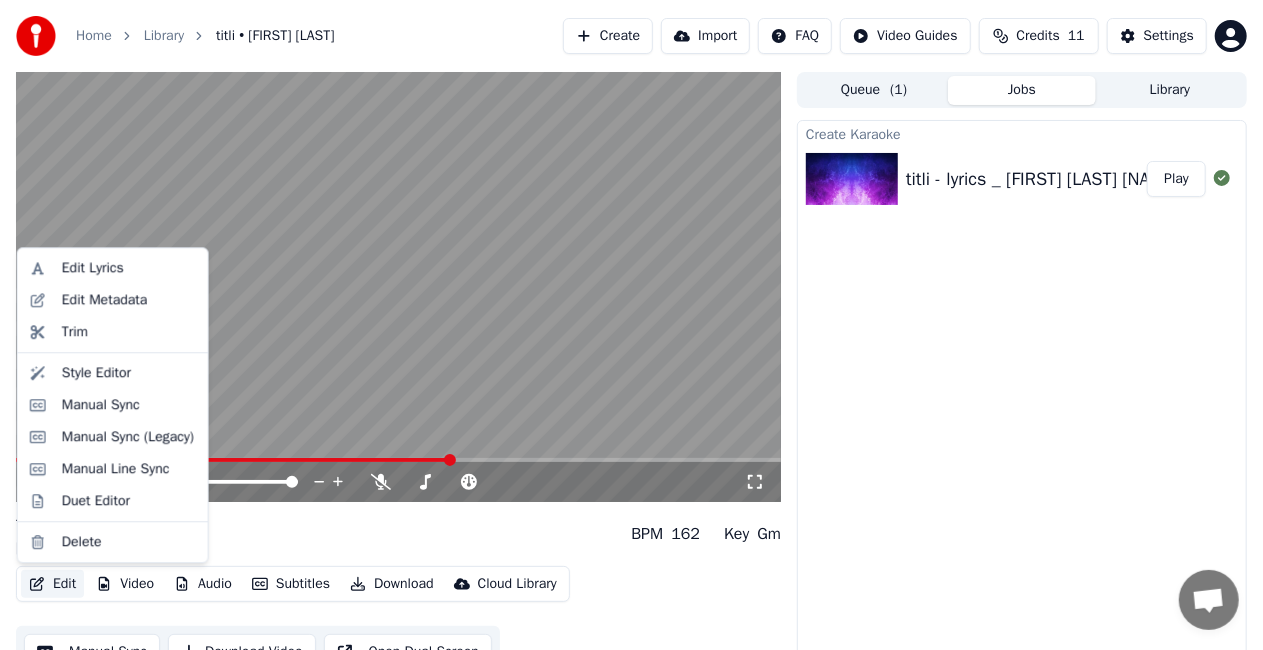 click on "Edit" at bounding box center (52, 584) 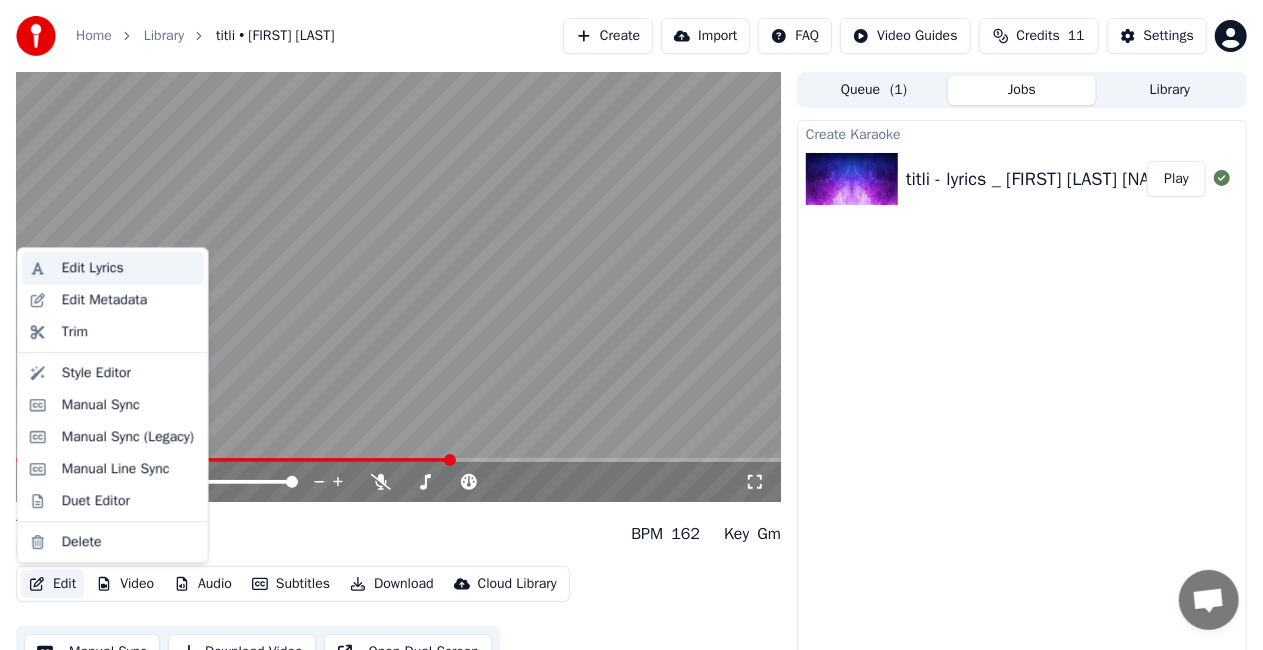 click on "Edit Lyrics" at bounding box center [93, 268] 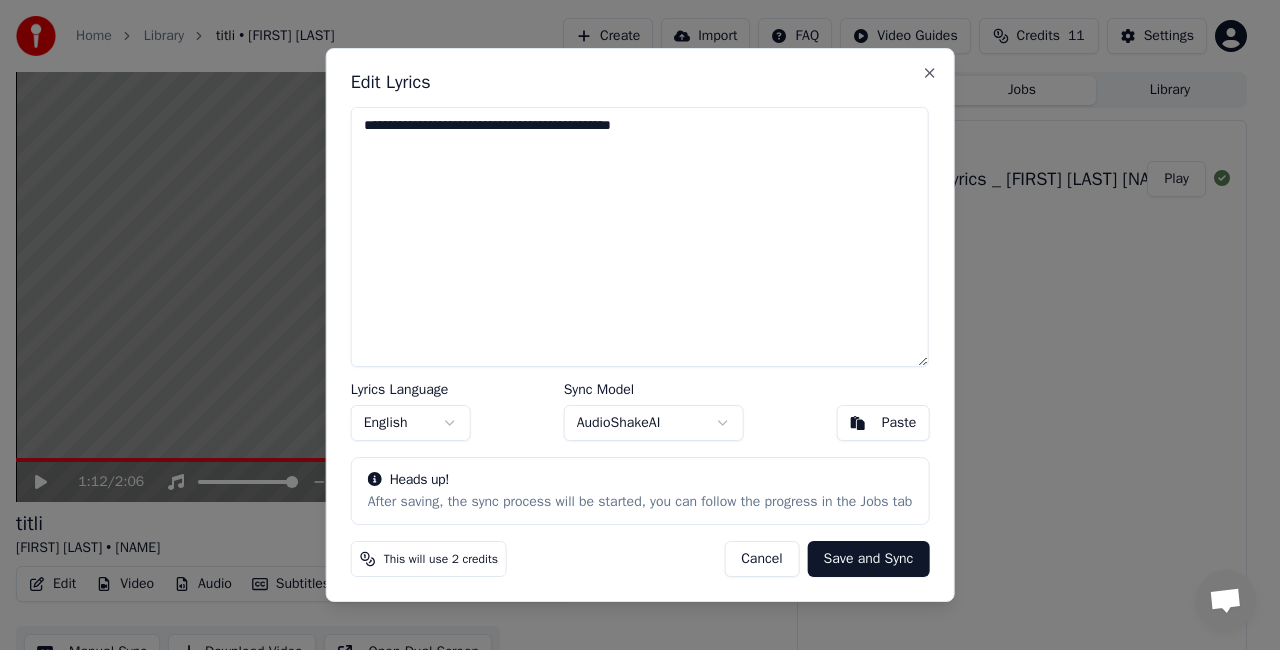 drag, startPoint x: 727, startPoint y: 146, endPoint x: 371, endPoint y: 172, distance: 356.94818 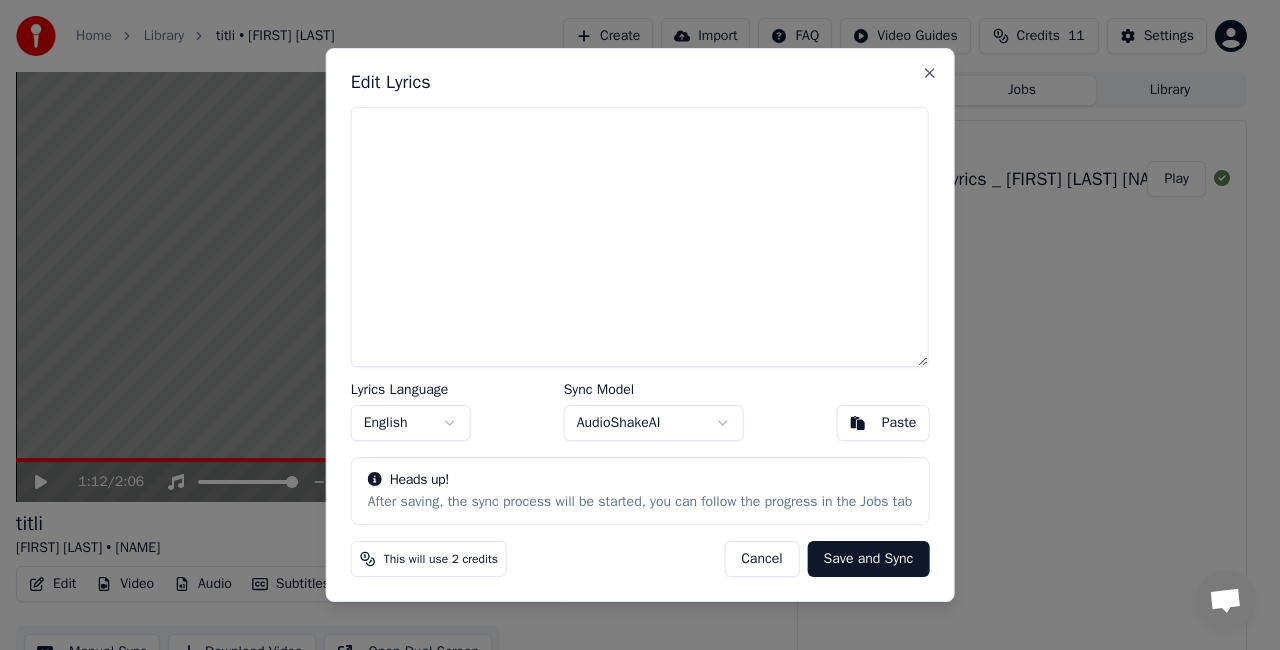 click on "Paste" at bounding box center [899, 423] 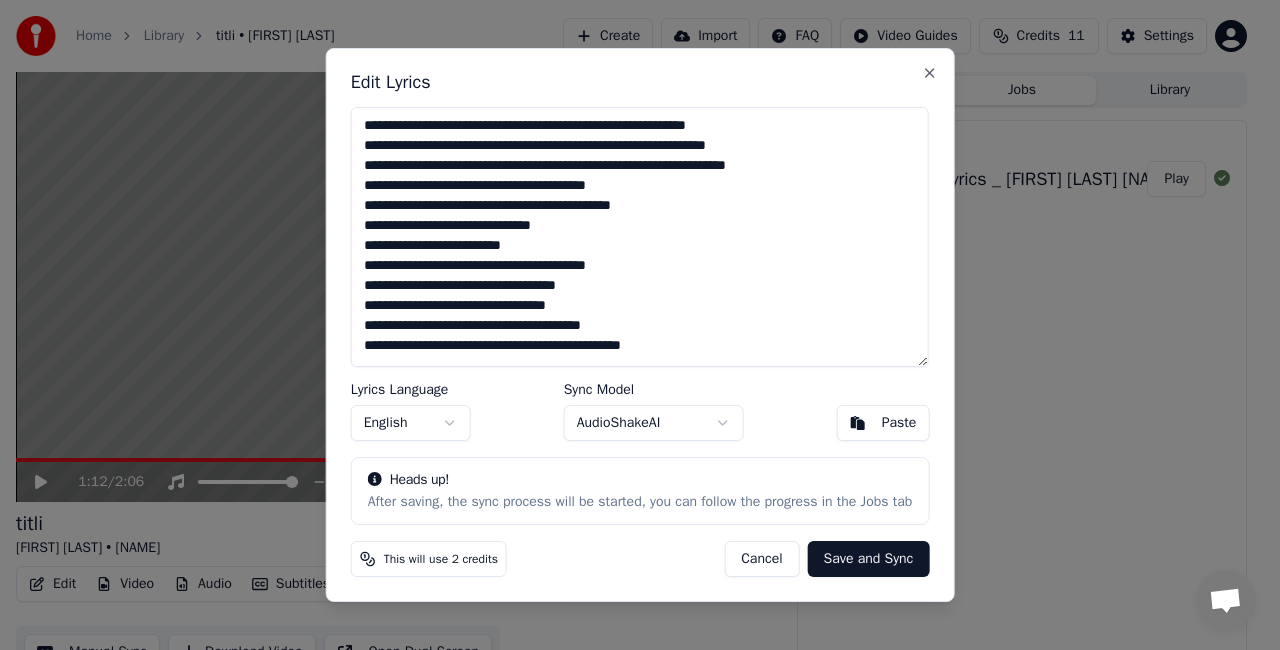 scroll, scrollTop: 16, scrollLeft: 0, axis: vertical 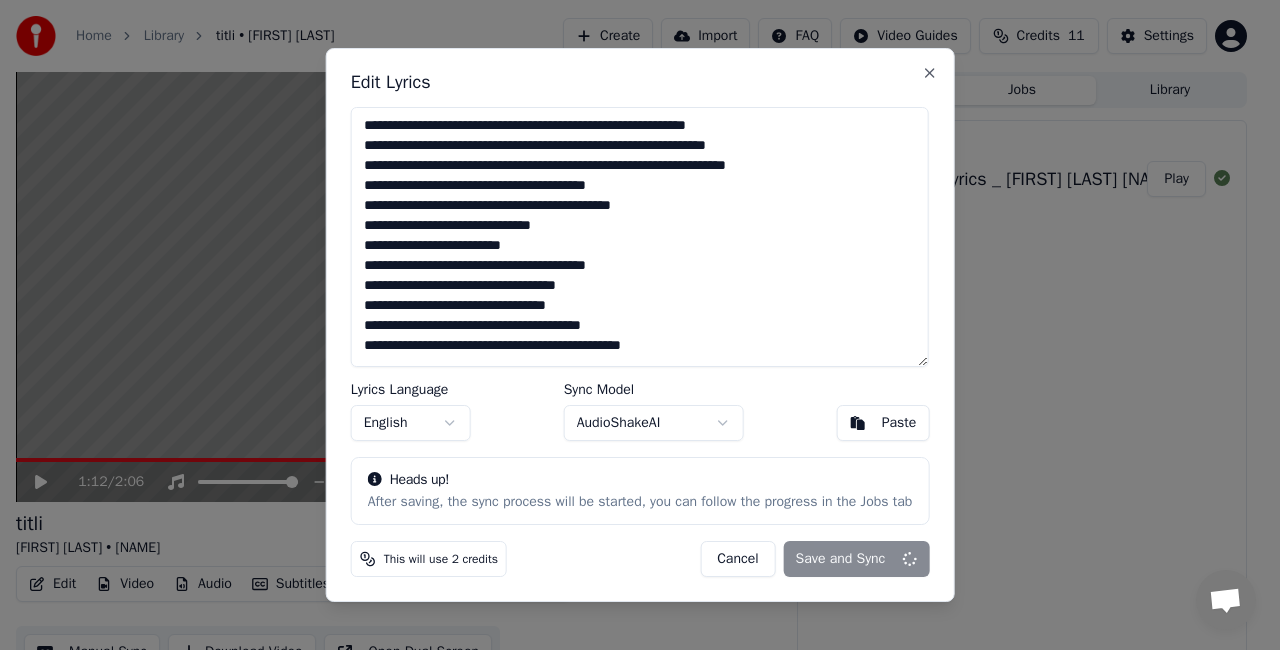 type on "**********" 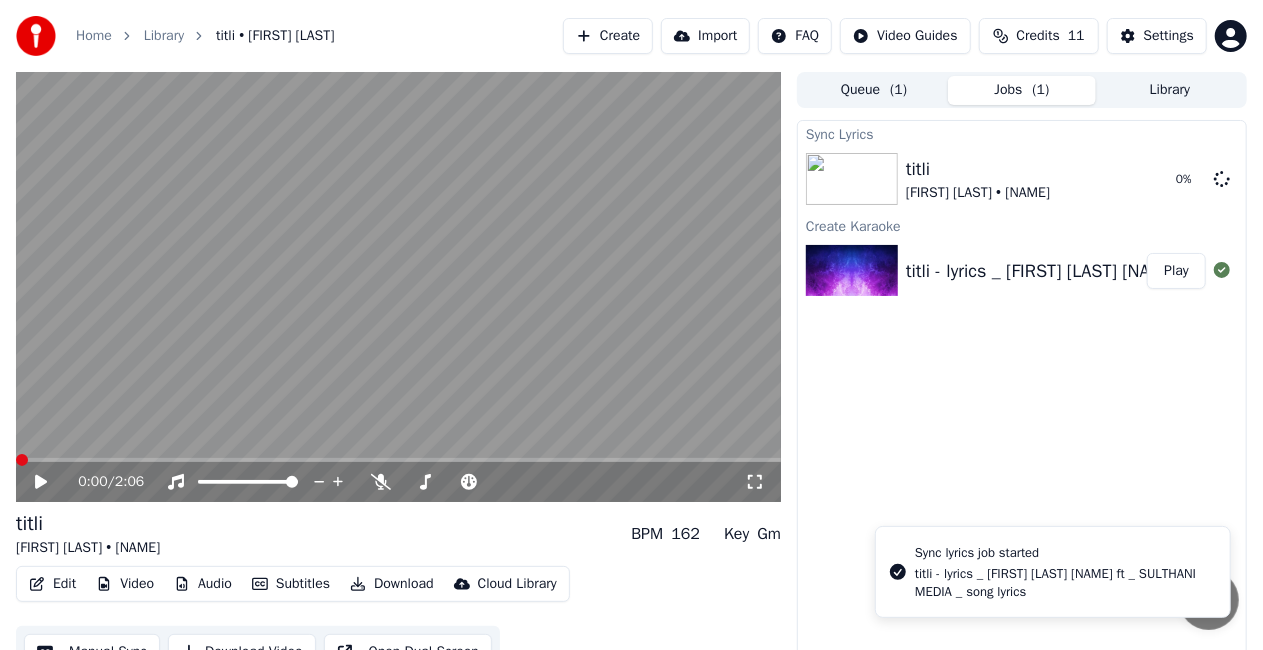 click at bounding box center [22, 460] 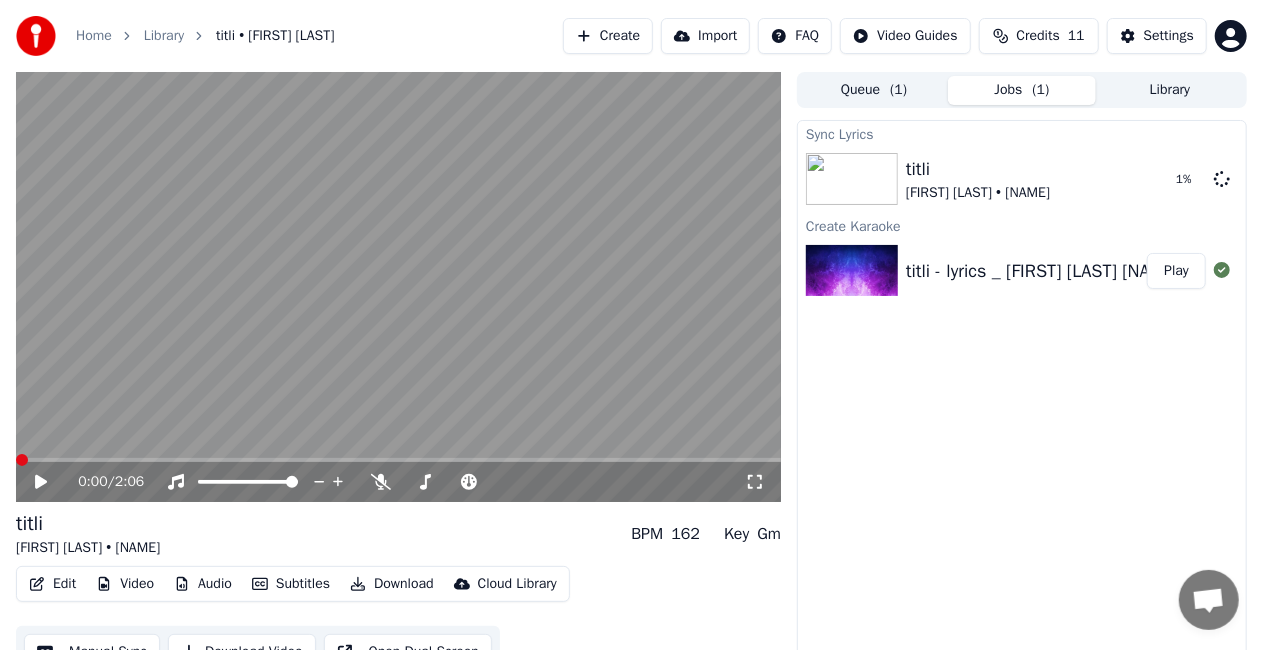 click 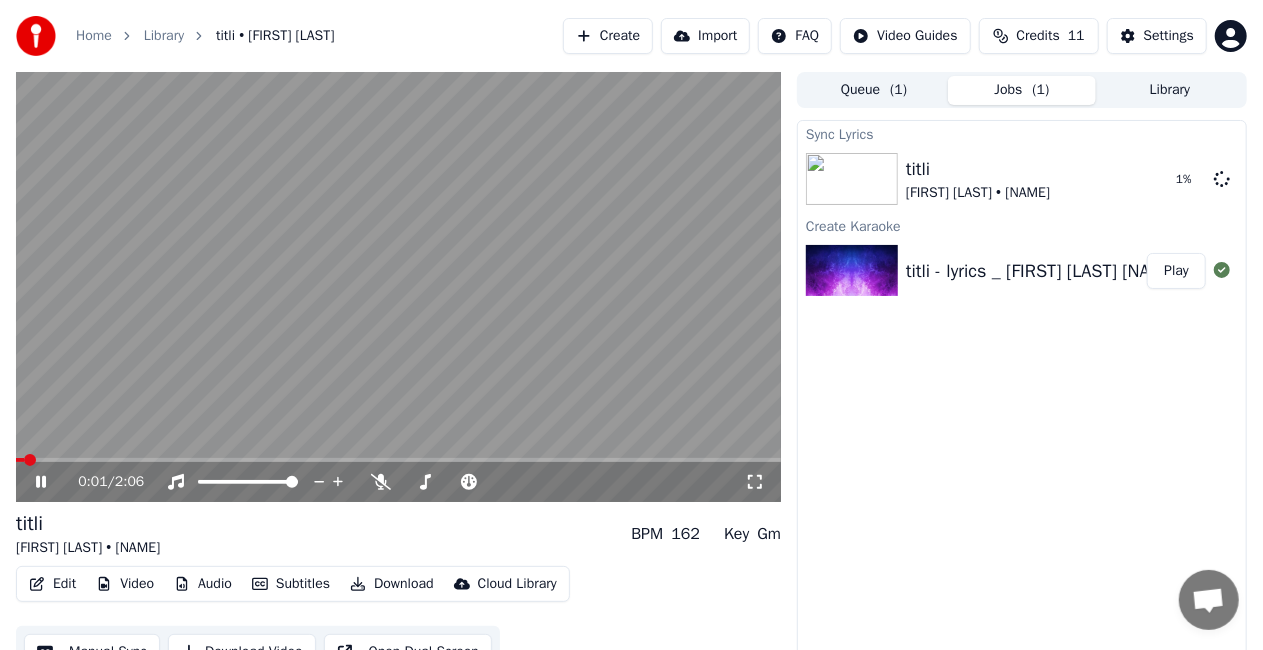 click on "Play" at bounding box center (1176, 271) 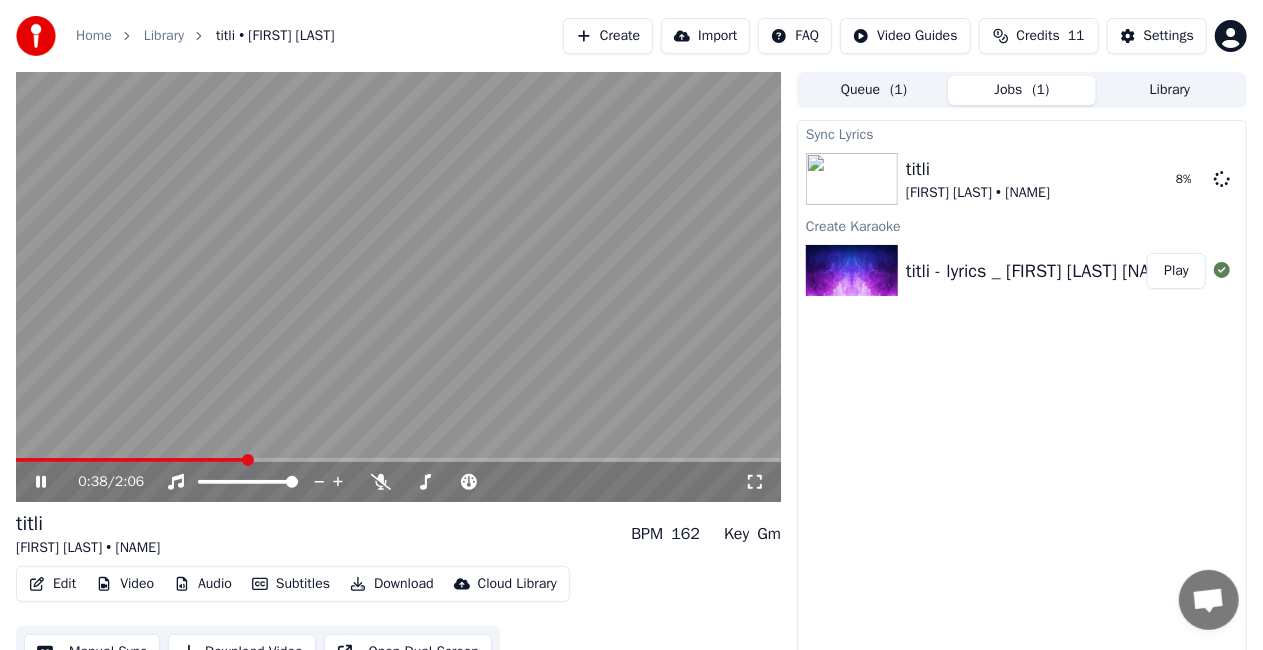 click at bounding box center [248, 460] 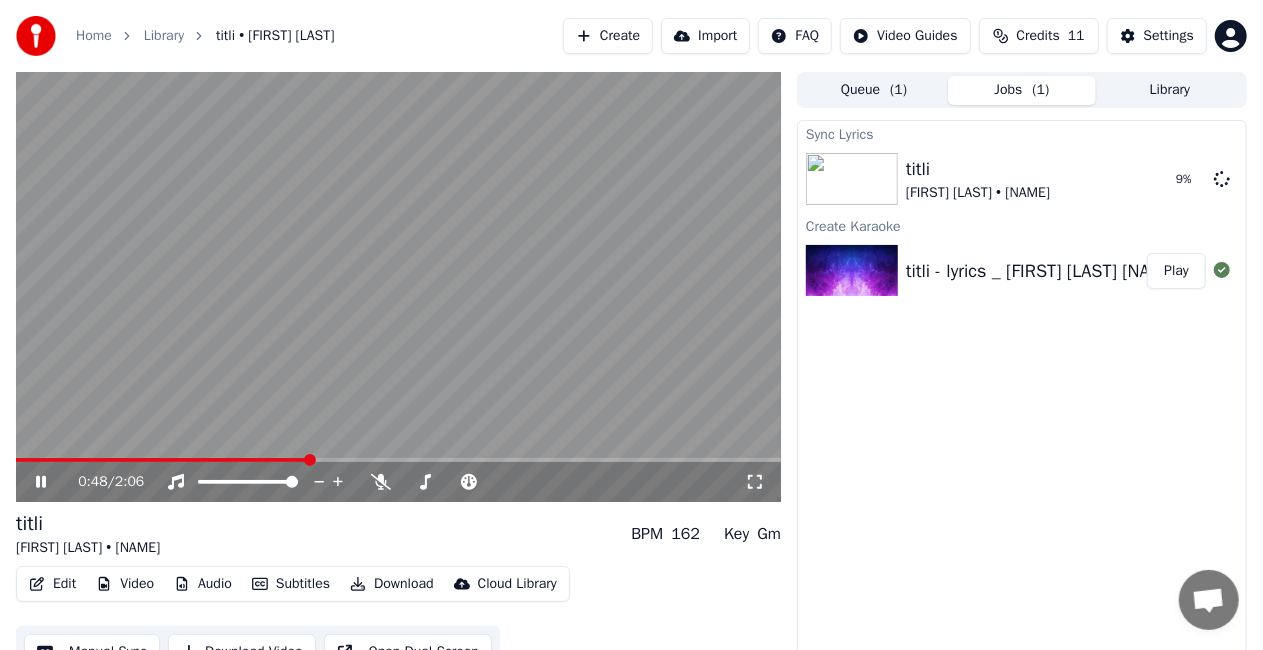 click on "Play" at bounding box center (1176, 271) 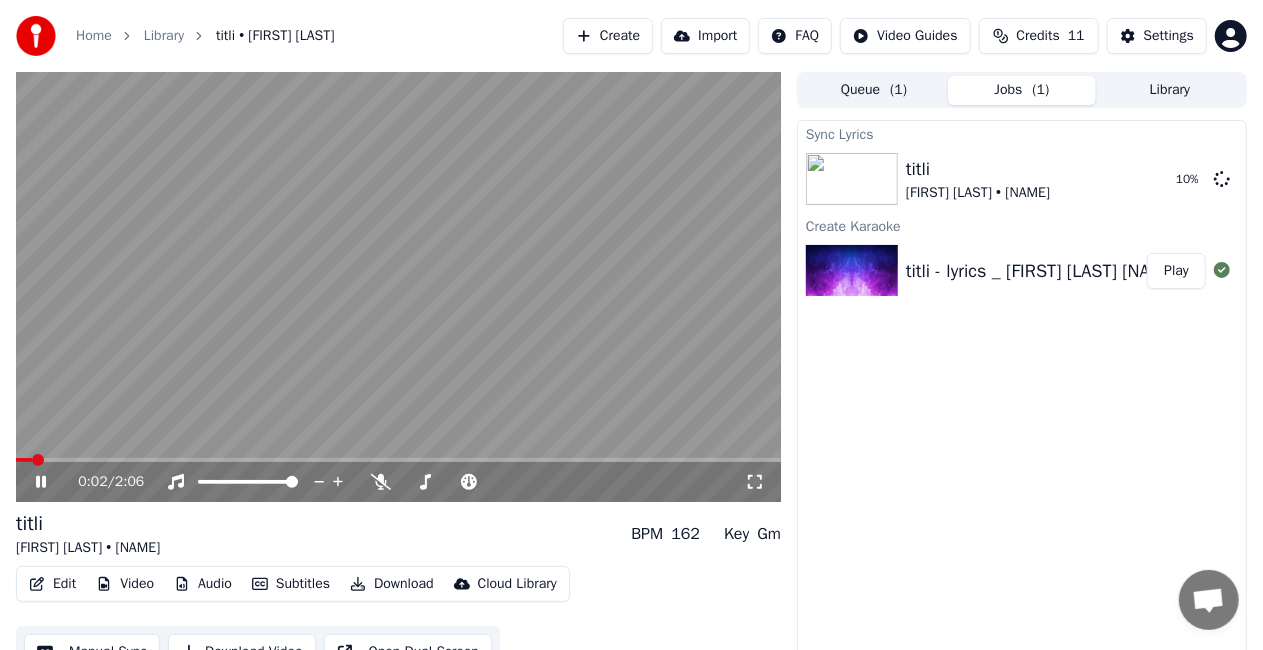 click on "0:02  /  2:06" at bounding box center [398, 287] 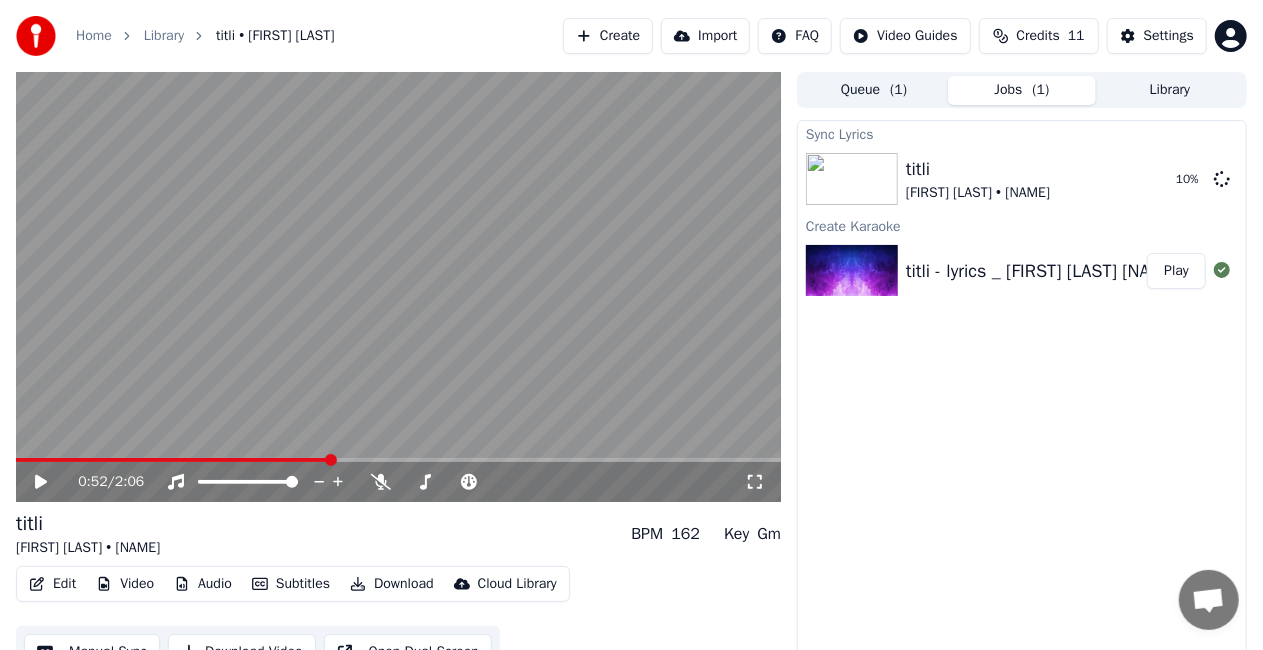 click at bounding box center (398, 460) 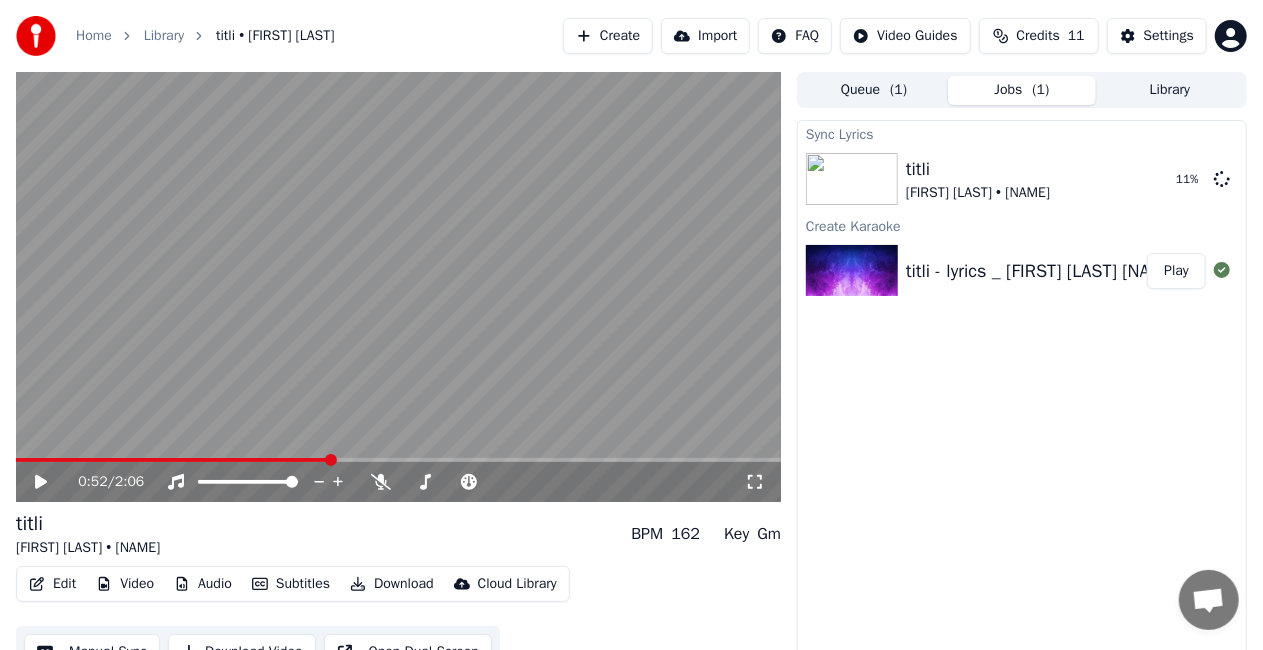 click on "0:52  /  2:06" at bounding box center (398, 482) 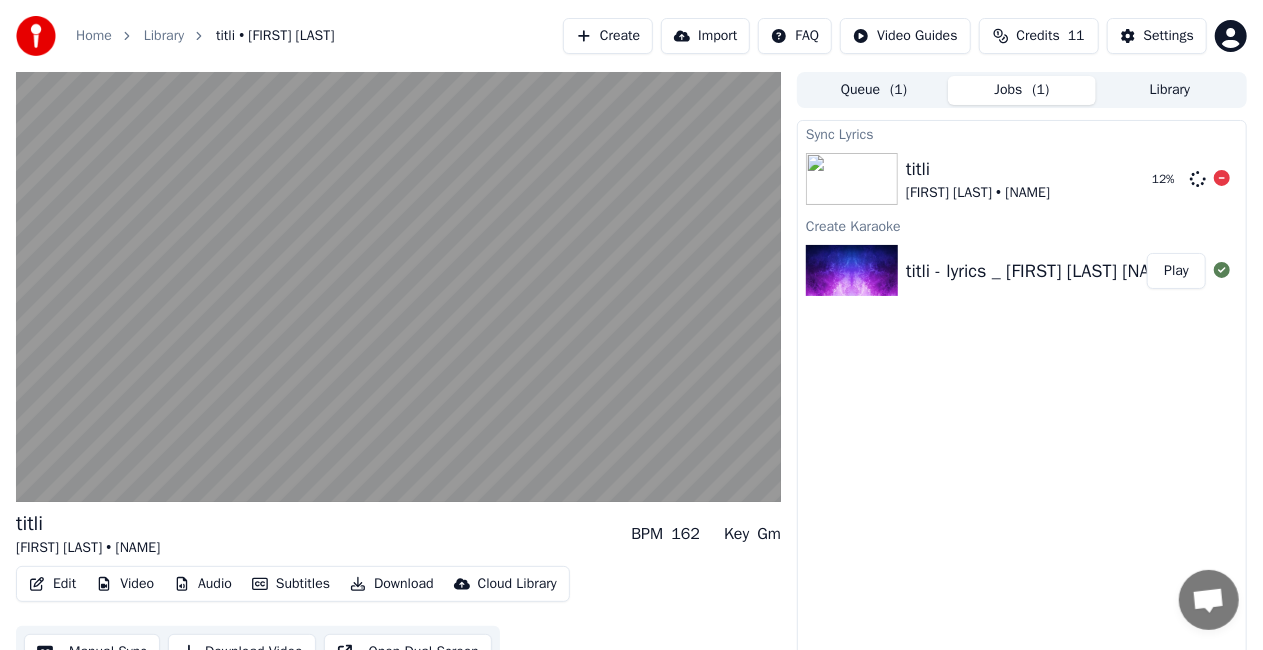 click on "titli" at bounding box center [978, 169] 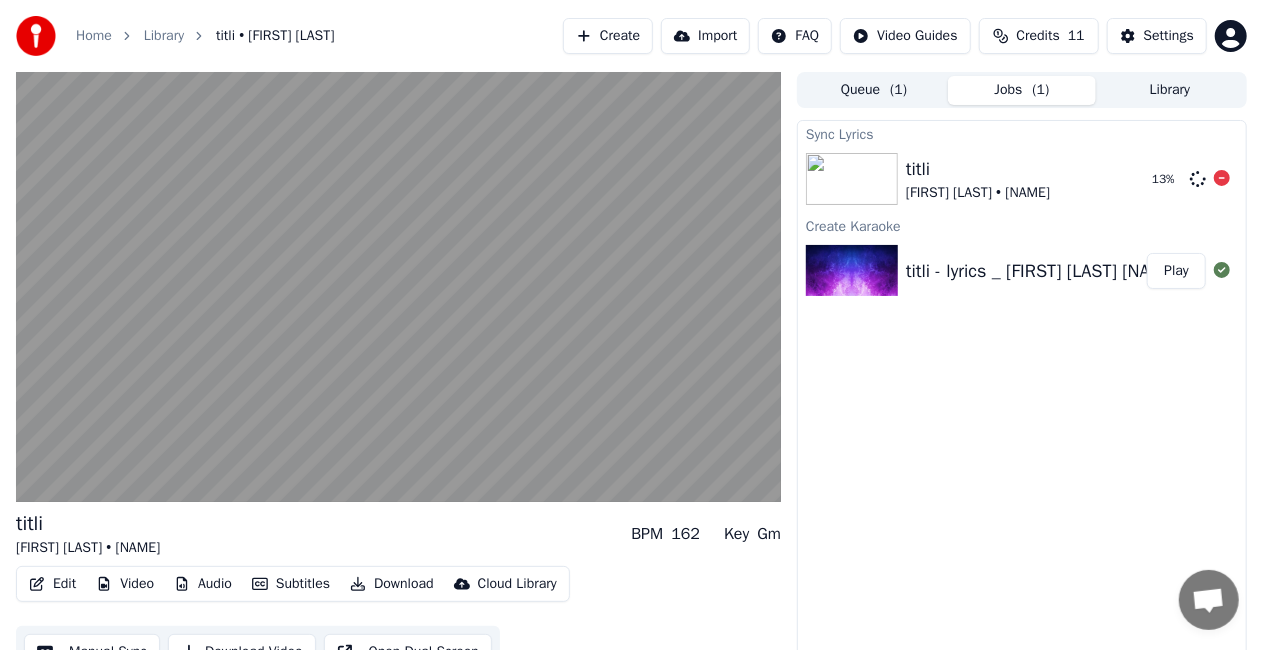 click on "titli" at bounding box center [978, 169] 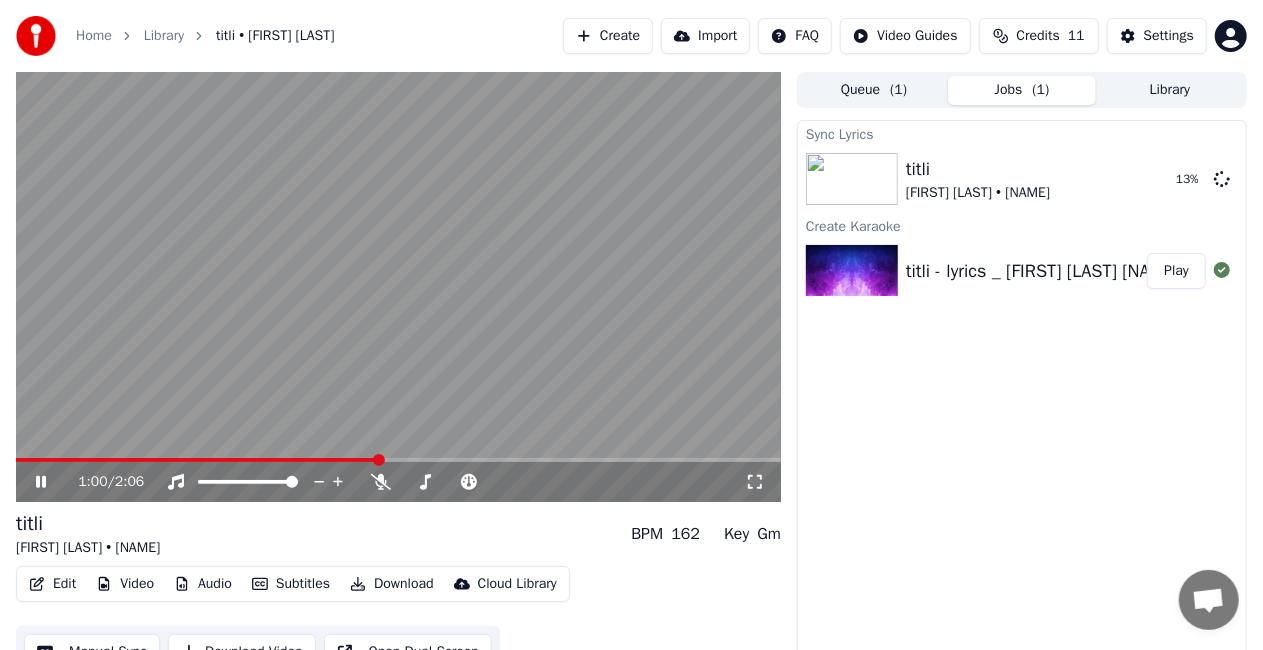 click at bounding box center (398, 287) 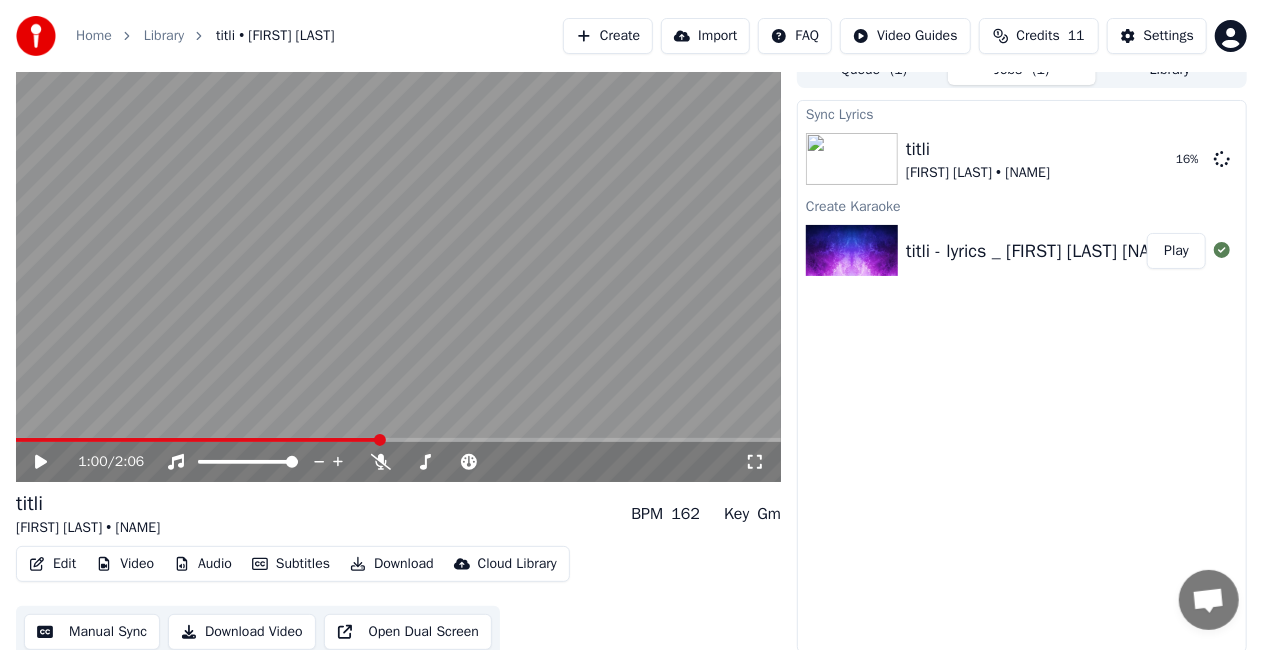 scroll, scrollTop: 28, scrollLeft: 0, axis: vertical 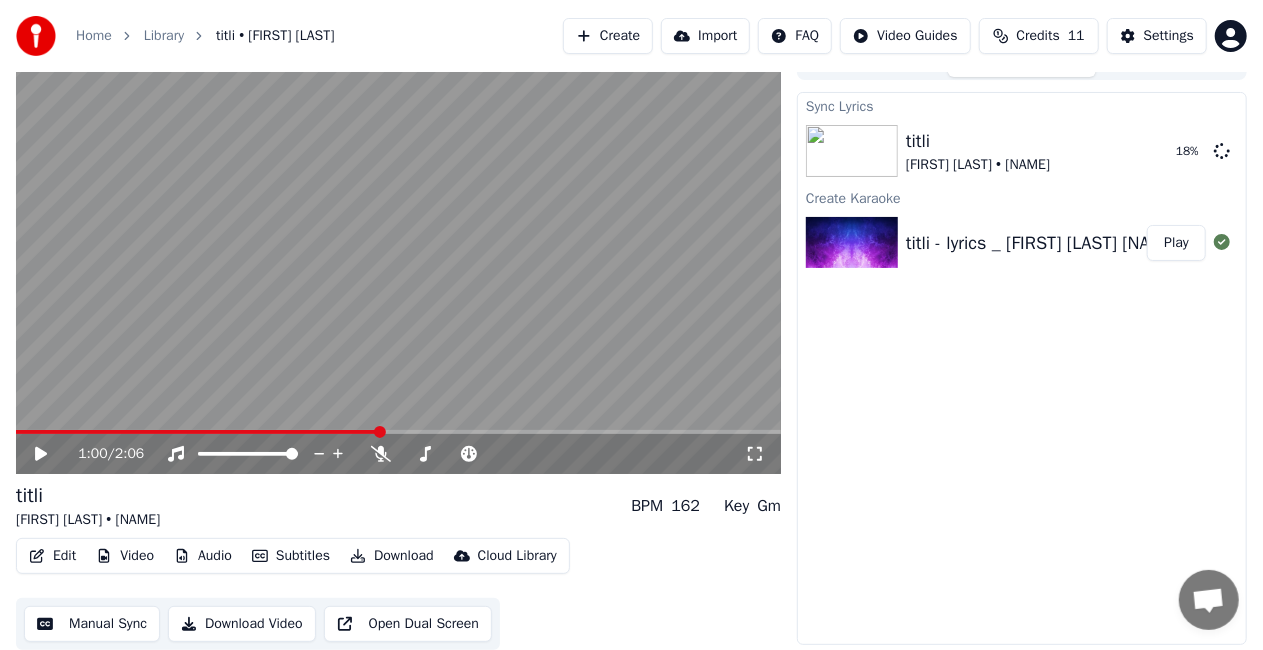 click on "Manual Sync" at bounding box center [92, 624] 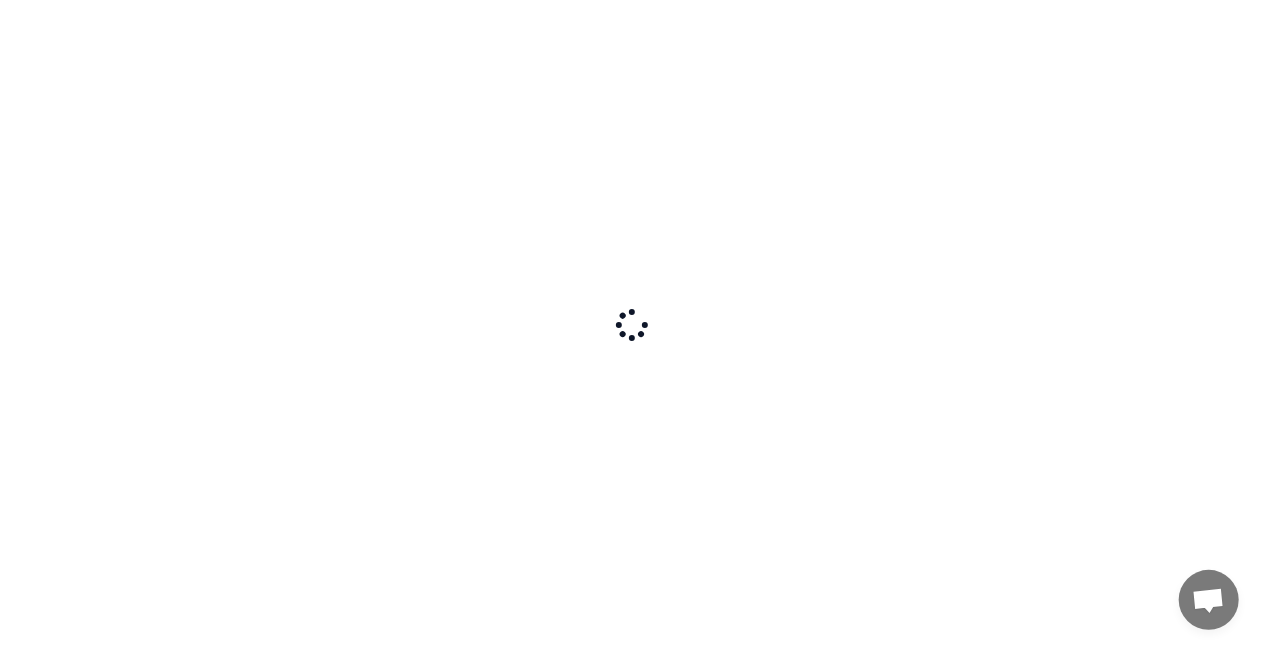 scroll, scrollTop: 0, scrollLeft: 0, axis: both 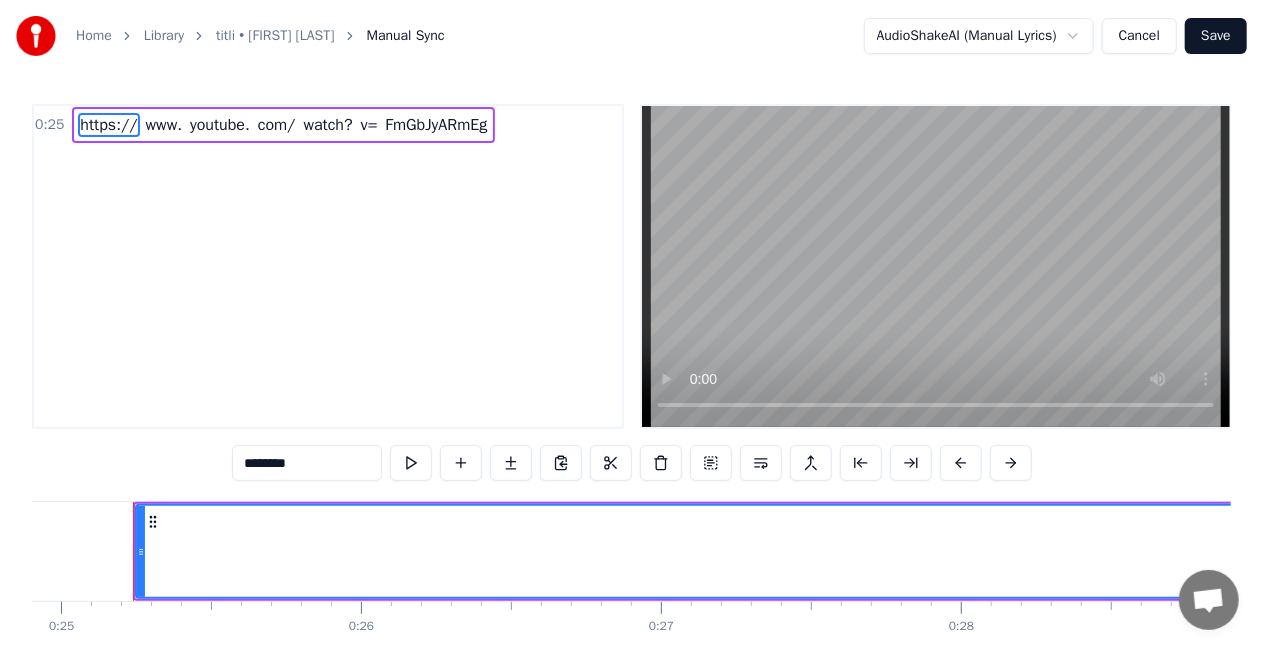 drag, startPoint x: 127, startPoint y: 122, endPoint x: 254, endPoint y: 100, distance: 128.89143 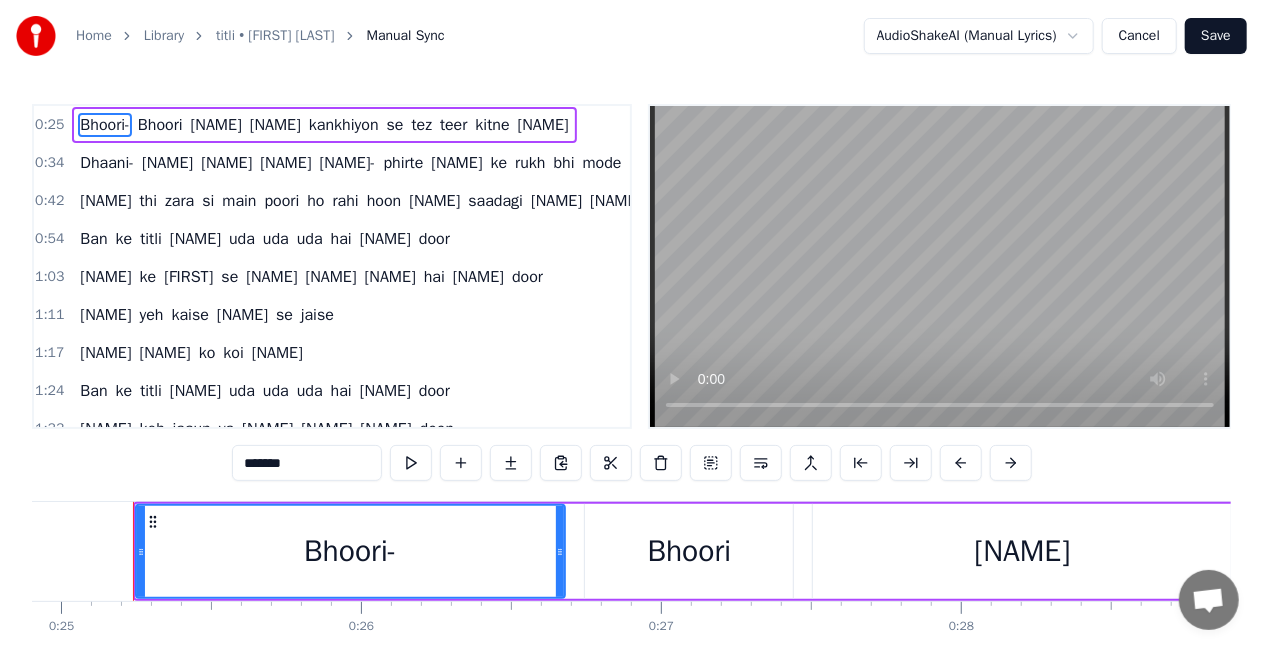 type 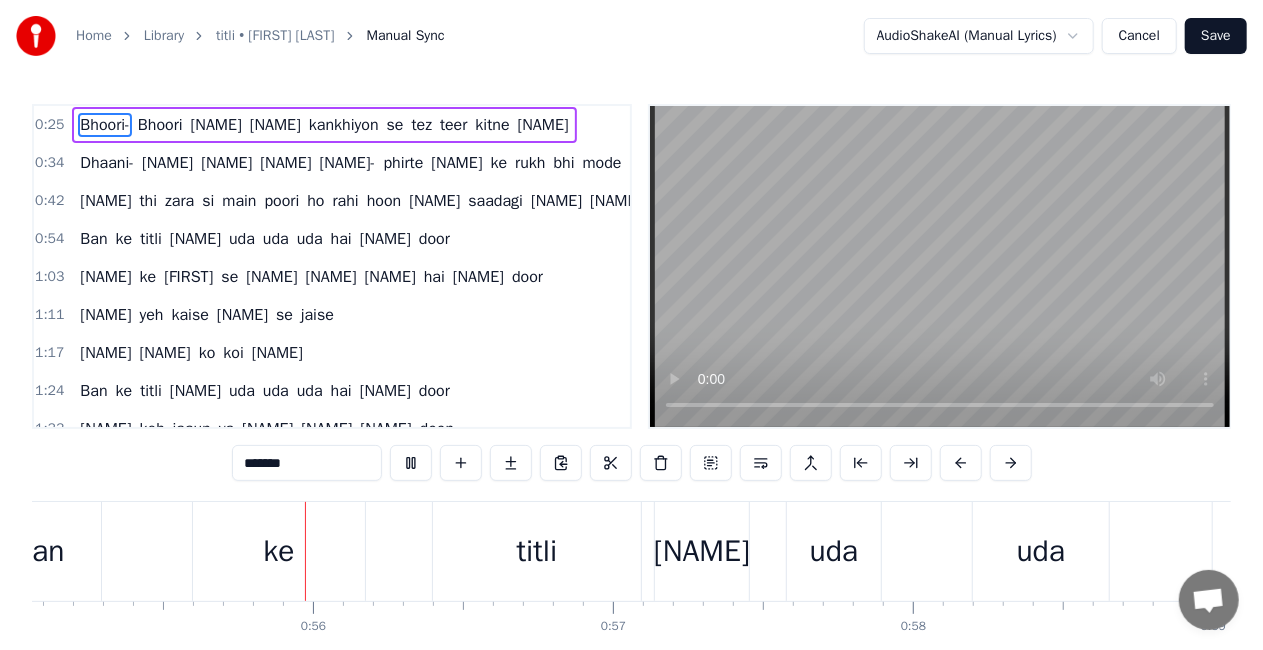 scroll, scrollTop: 0, scrollLeft: 16545, axis: horizontal 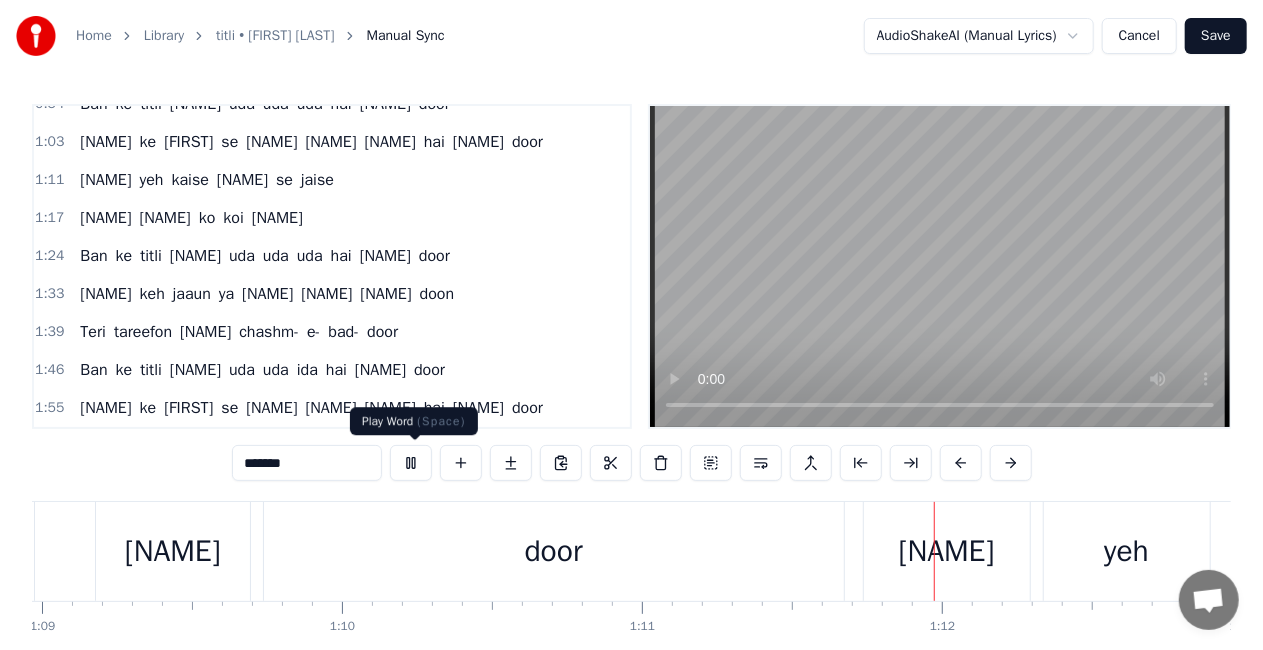 click at bounding box center (411, 463) 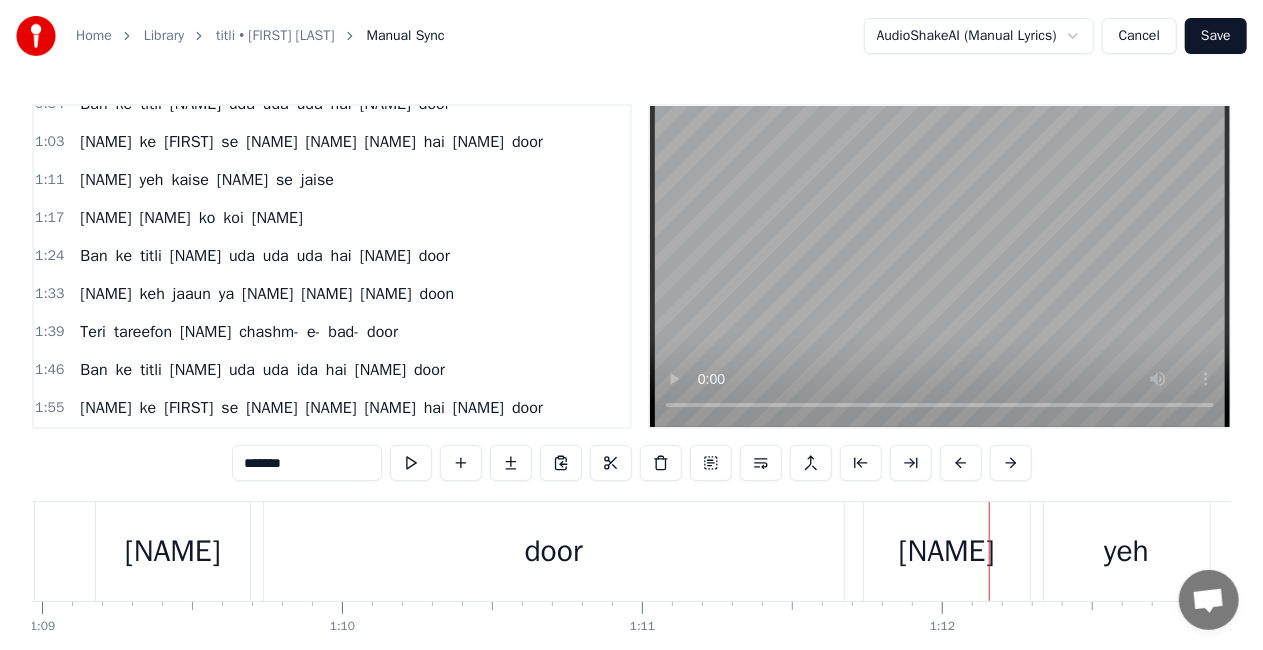 click at bounding box center (411, 463) 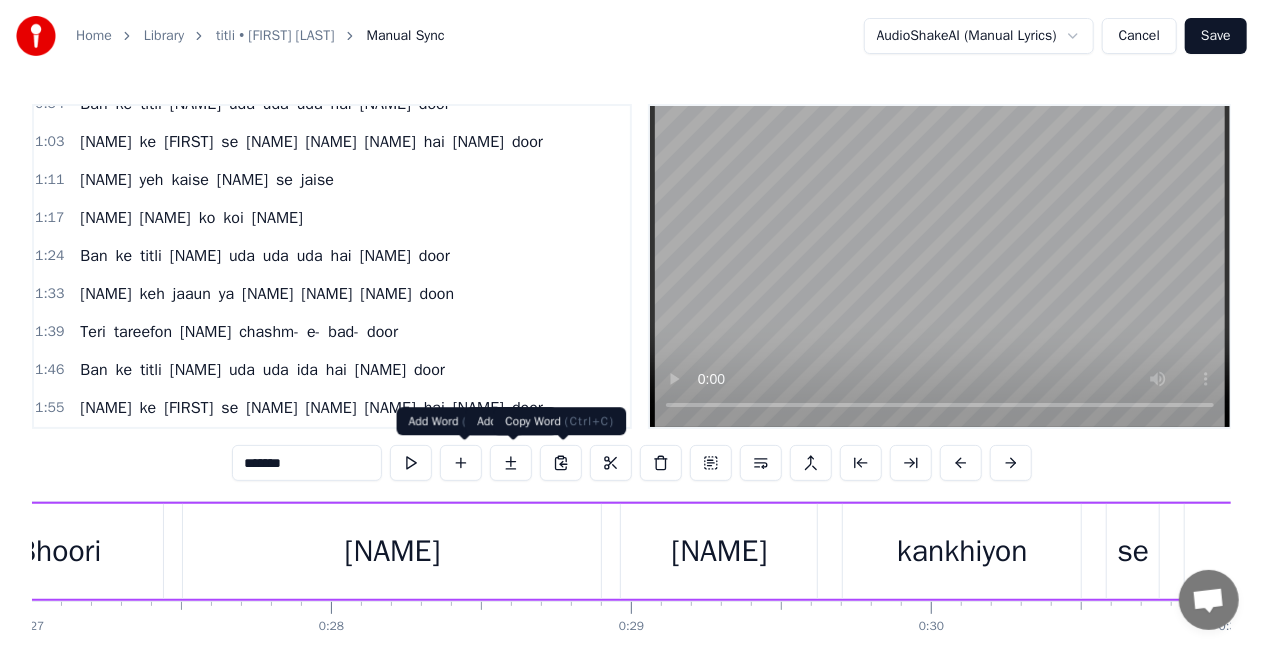 scroll, scrollTop: 0, scrollLeft: 7903, axis: horizontal 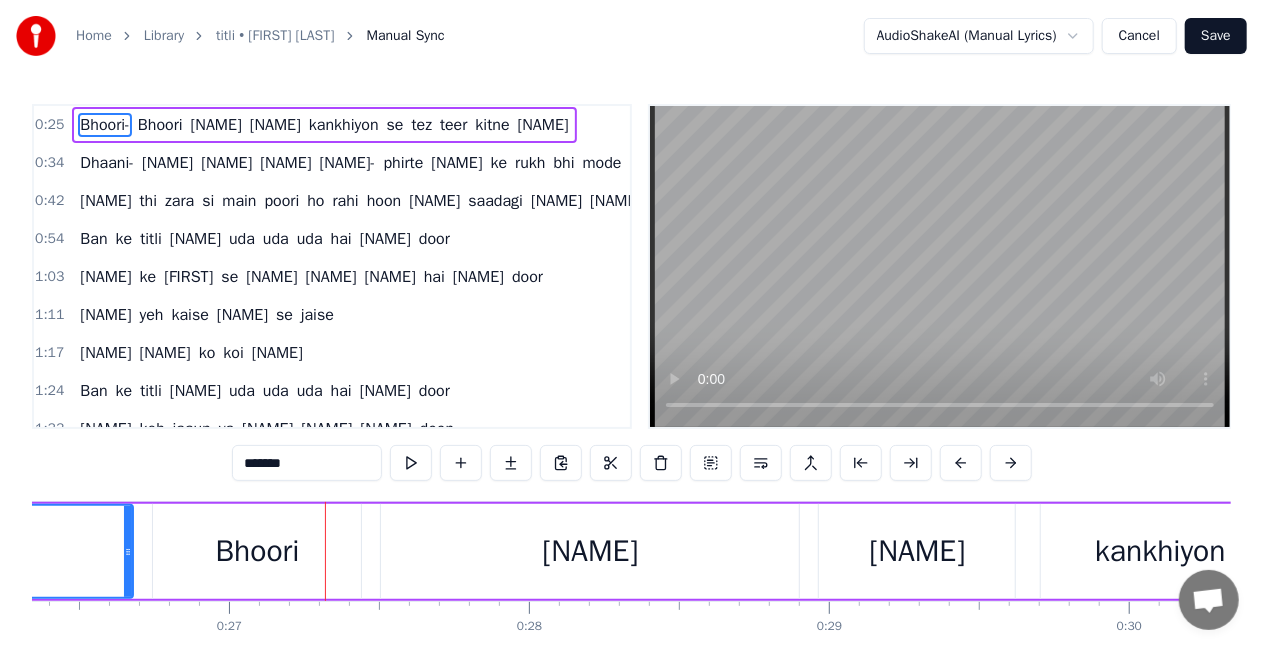 click on "Manual Sync" at bounding box center (406, 36) 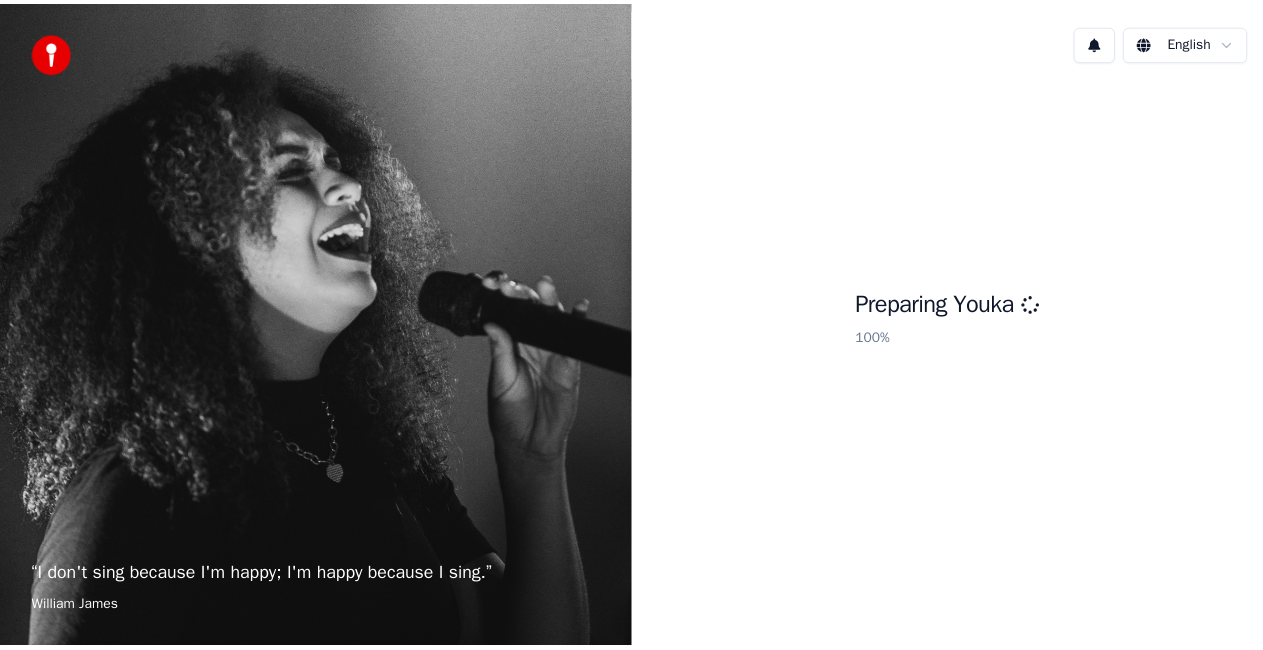 scroll, scrollTop: 0, scrollLeft: 0, axis: both 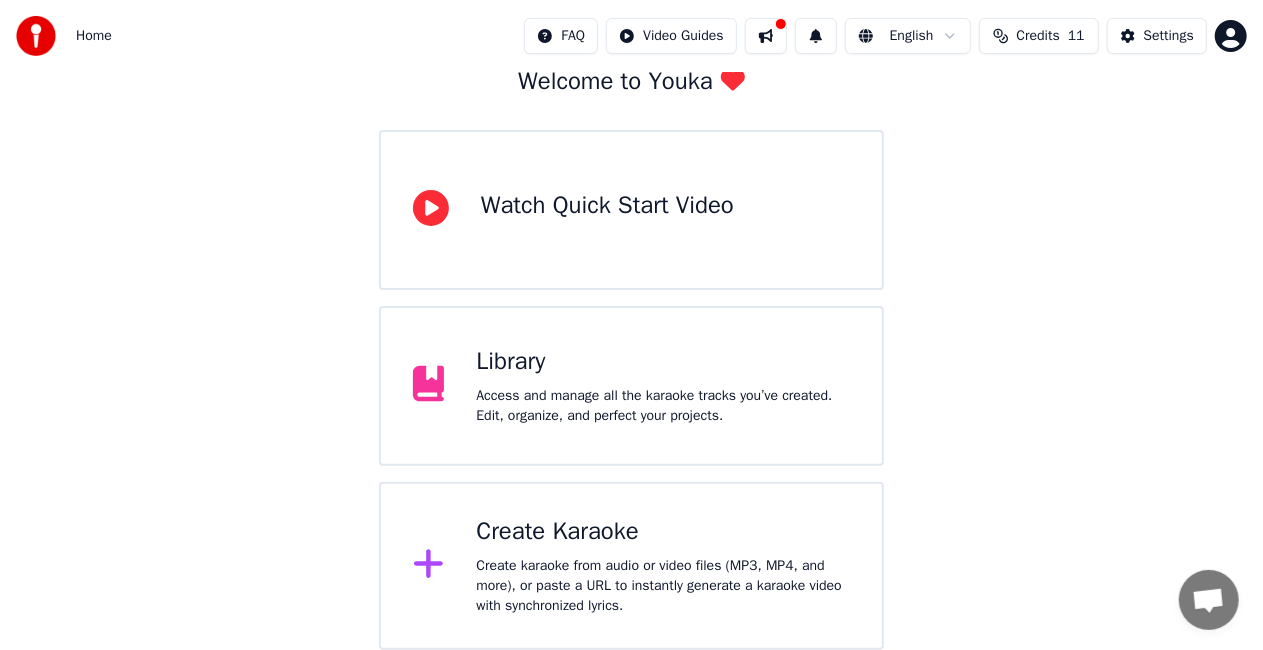 click on "Library" at bounding box center (663, 362) 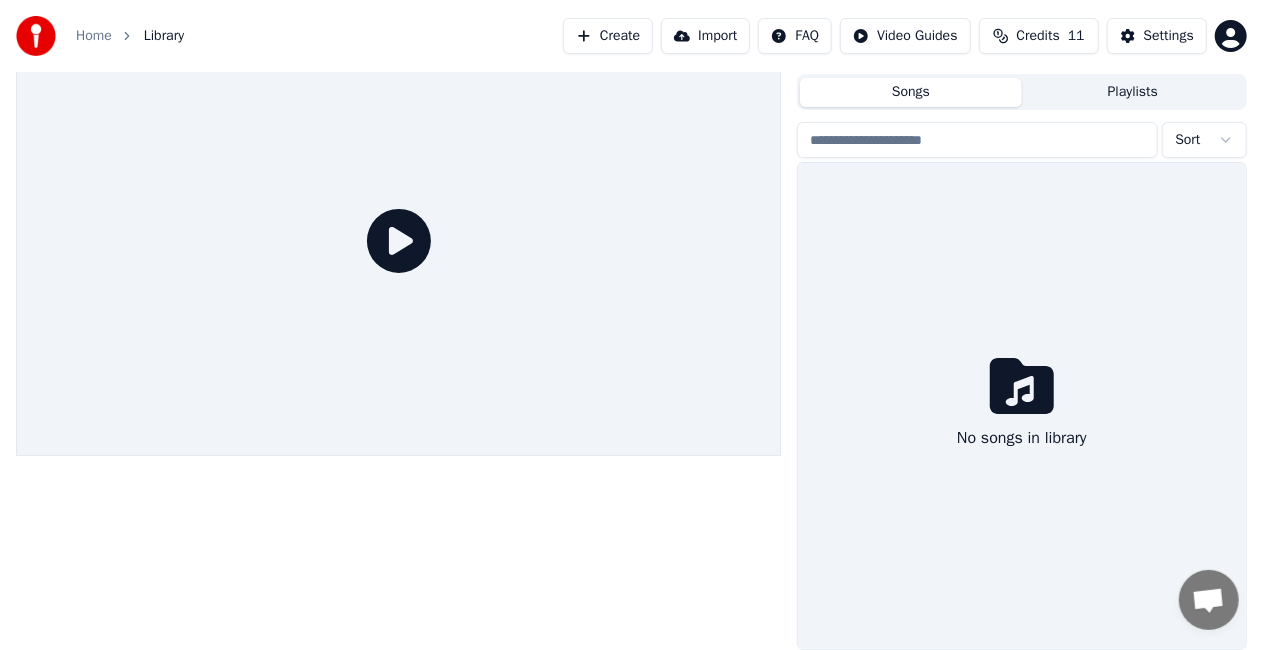 scroll, scrollTop: 45, scrollLeft: 0, axis: vertical 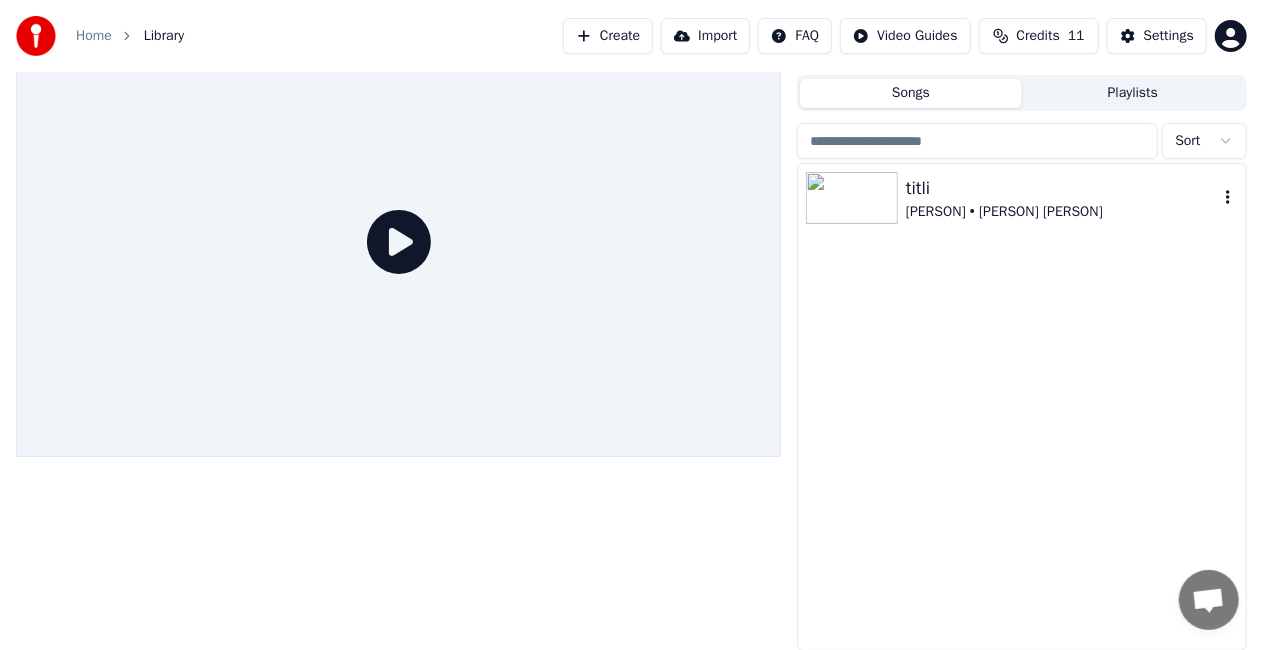 click on "titli" at bounding box center [1062, 188] 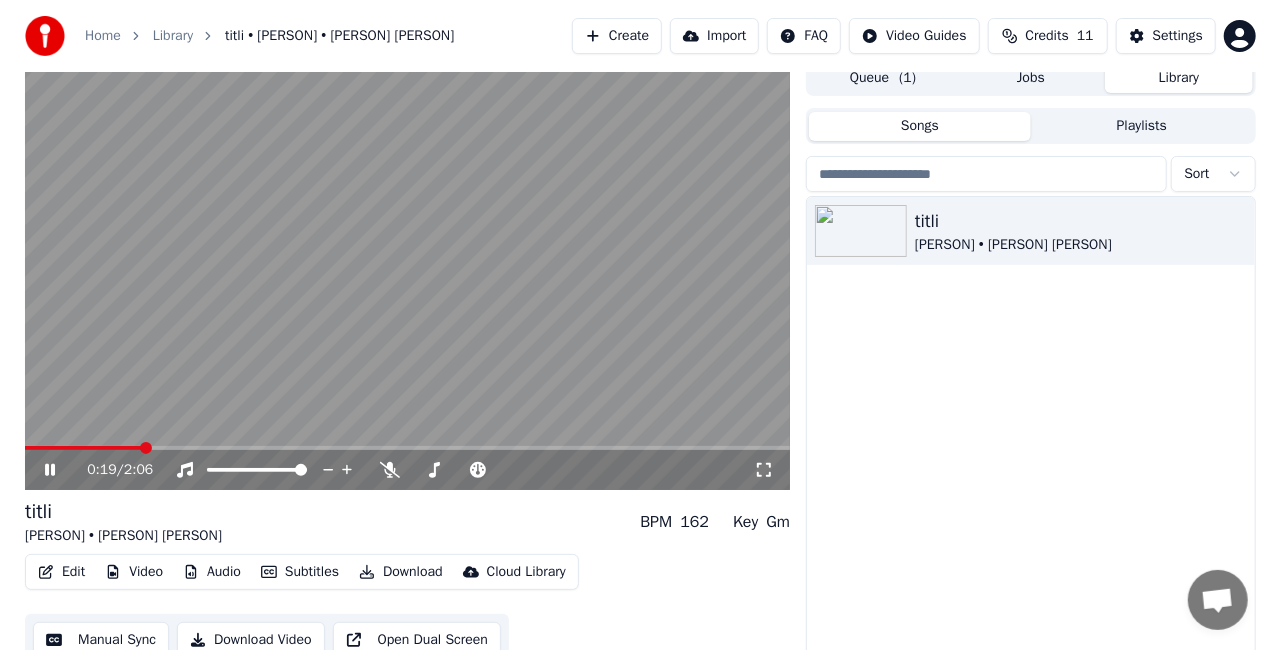 scroll, scrollTop: 0, scrollLeft: 0, axis: both 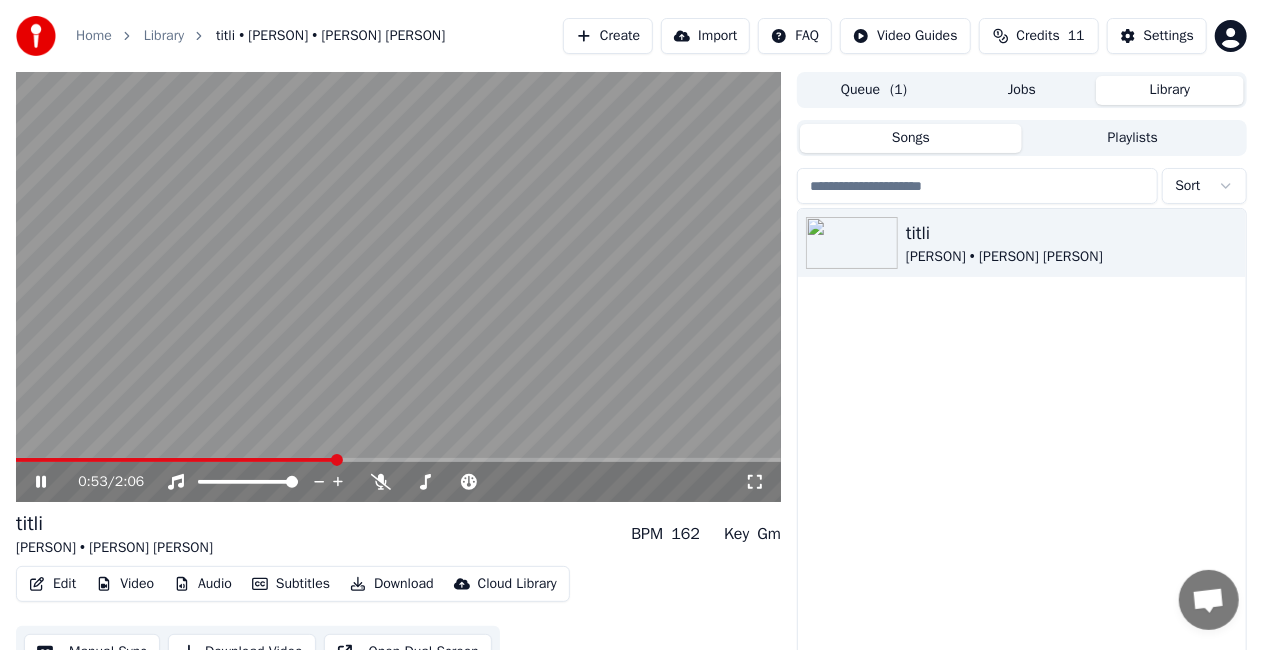 click at bounding box center (398, 287) 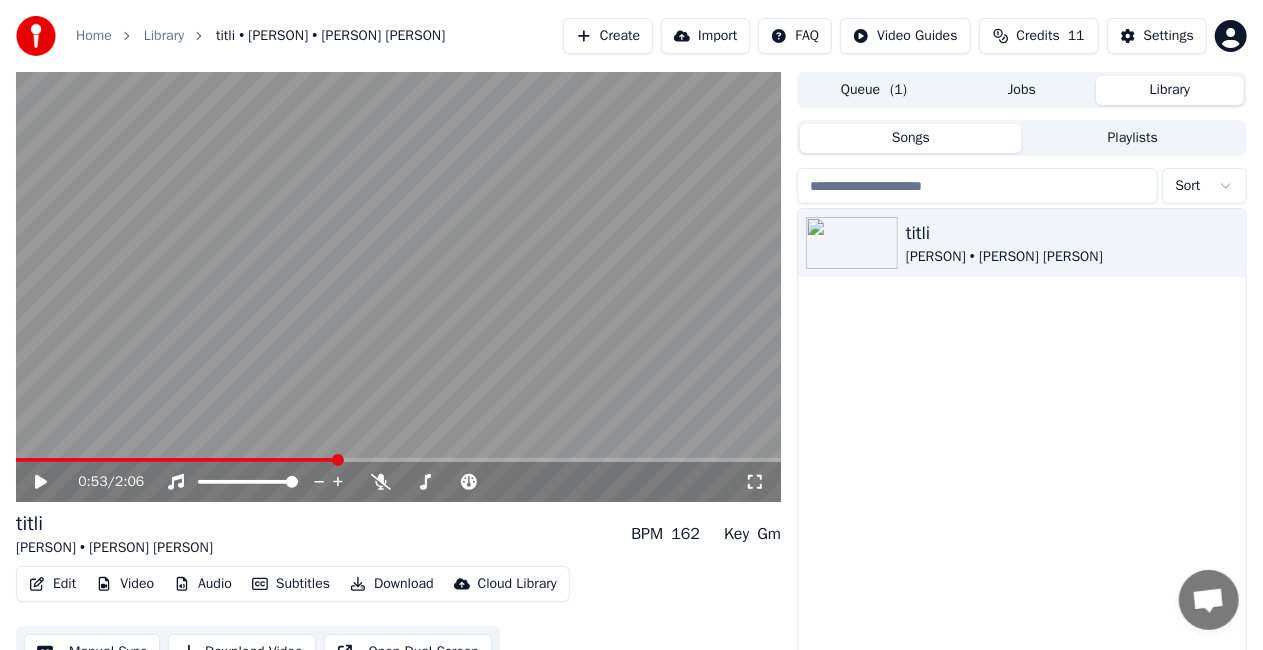 click on "0:53  /  2:06" at bounding box center [398, 482] 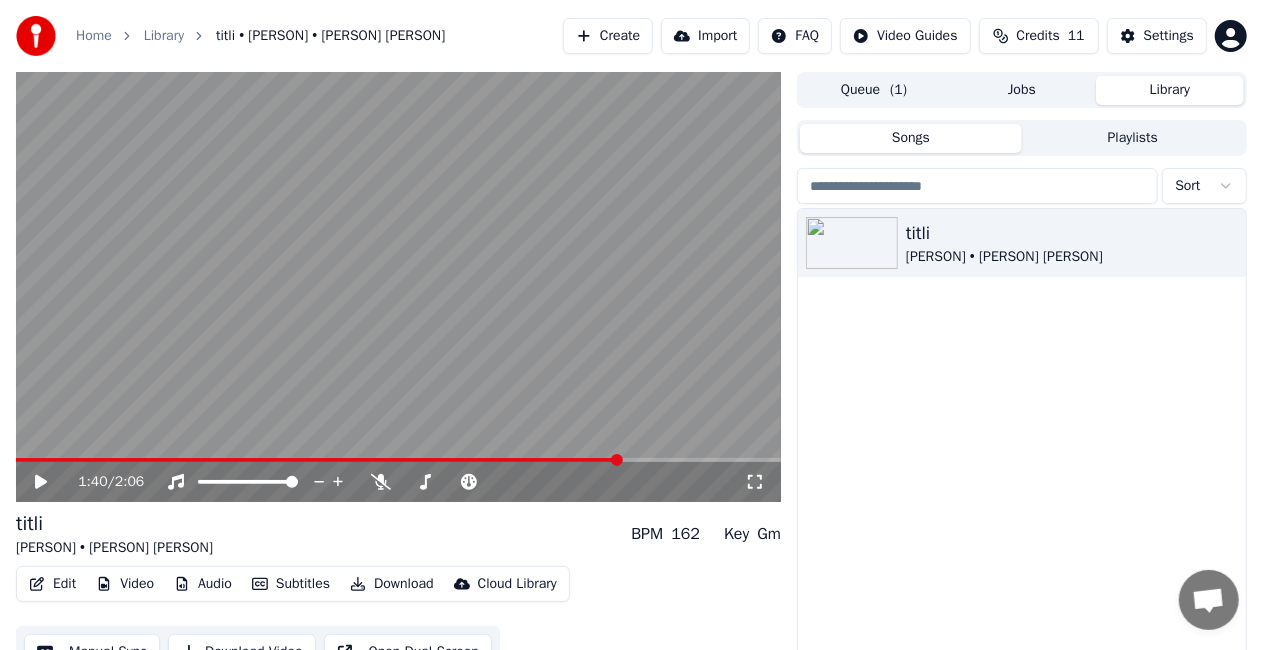 click at bounding box center (617, 460) 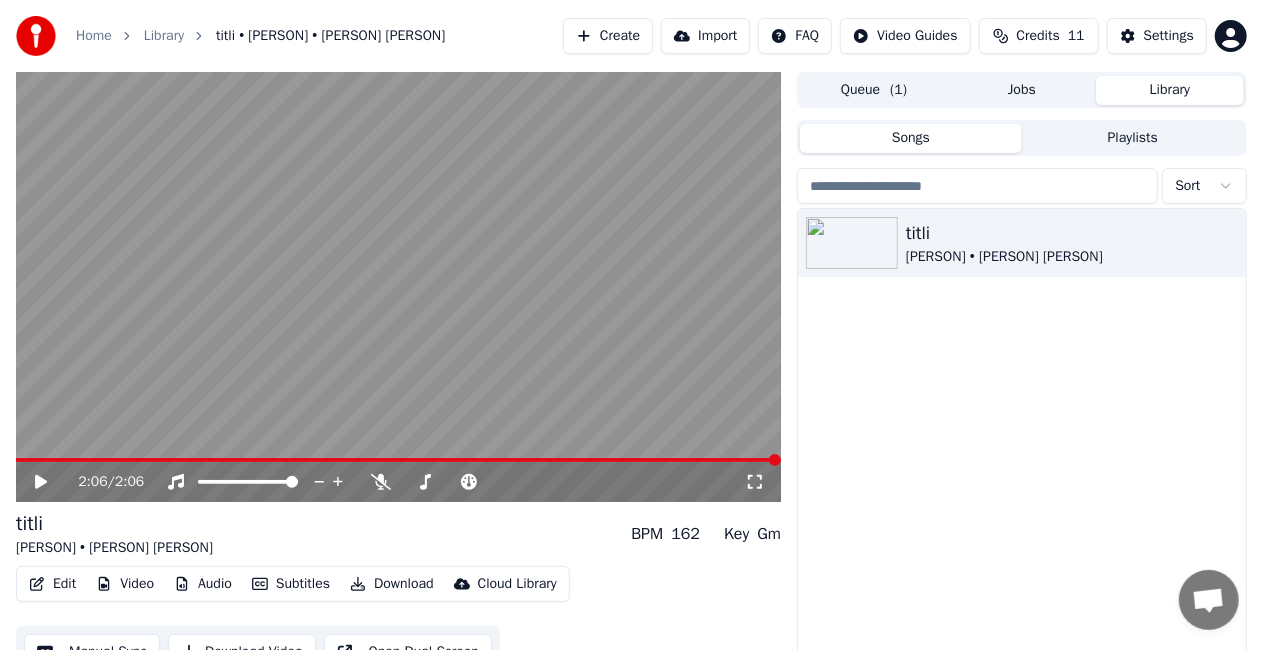 click at bounding box center [398, 287] 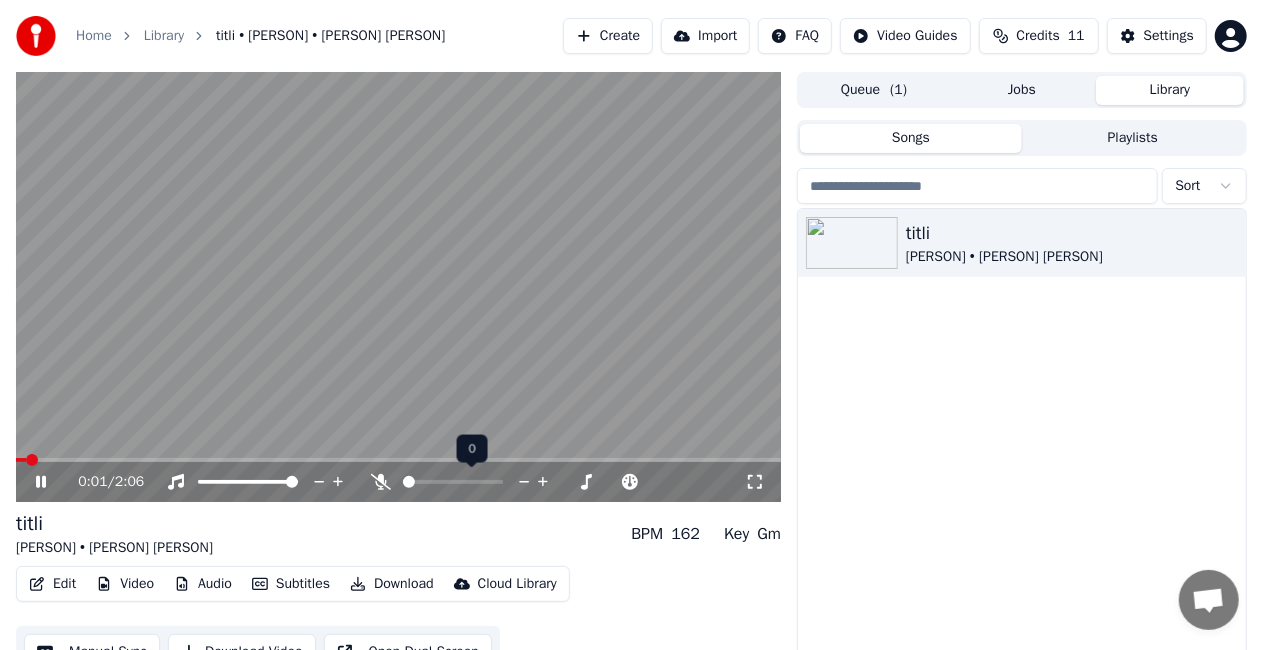 click 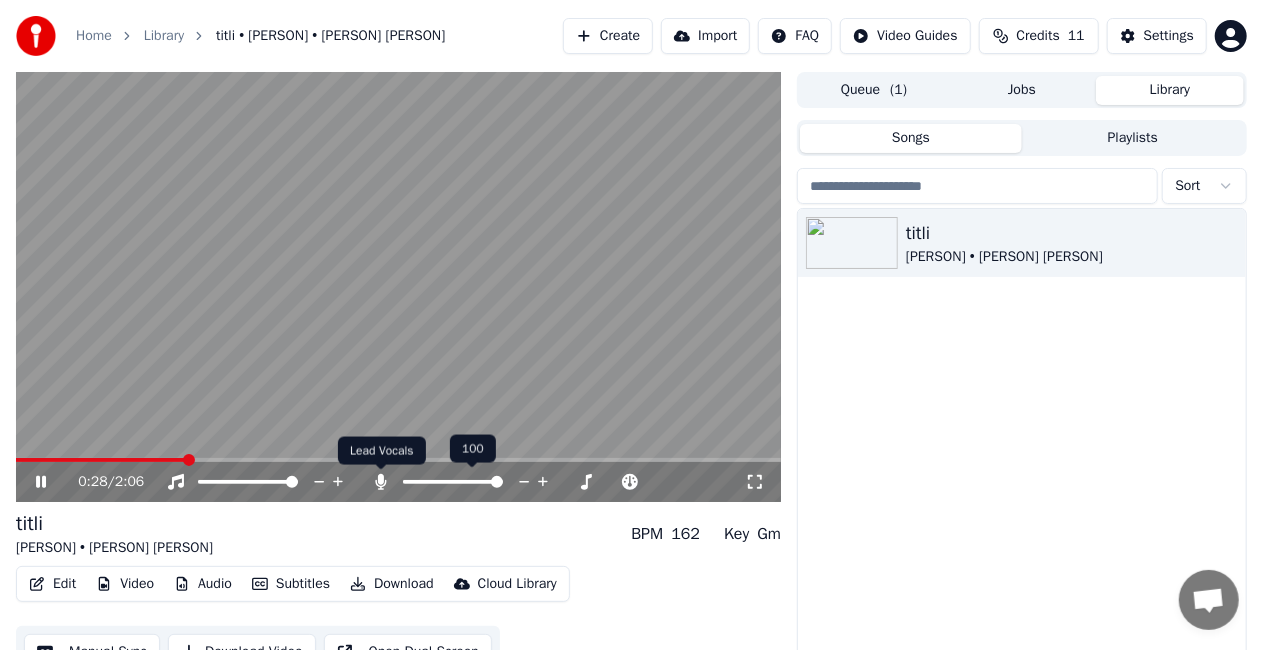 click 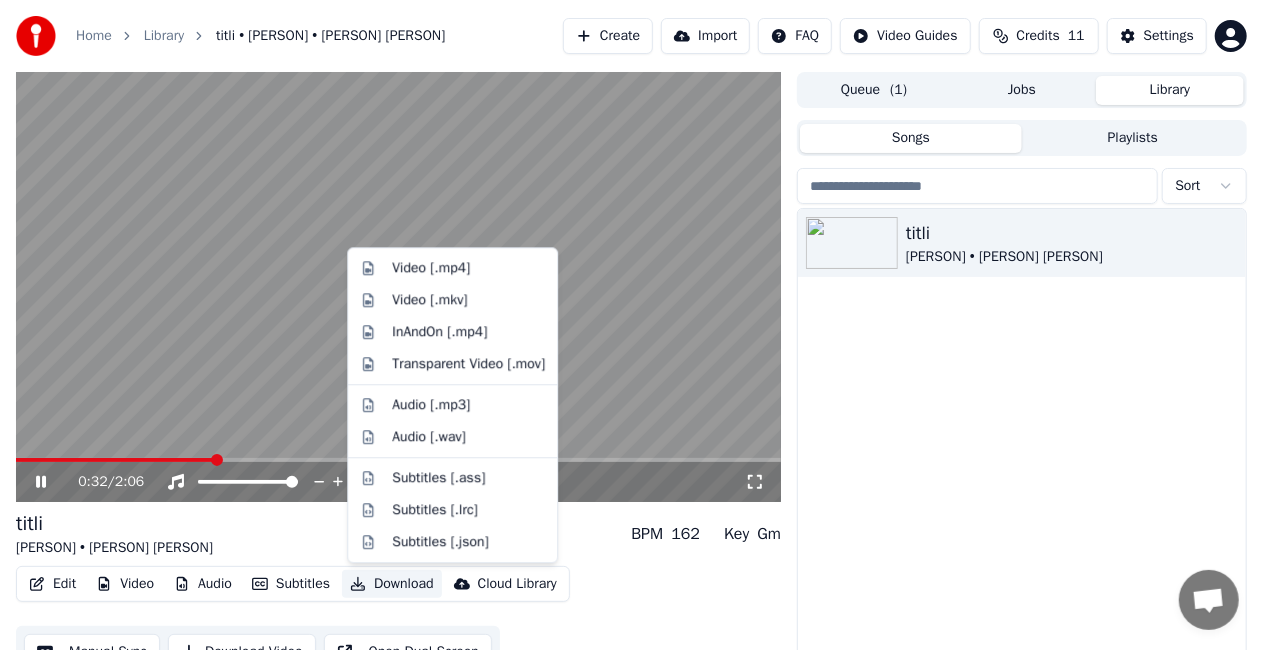 click on "Download" at bounding box center (392, 584) 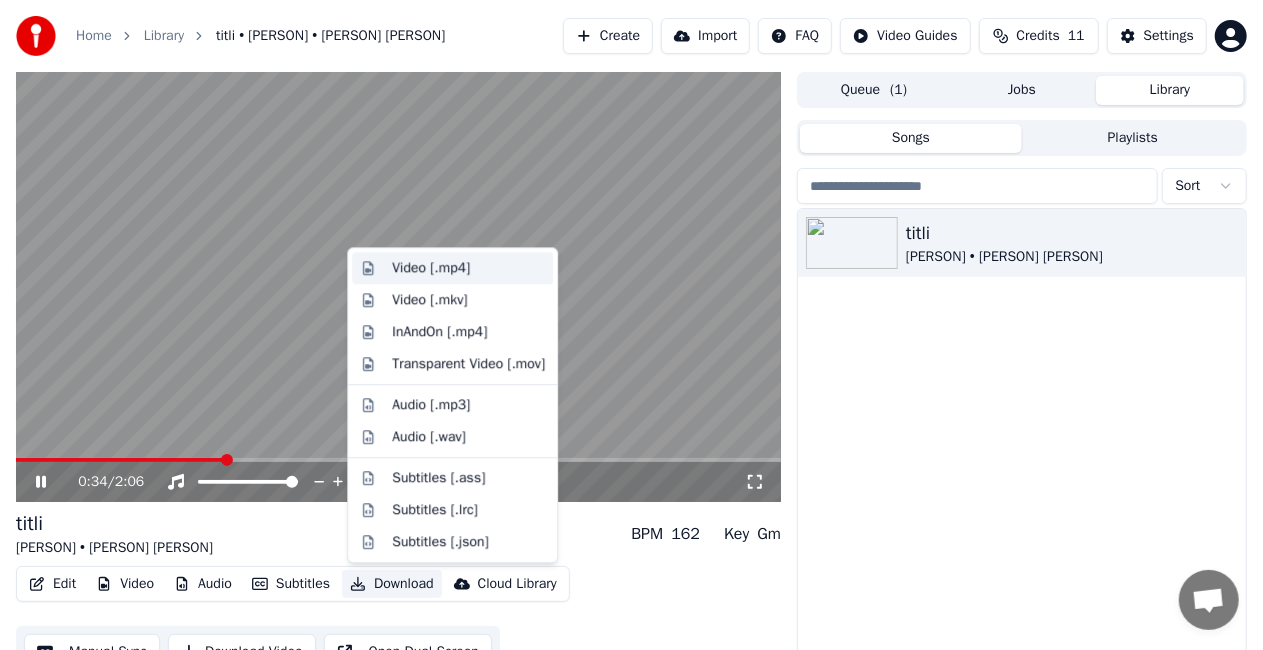 click on "Video [.mp4]" at bounding box center (431, 268) 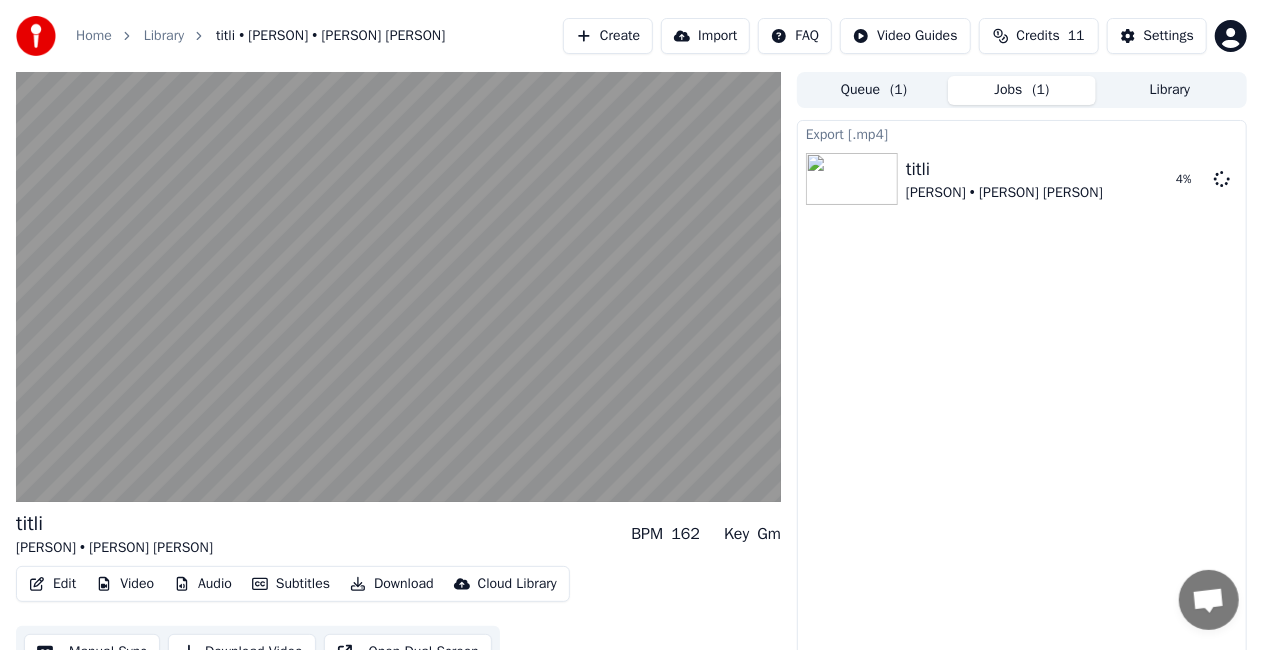 click on "Import" at bounding box center [705, 36] 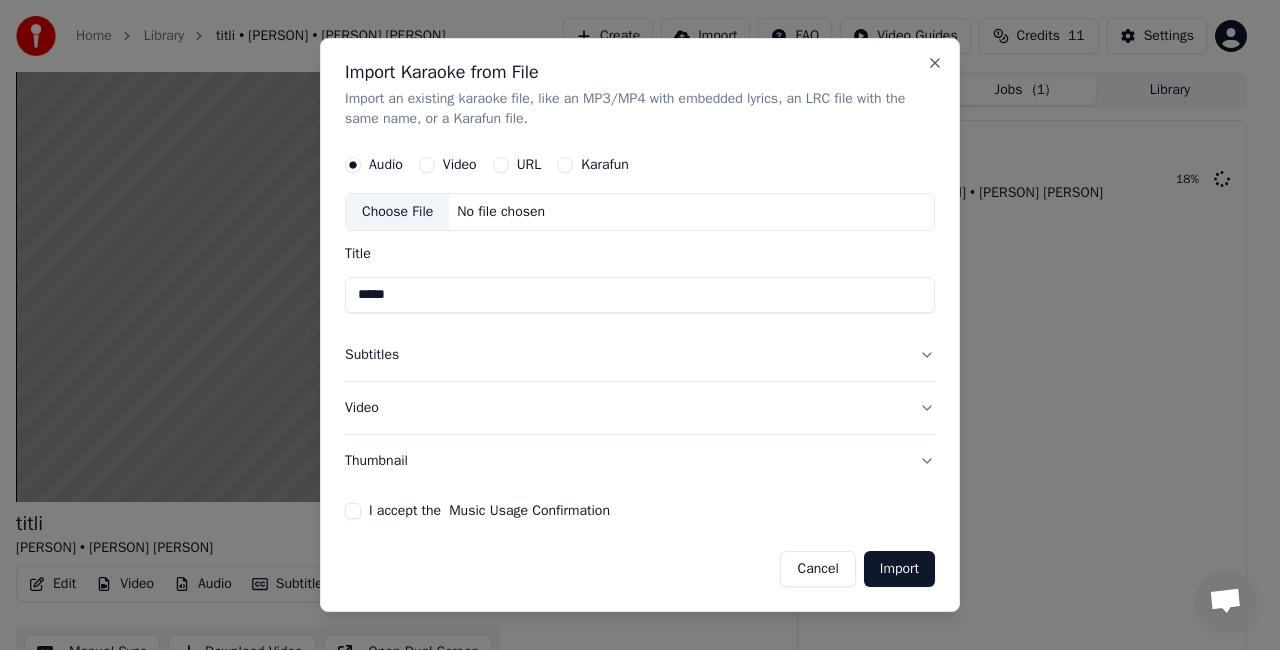 click on "Choose File" at bounding box center (397, 212) 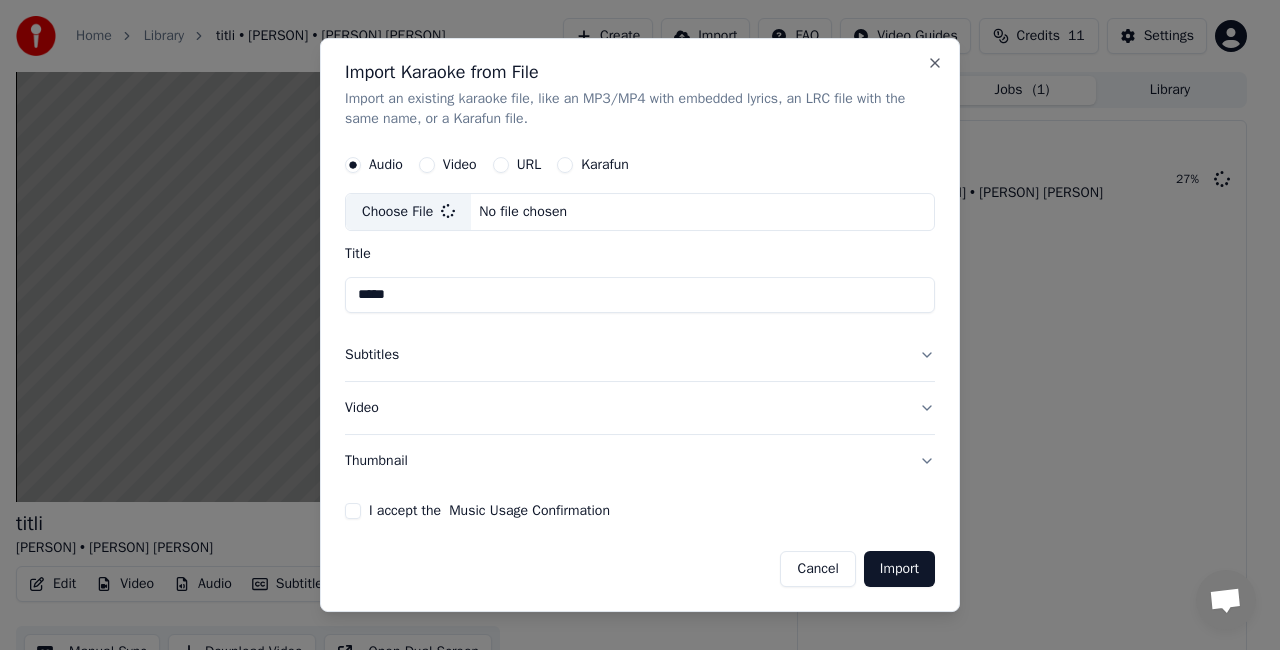 type on "**********" 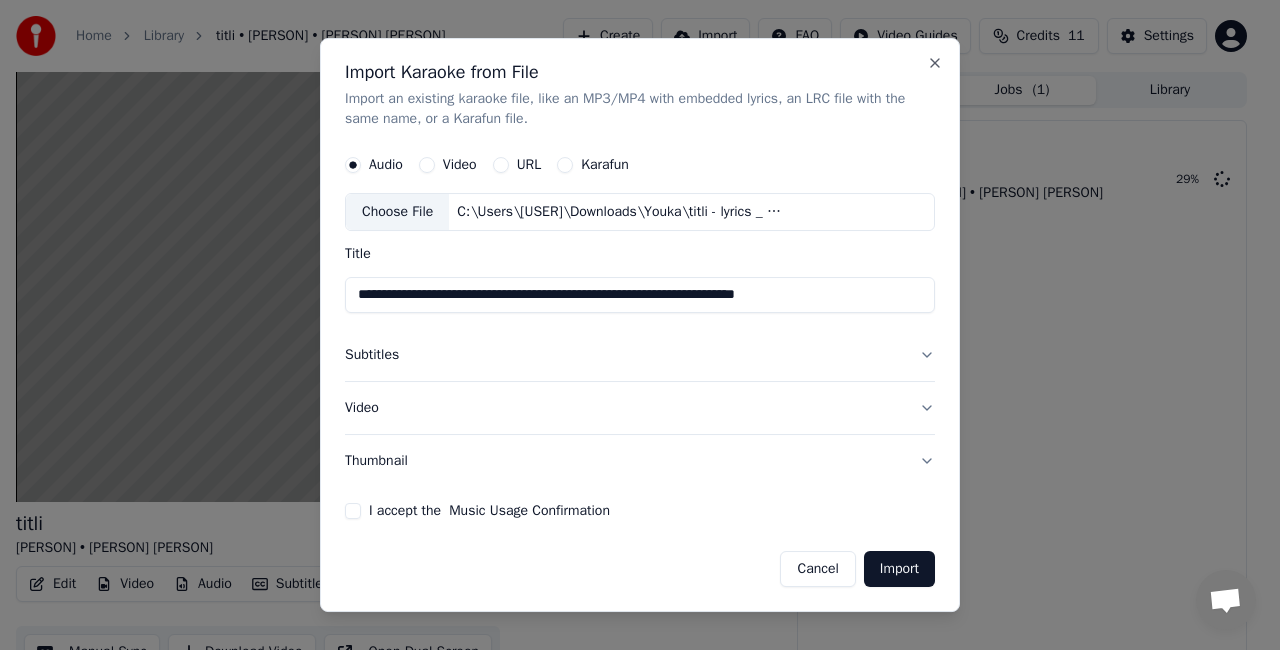 click on "Import" at bounding box center (899, 569) 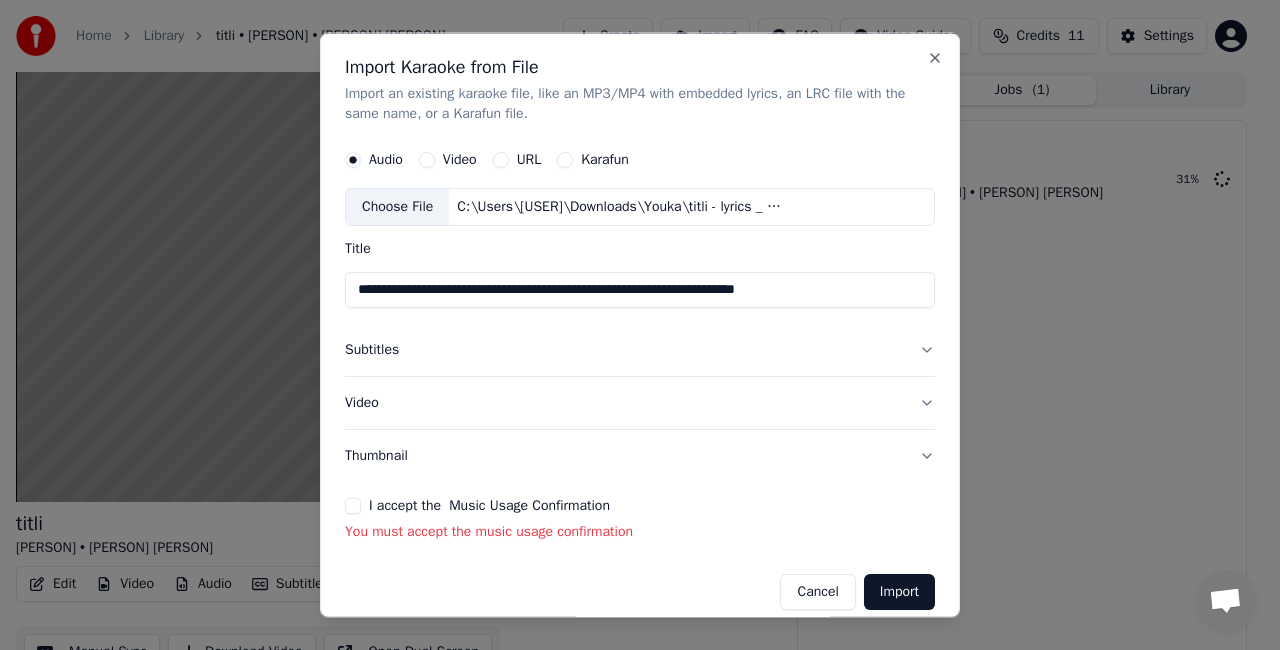 click on "I accept the   Music Usage Confirmation" at bounding box center (353, 505) 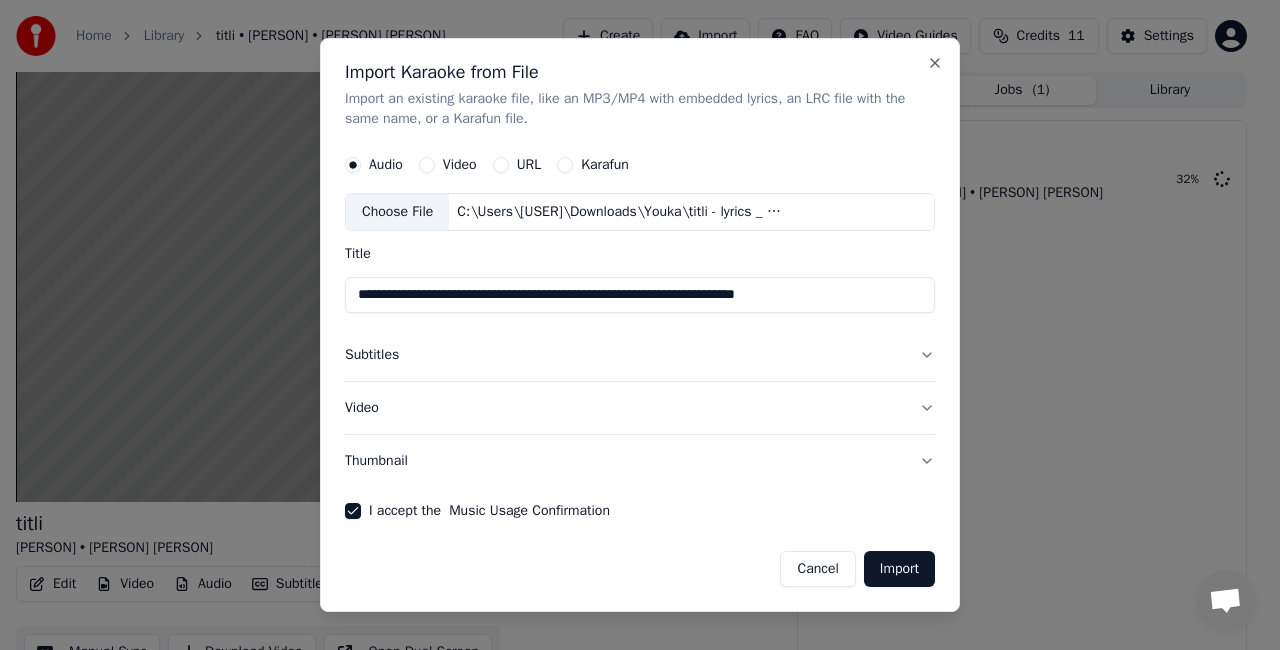 click on "Import" at bounding box center [899, 569] 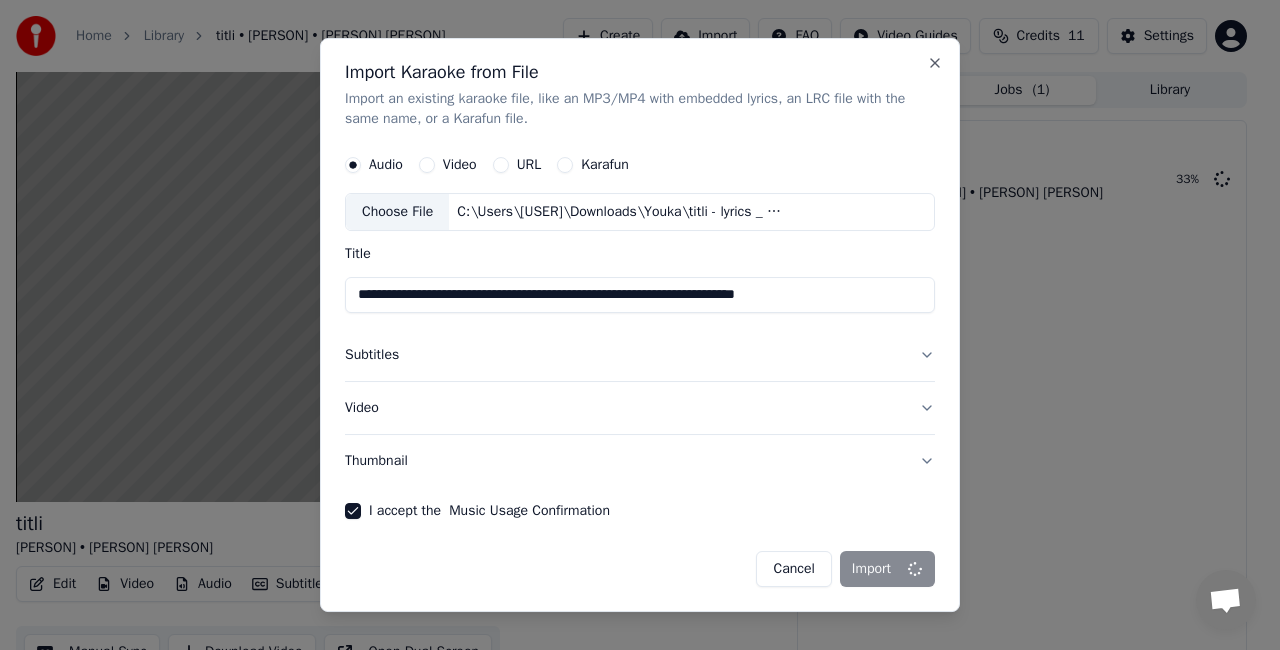 type 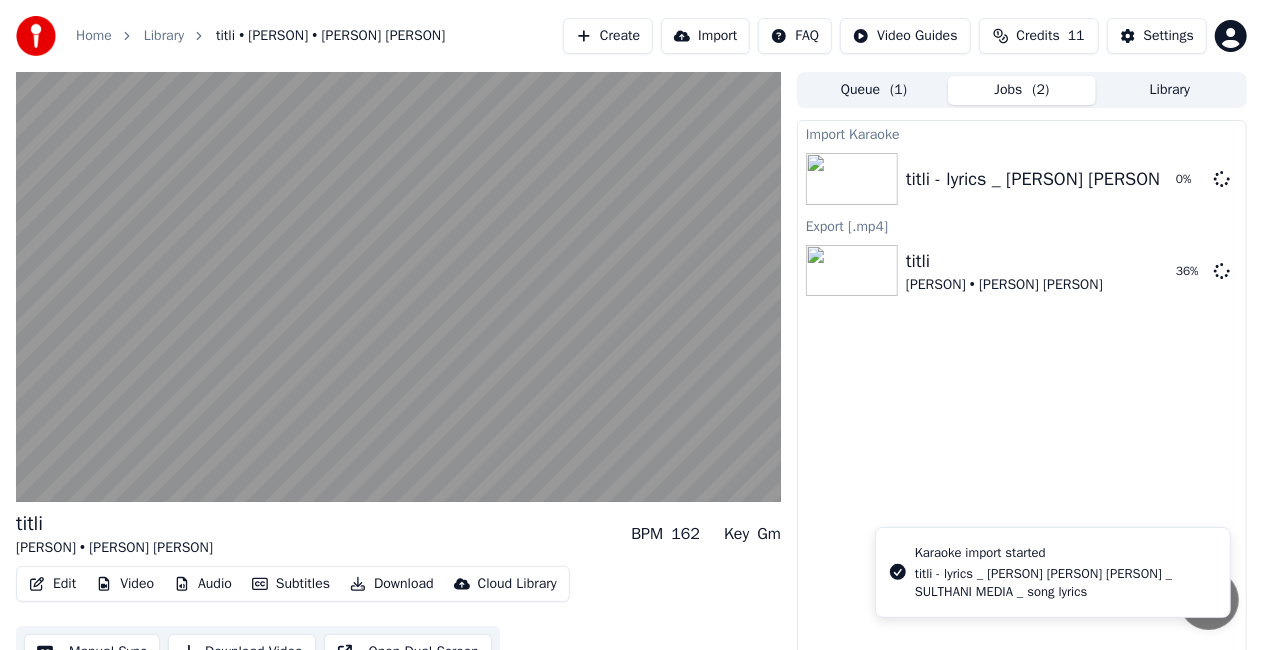 click on "titli - lyrics _ [FIRST] [LAST] [NAME] ft _ SULTHANI MEDIA _ song lyrics" at bounding box center [1064, 583] 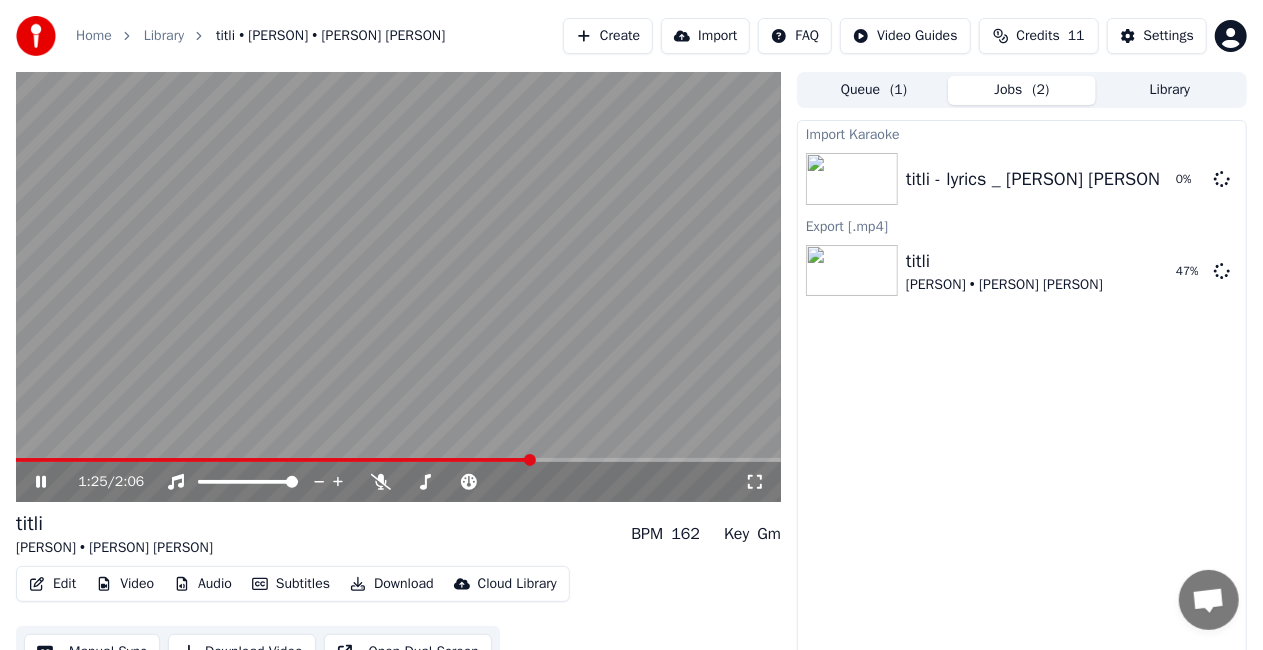 click at bounding box center [398, 287] 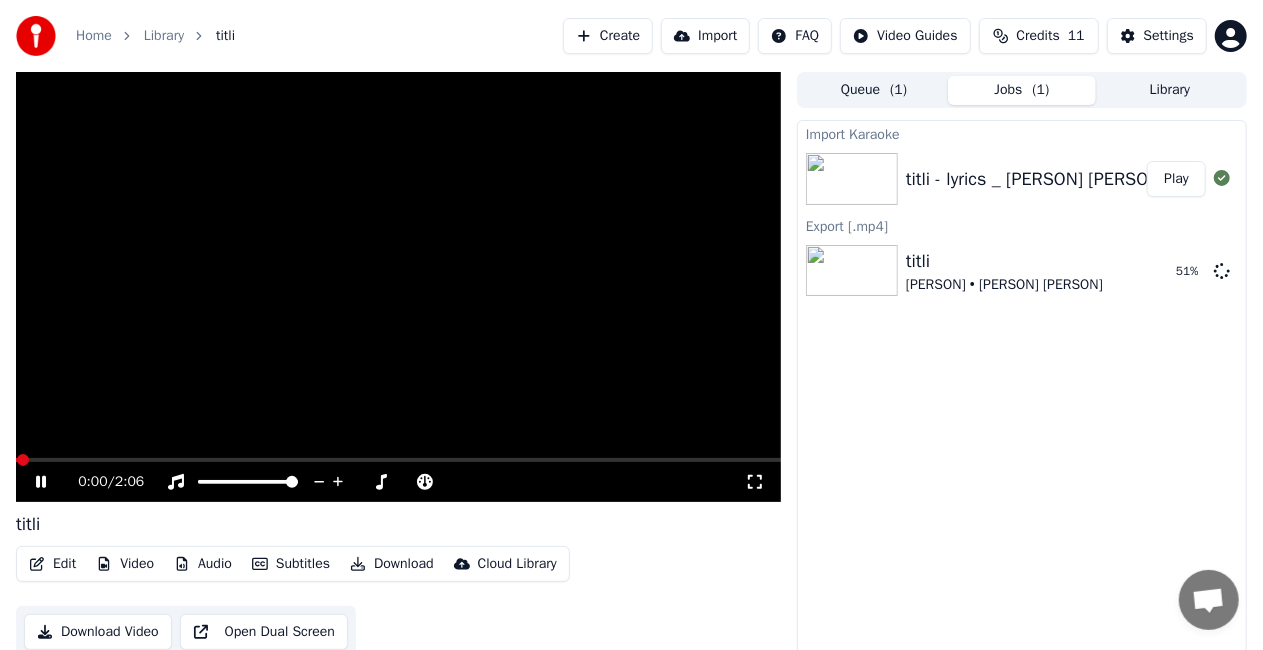 click at bounding box center (398, 287) 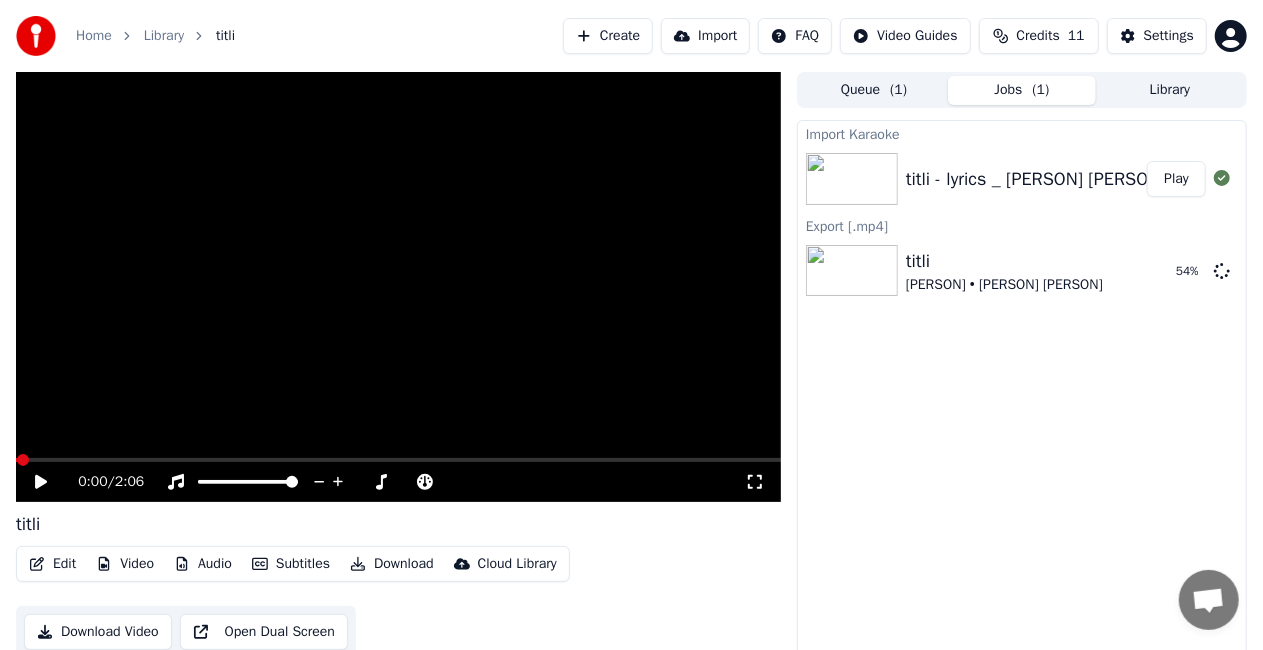 click on "Play" at bounding box center [1176, 179] 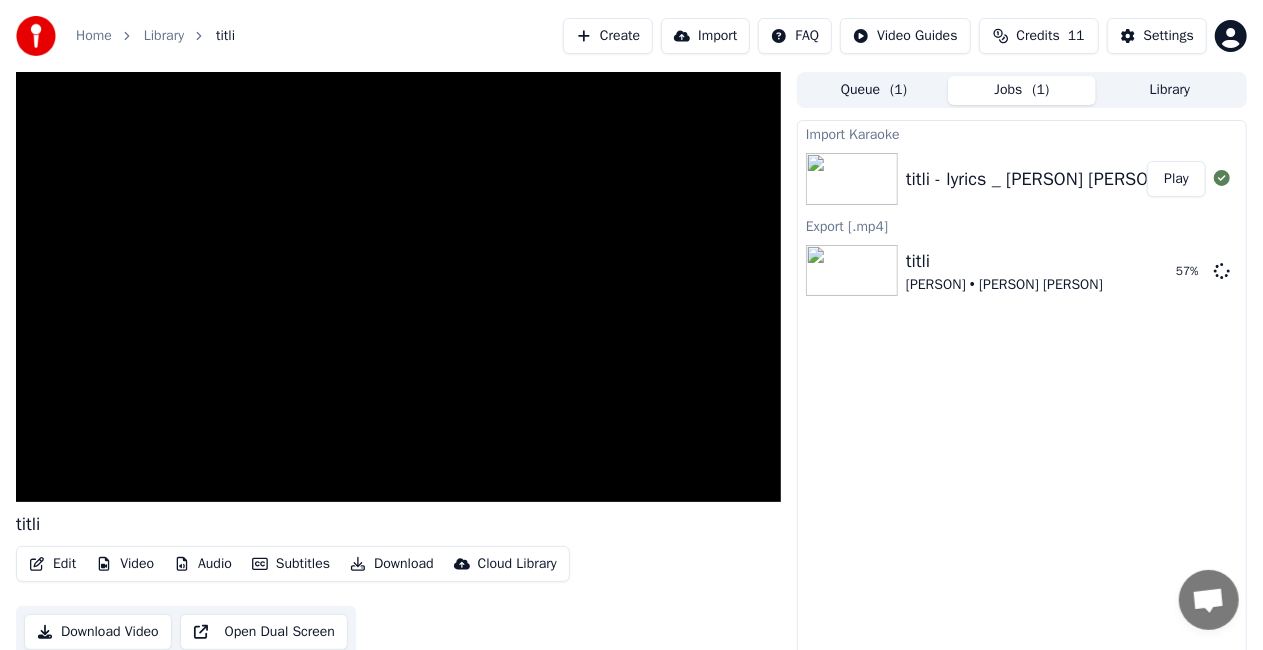 click on "Play" at bounding box center [1176, 179] 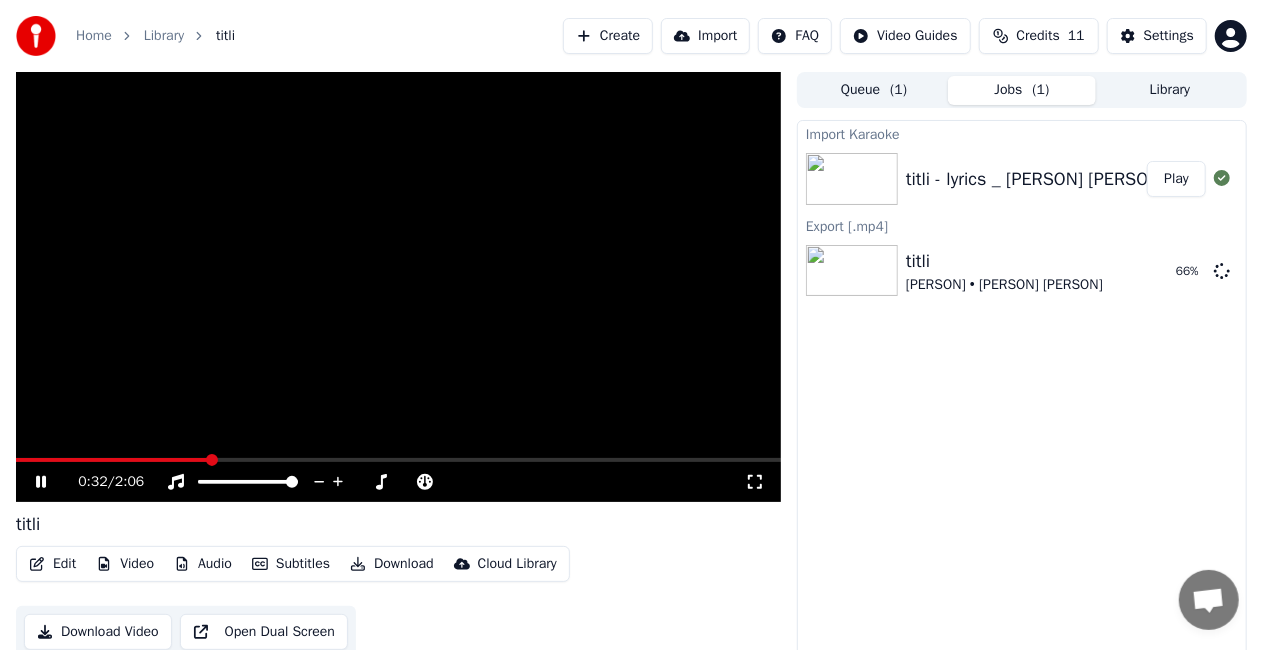 click at bounding box center (398, 460) 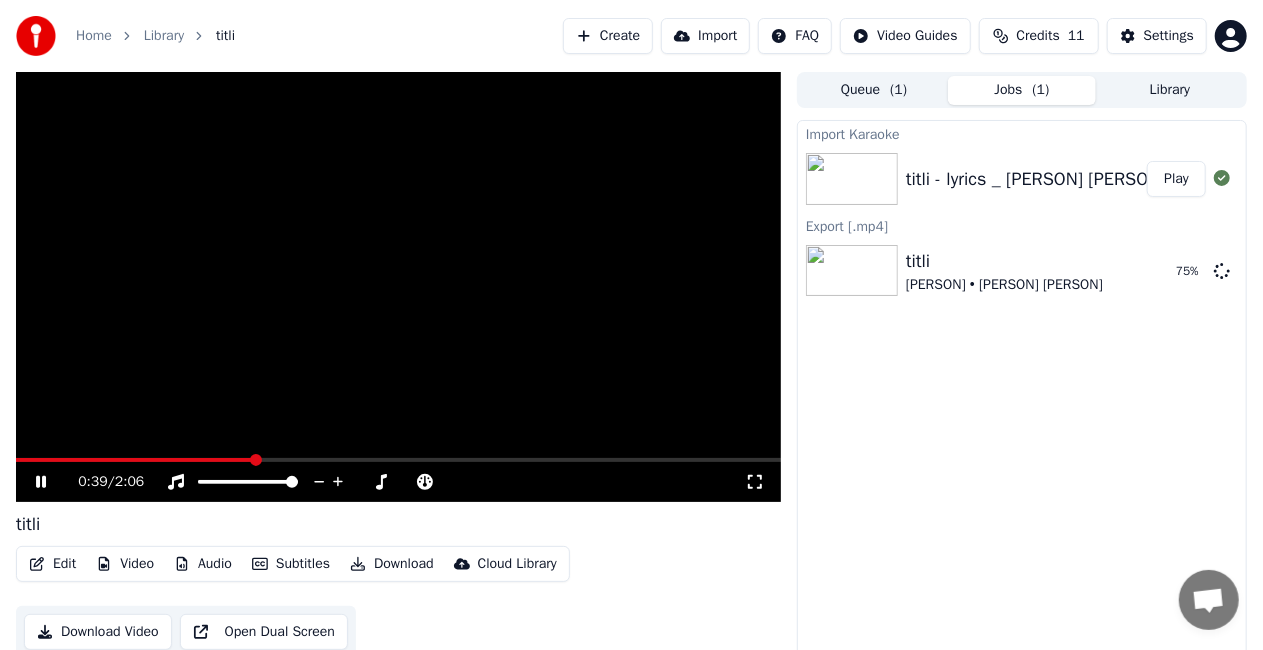 click 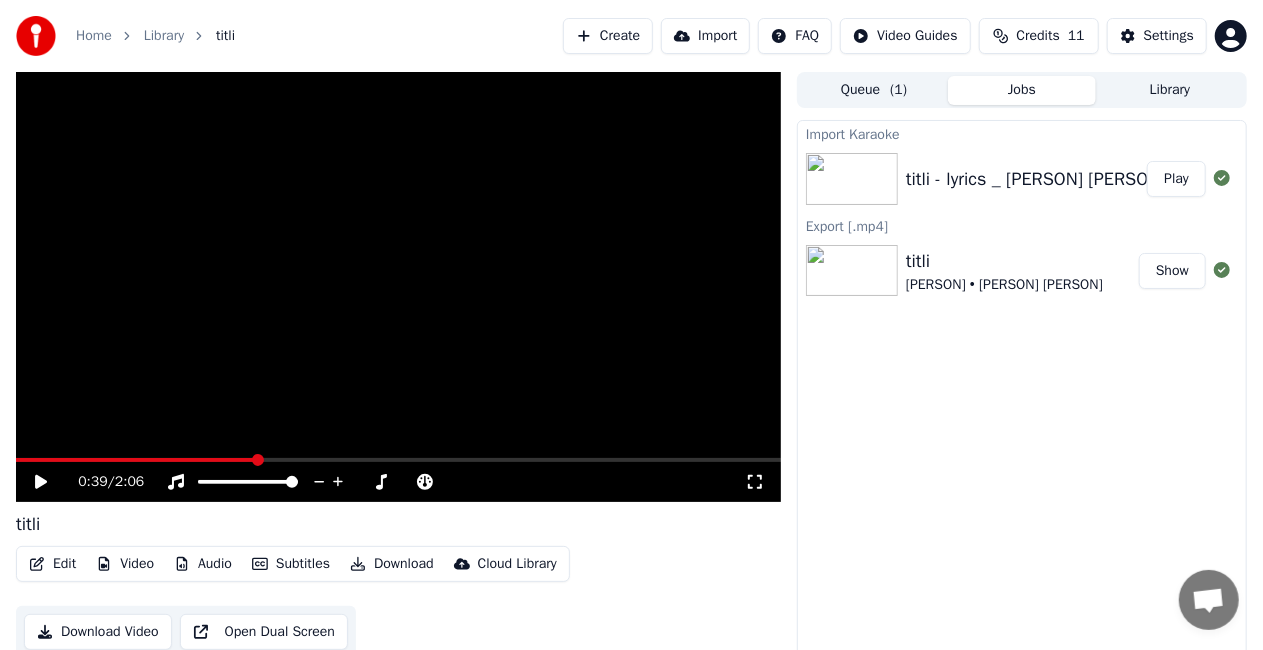 click on "Show" at bounding box center (1172, 271) 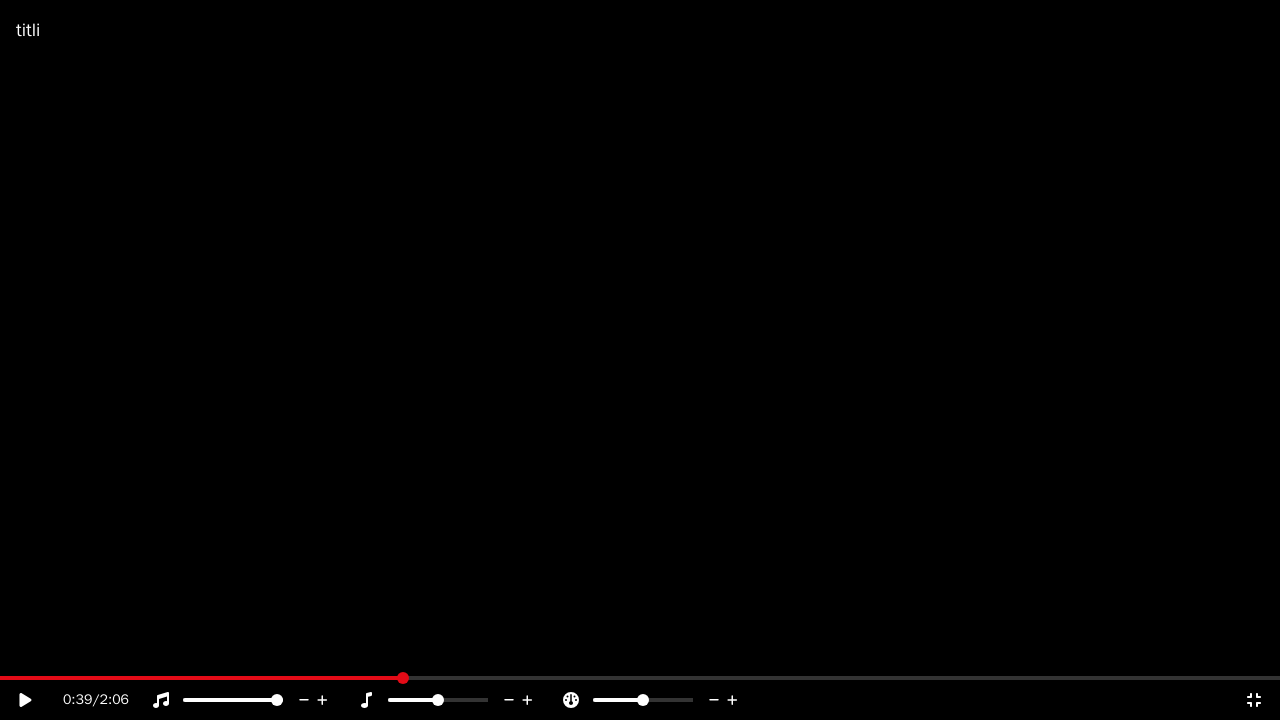 click on "0:39  /  2:06" at bounding box center [640, 700] 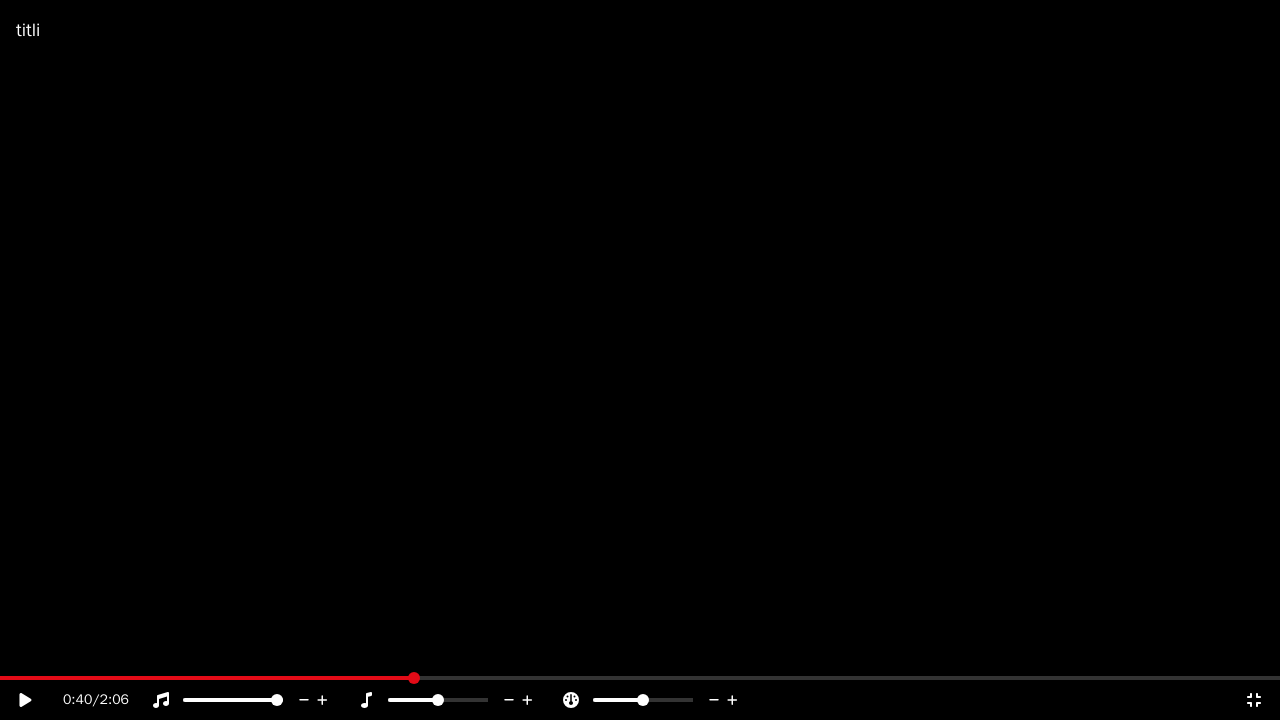click 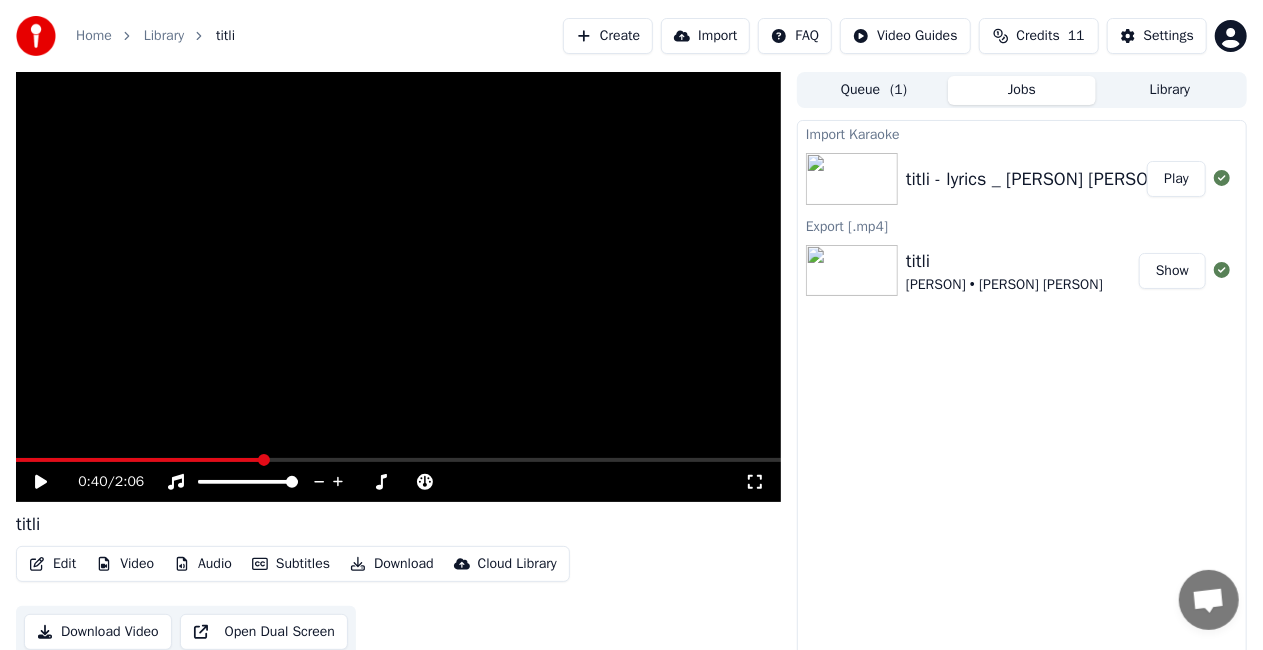 drag, startPoint x: 852, startPoint y: 312, endPoint x: 872, endPoint y: 298, distance: 24.41311 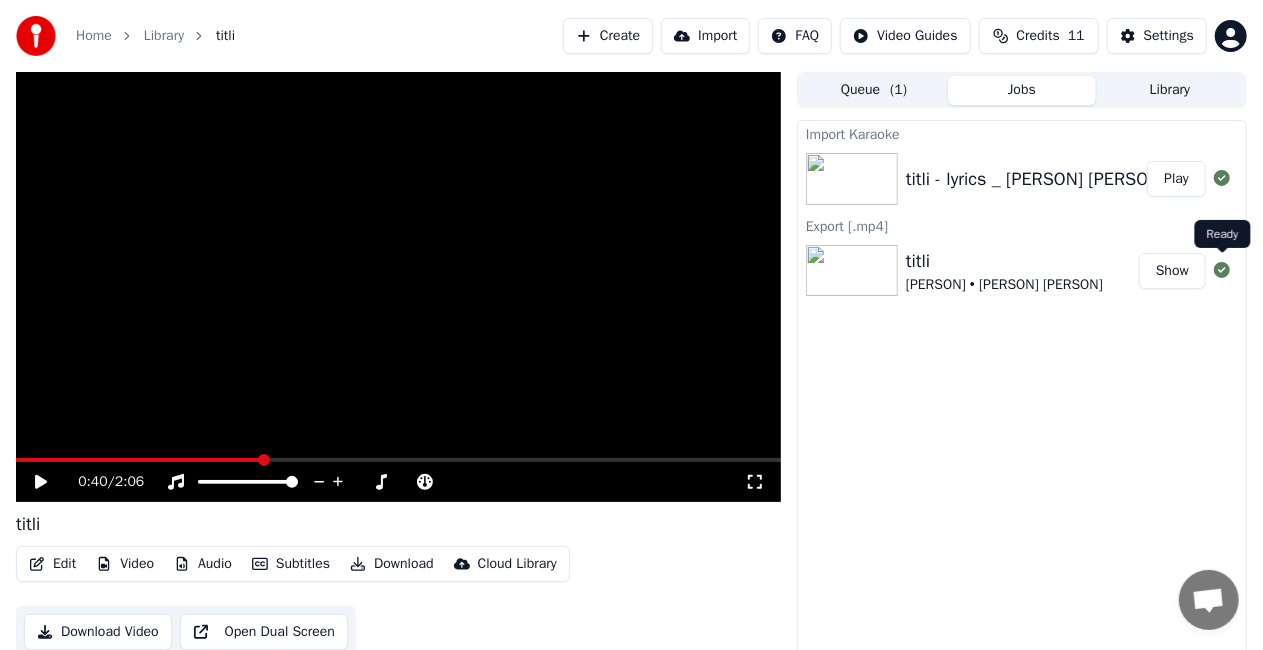 click 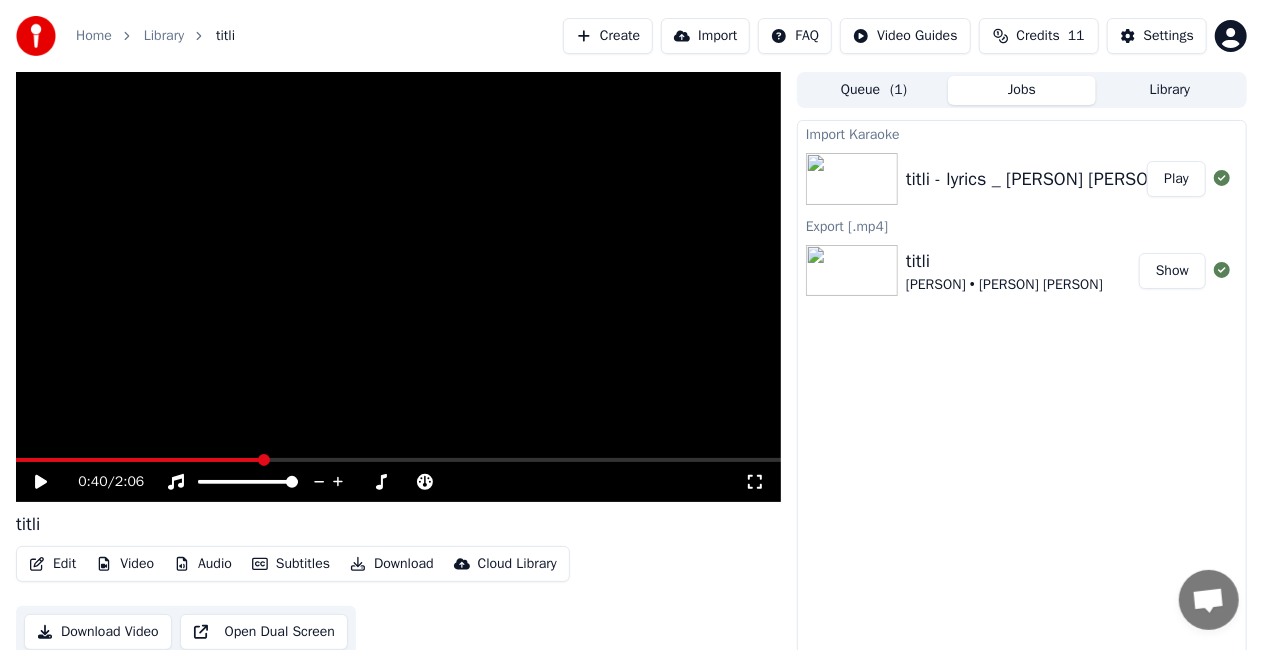 click on "Create" at bounding box center [608, 36] 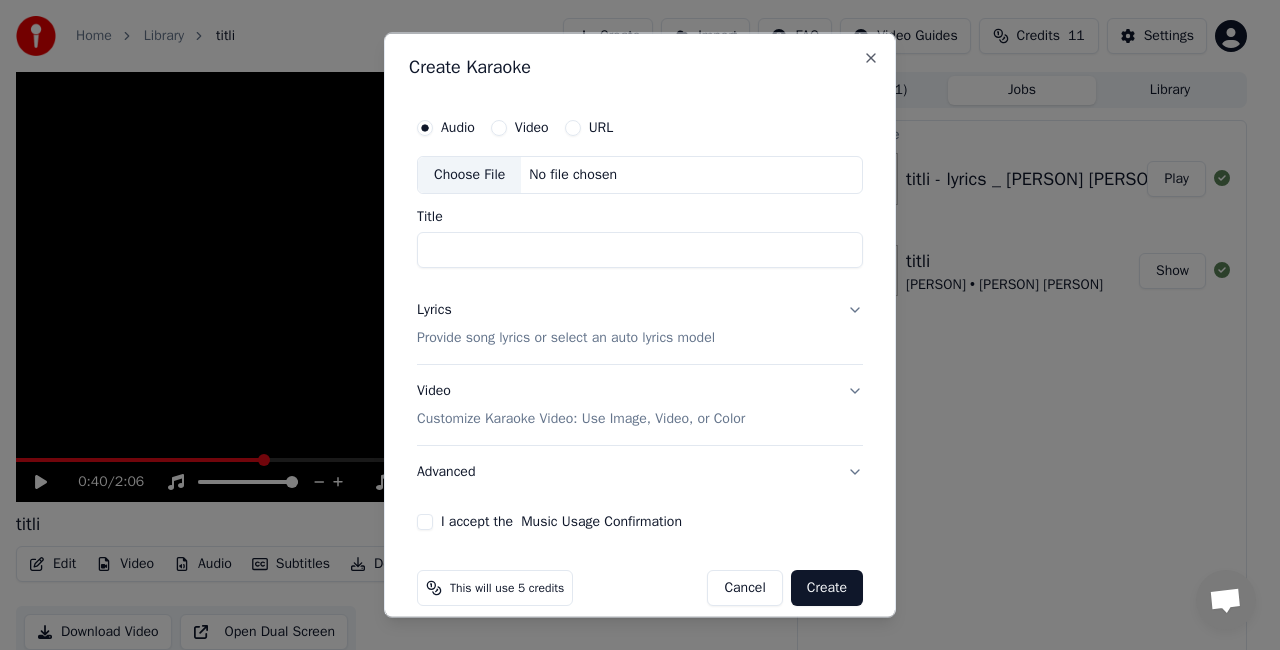 click on "No file chosen" at bounding box center (573, 175) 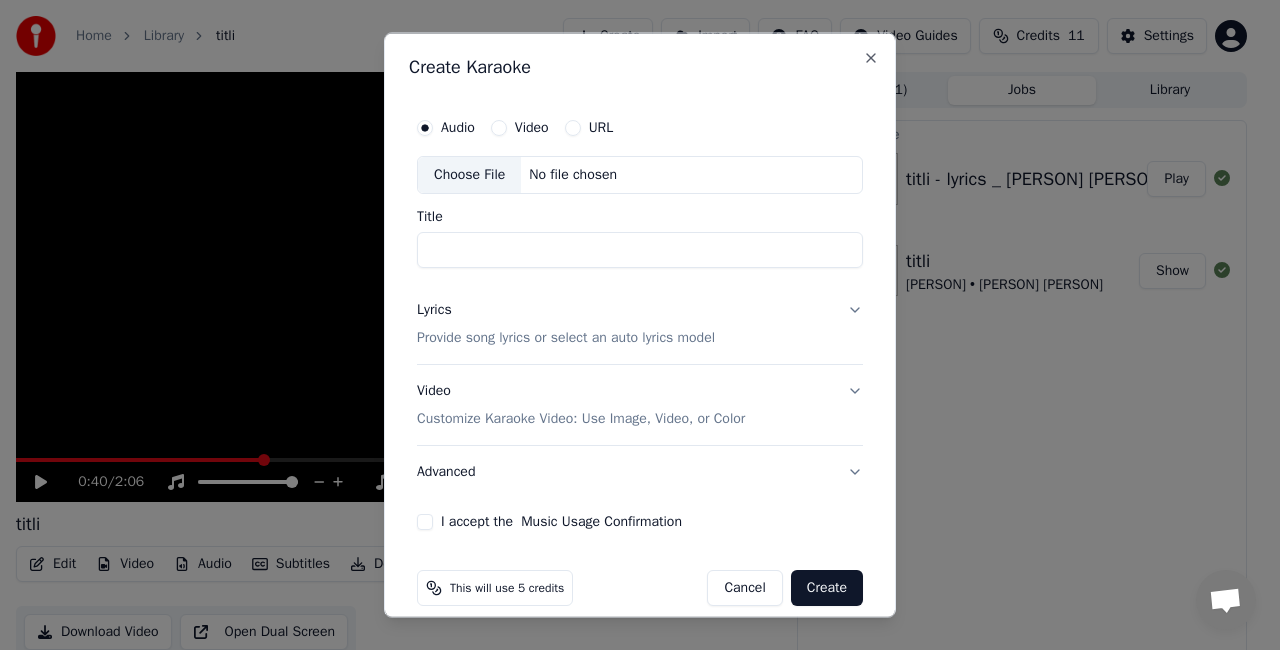 type on "**********" 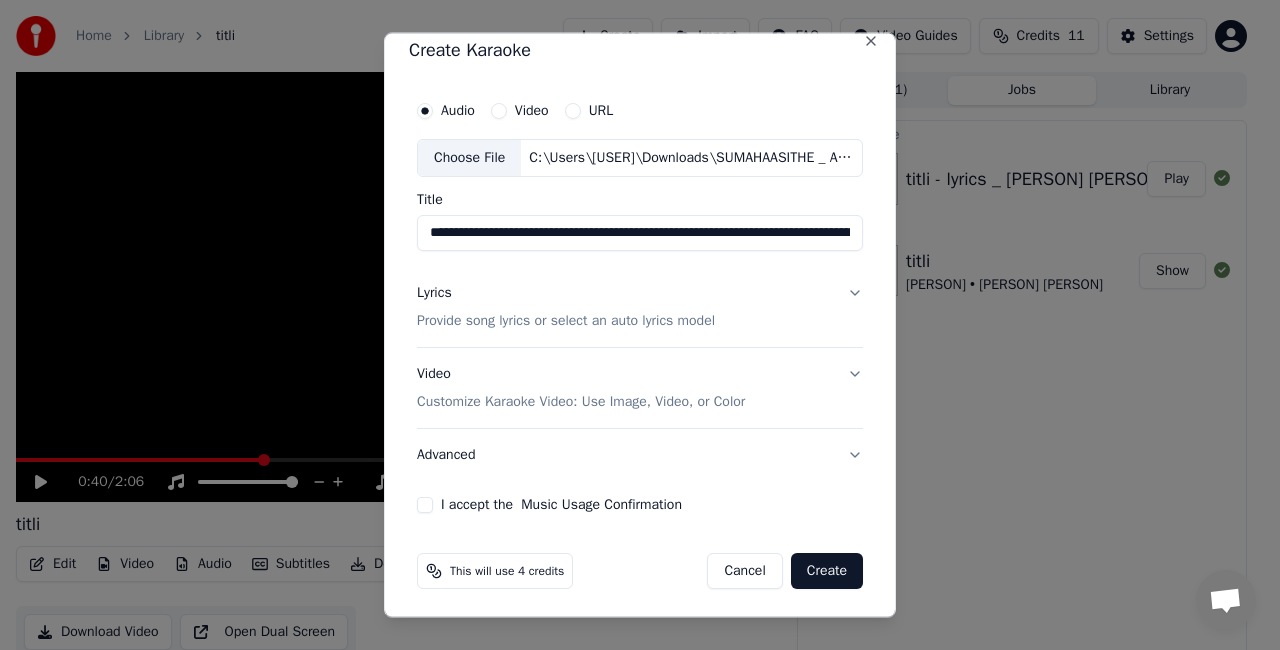 scroll, scrollTop: 18, scrollLeft: 0, axis: vertical 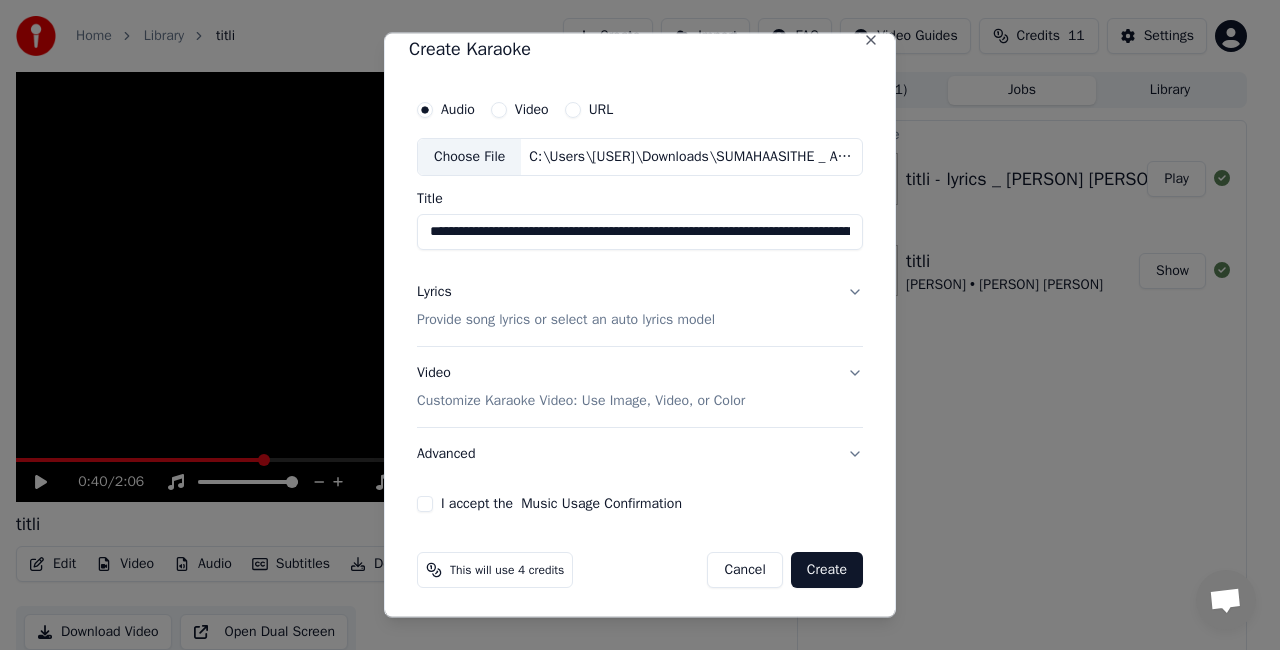 click on "Provide song lyrics or select an auto lyrics model" at bounding box center (566, 319) 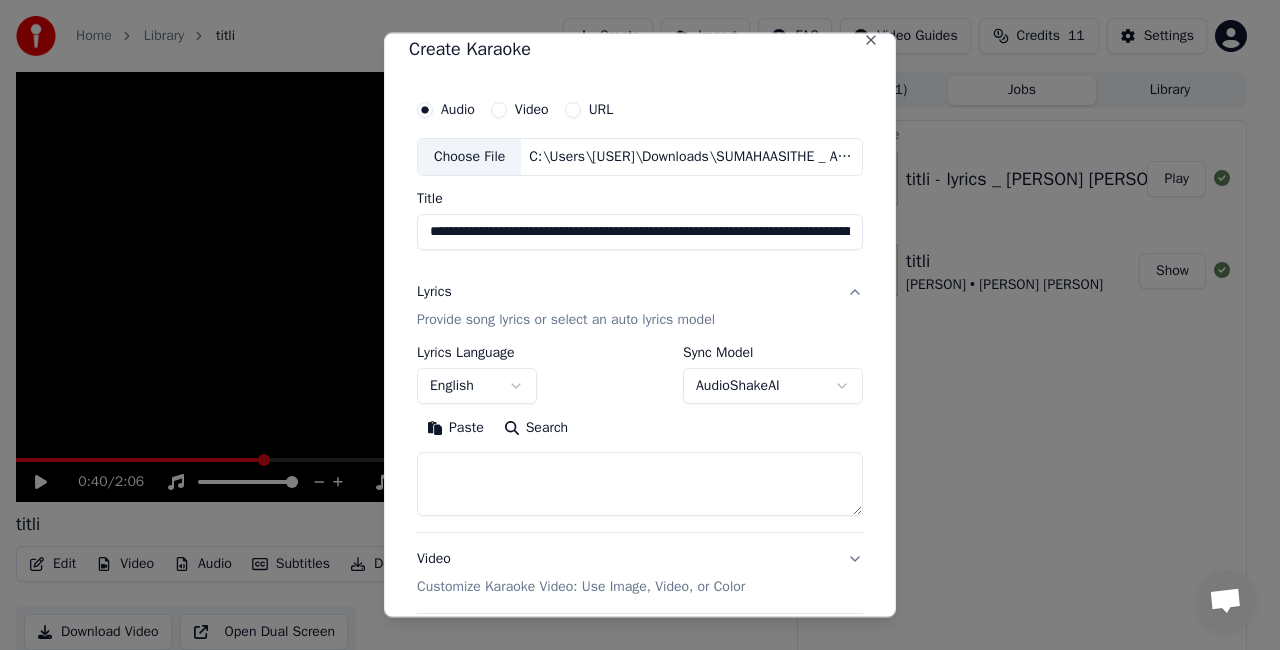 click on "Video" at bounding box center (532, 110) 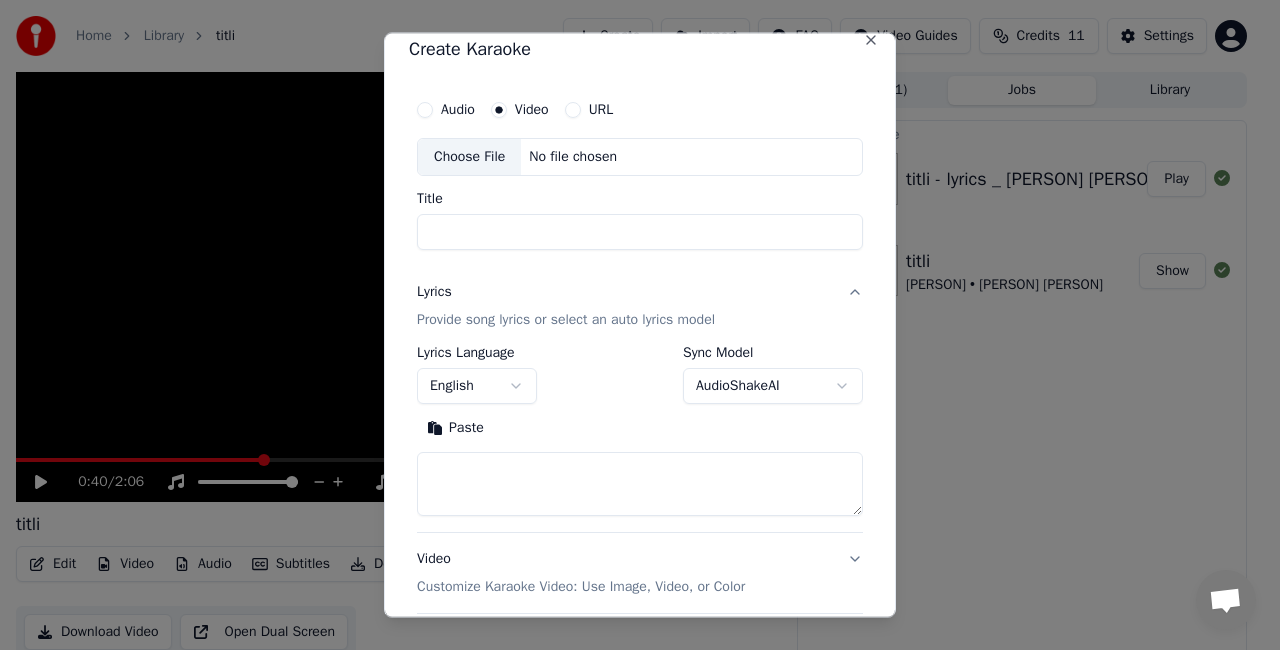 click at bounding box center [640, 483] 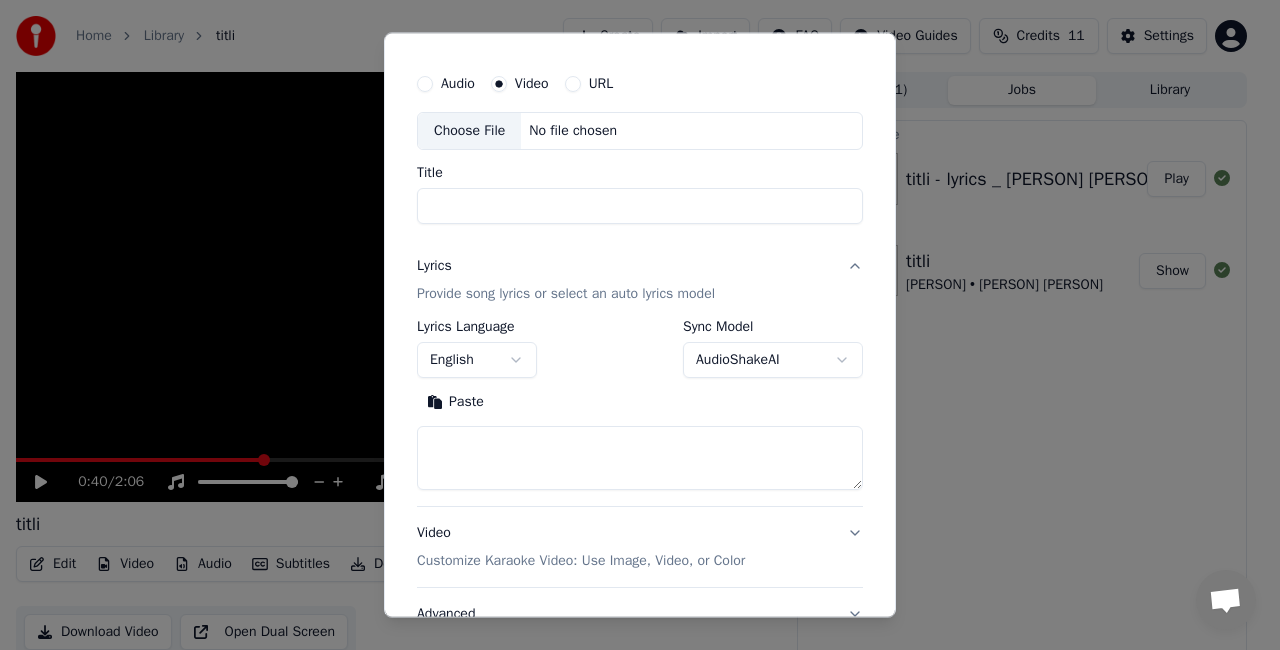 scroll, scrollTop: 0, scrollLeft: 0, axis: both 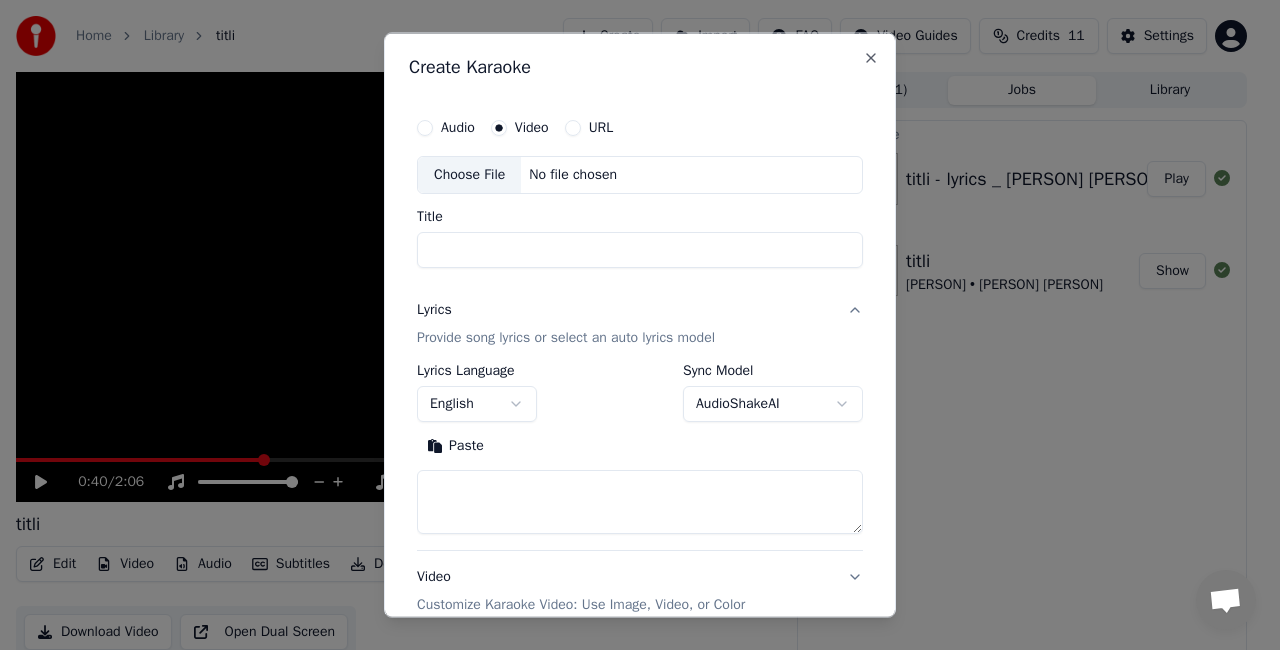 click on "Audio Video URL" at bounding box center [640, 128] 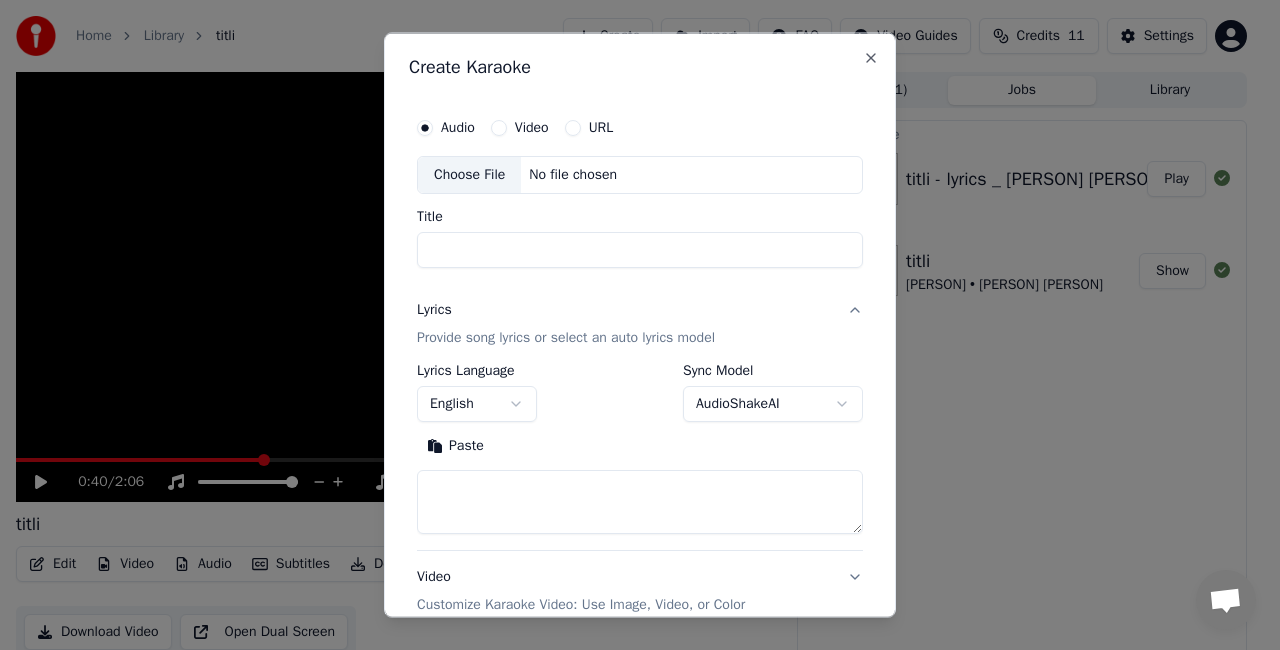 click on "Title" at bounding box center [640, 249] 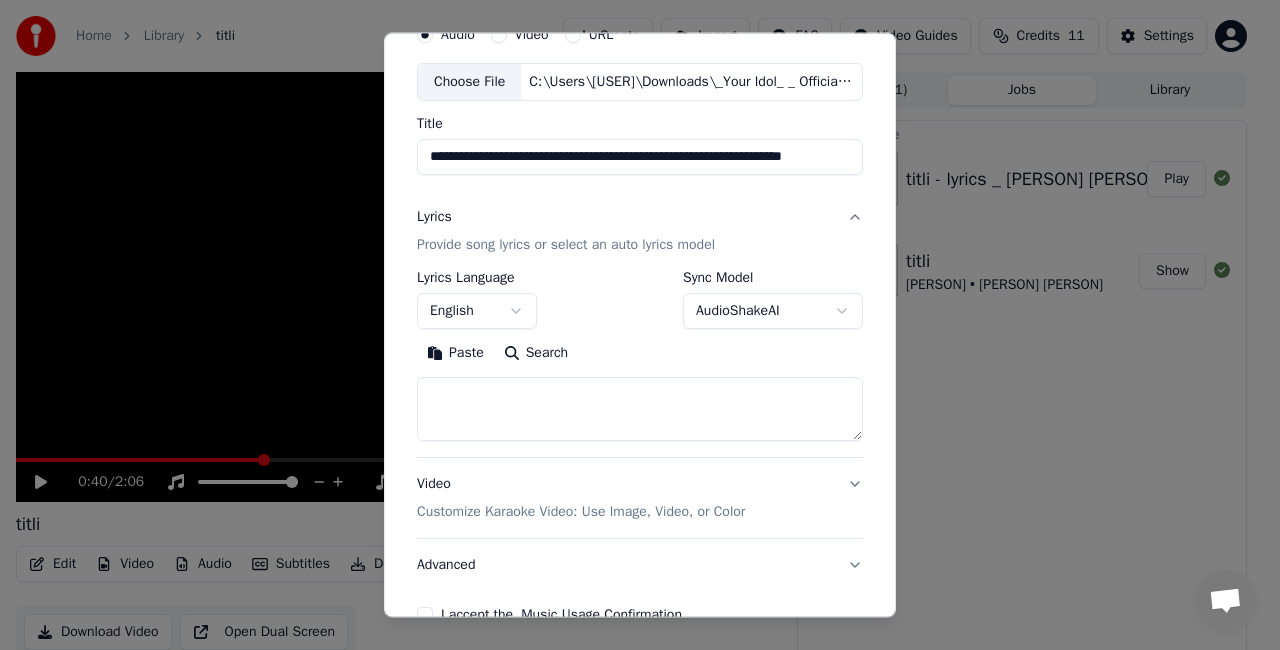 scroll, scrollTop: 204, scrollLeft: 0, axis: vertical 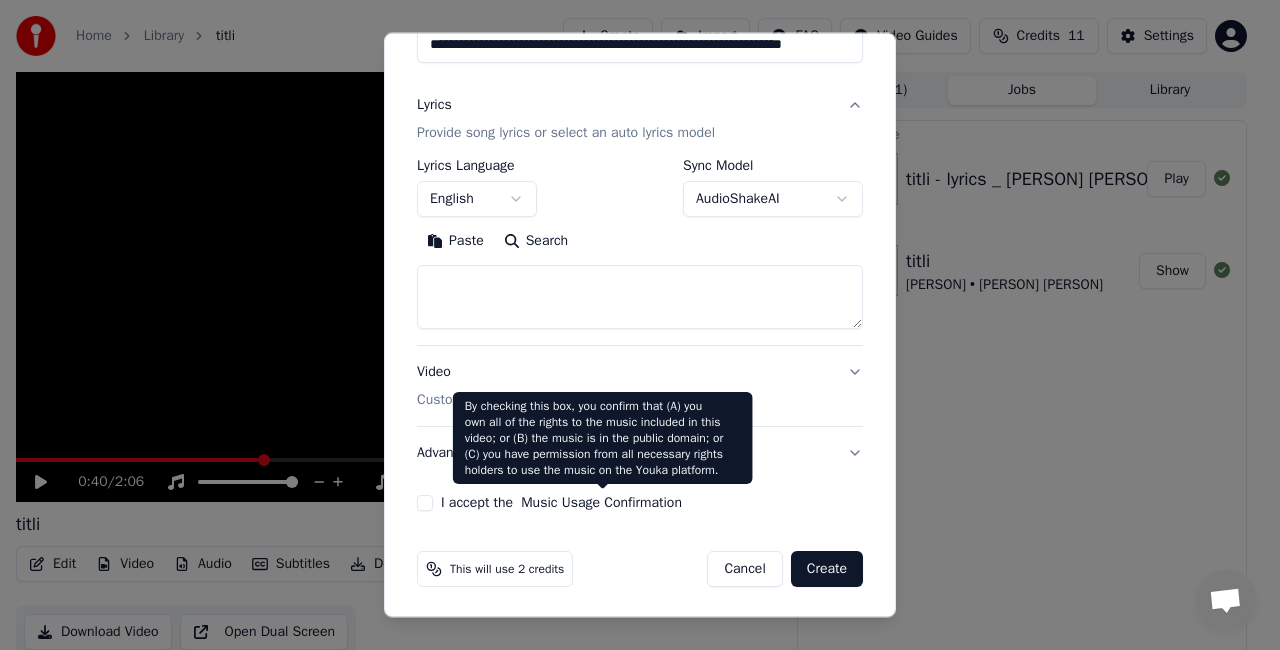 click on "Music Usage Confirmation" at bounding box center (601, 503) 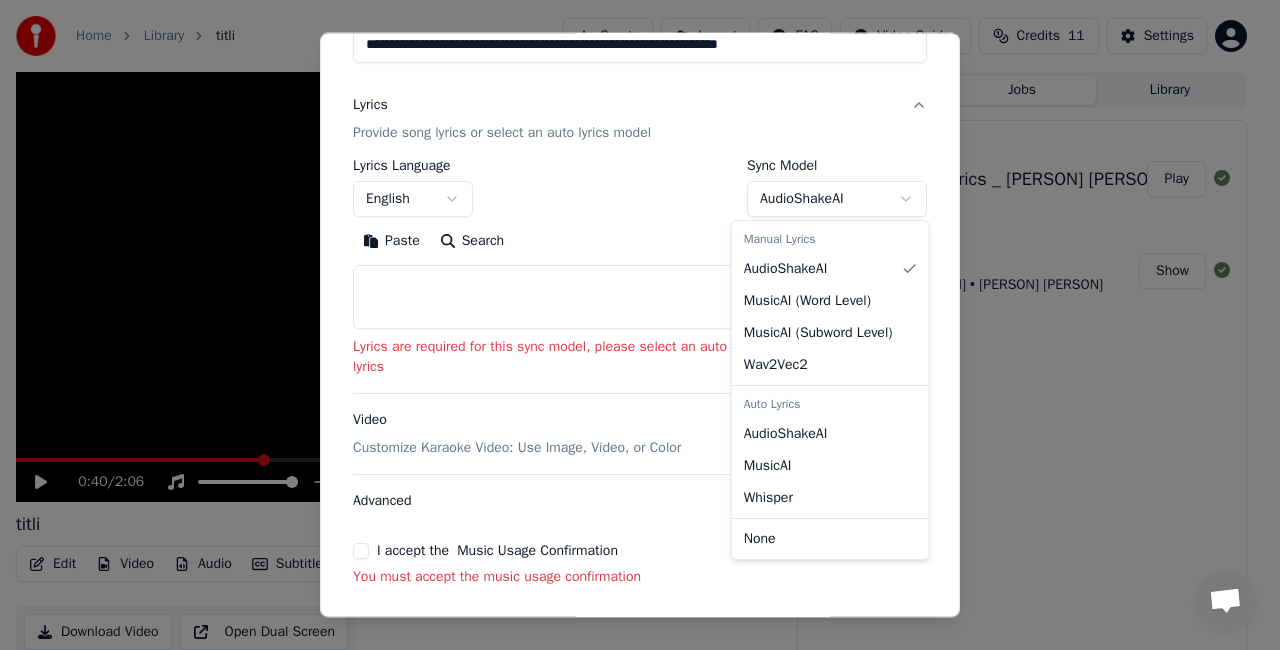 click on "**********" at bounding box center [631, 325] 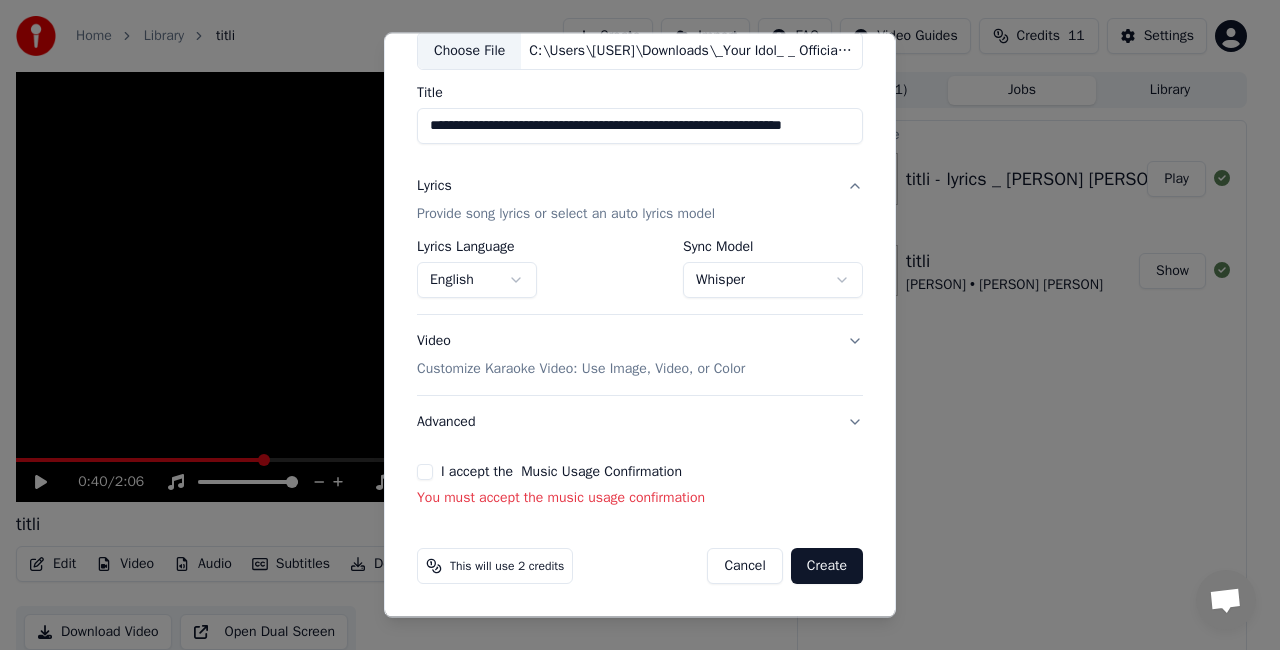 scroll, scrollTop: 120, scrollLeft: 0, axis: vertical 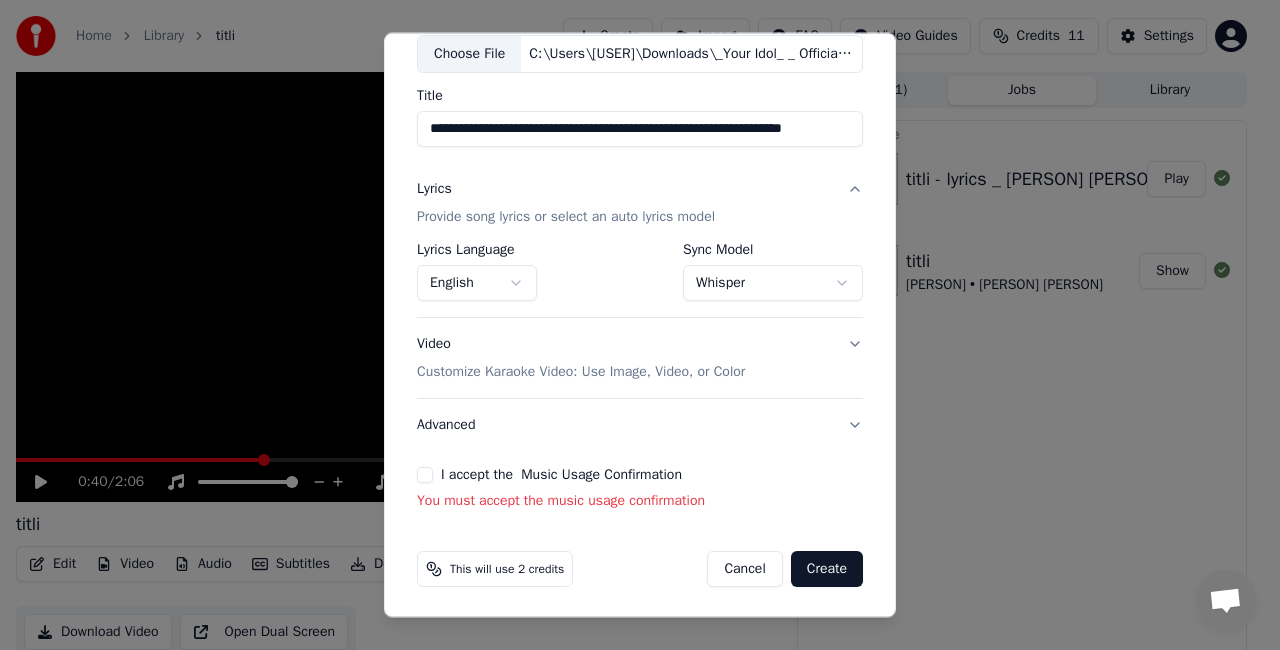 click on "Create" at bounding box center [827, 569] 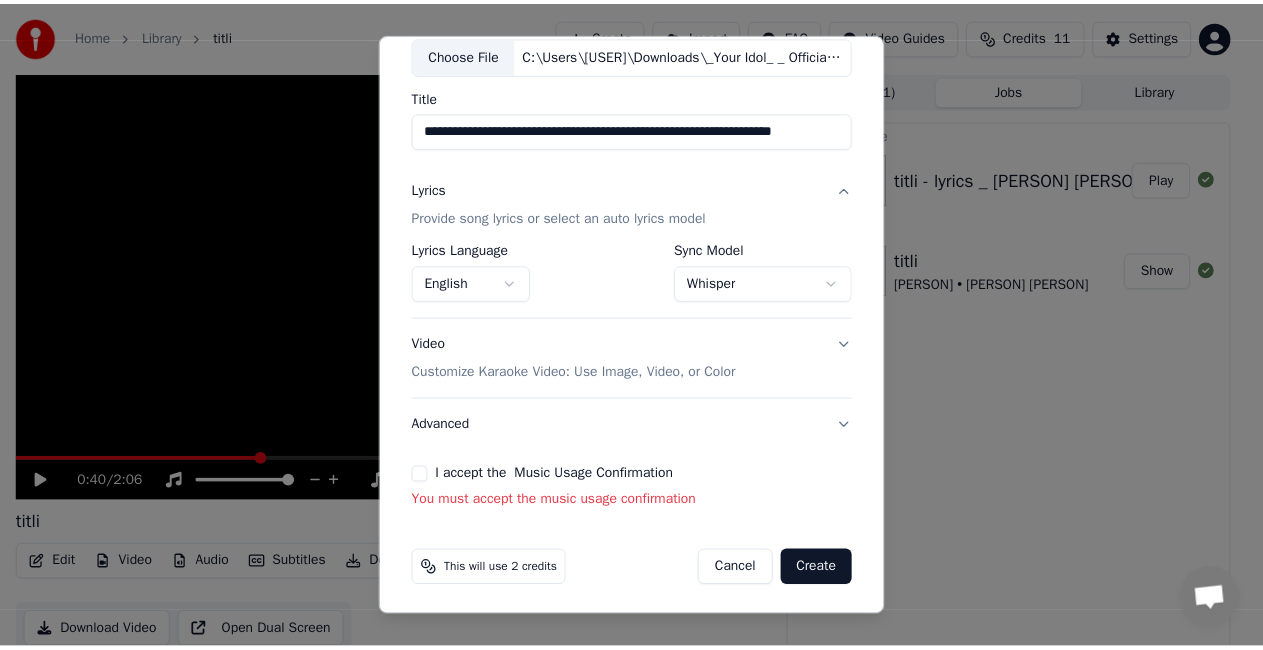 scroll, scrollTop: 92, scrollLeft: 0, axis: vertical 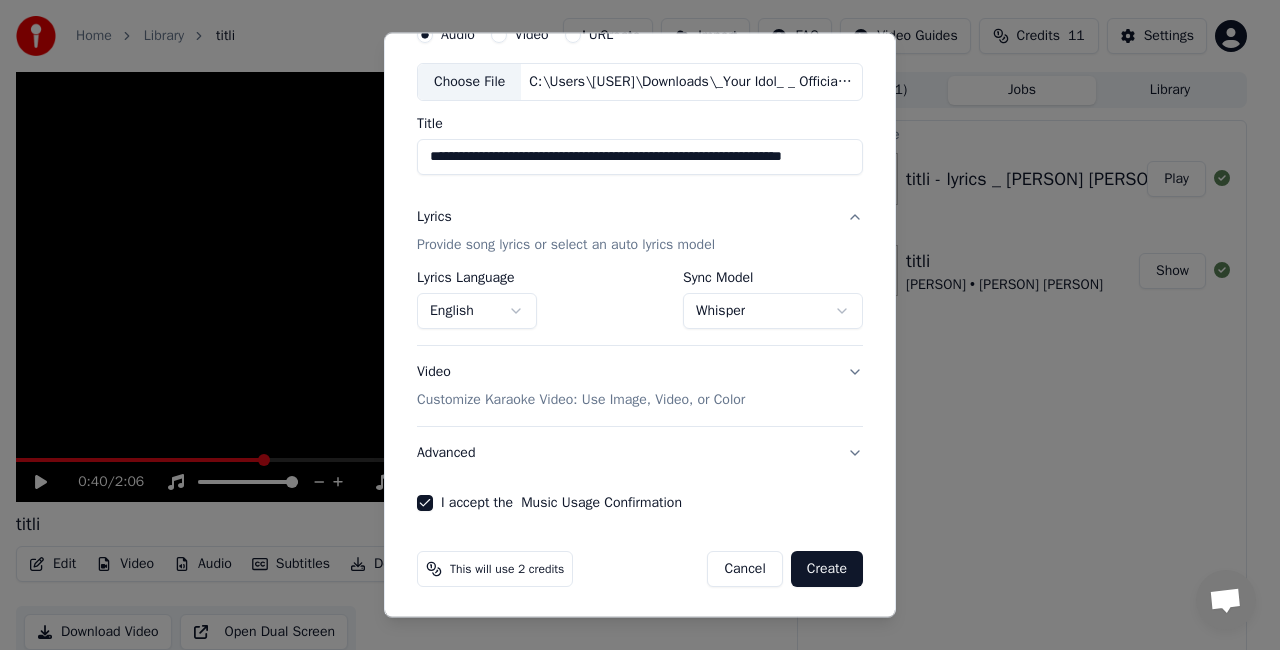 click on "This will use 2 credits Cancel Create" at bounding box center [640, 569] 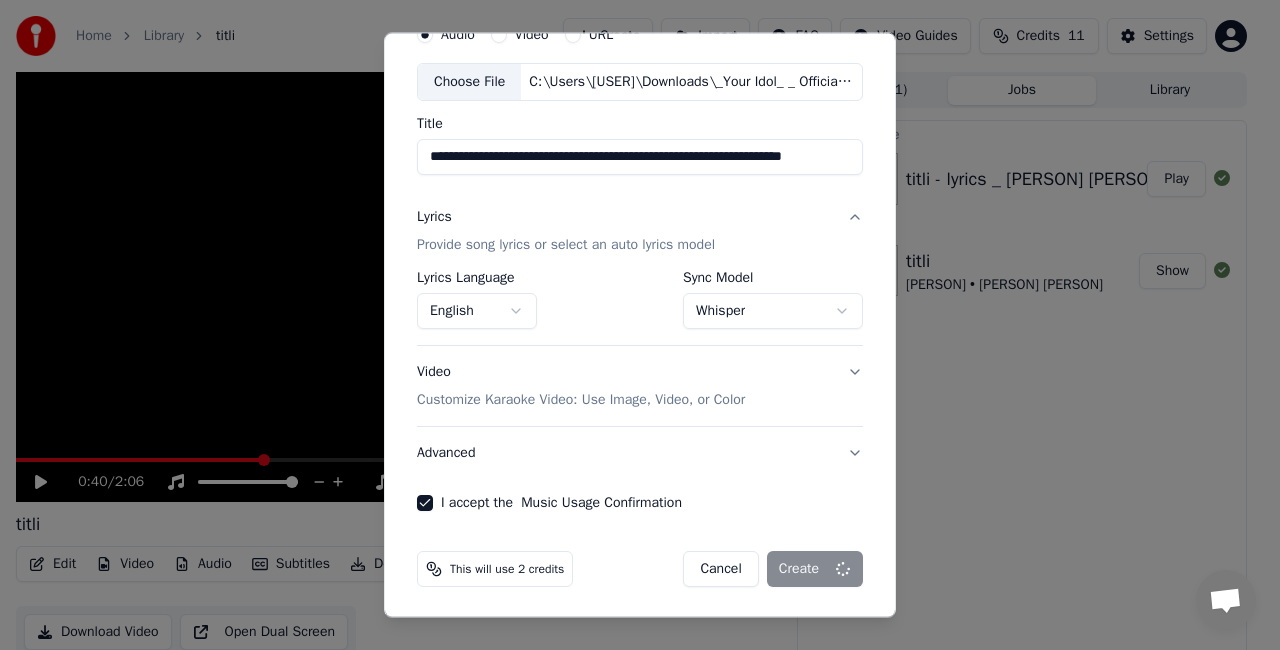 select on "**********" 